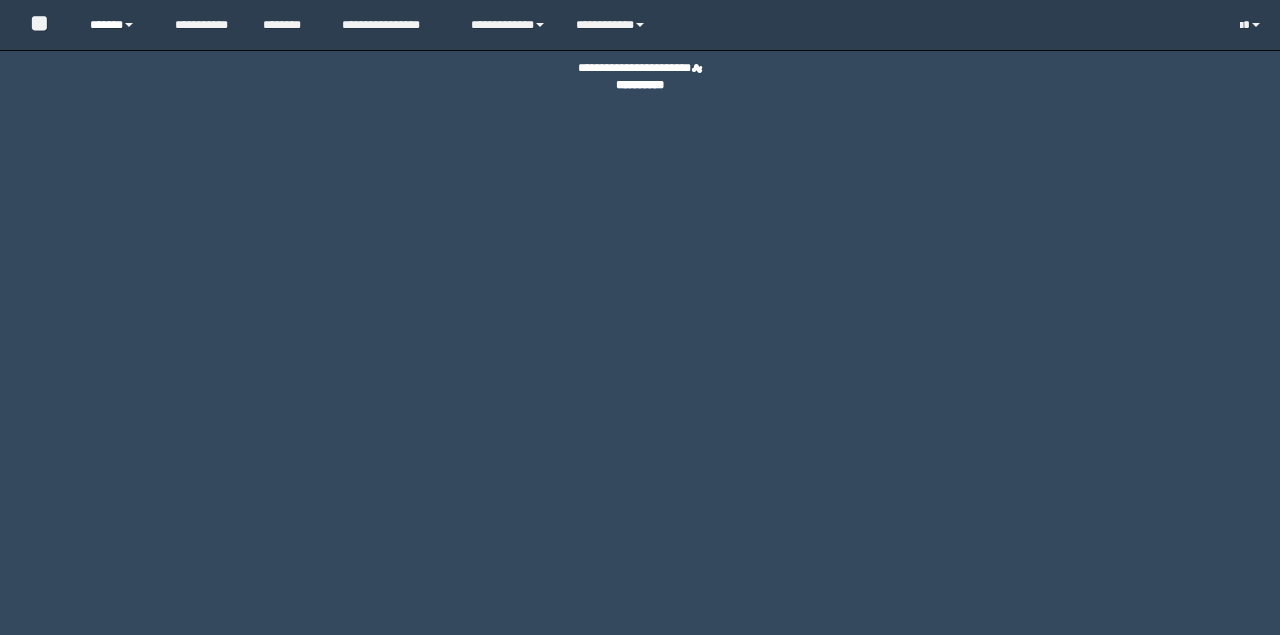 scroll, scrollTop: 0, scrollLeft: 0, axis: both 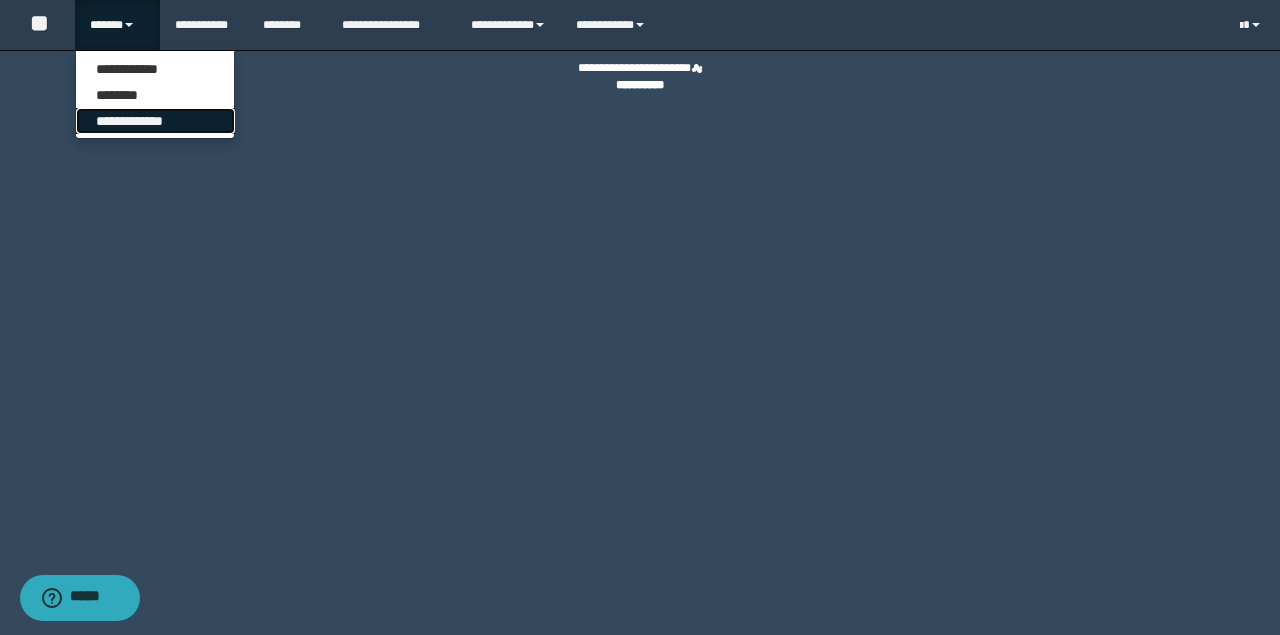 click on "**********" at bounding box center [155, 121] 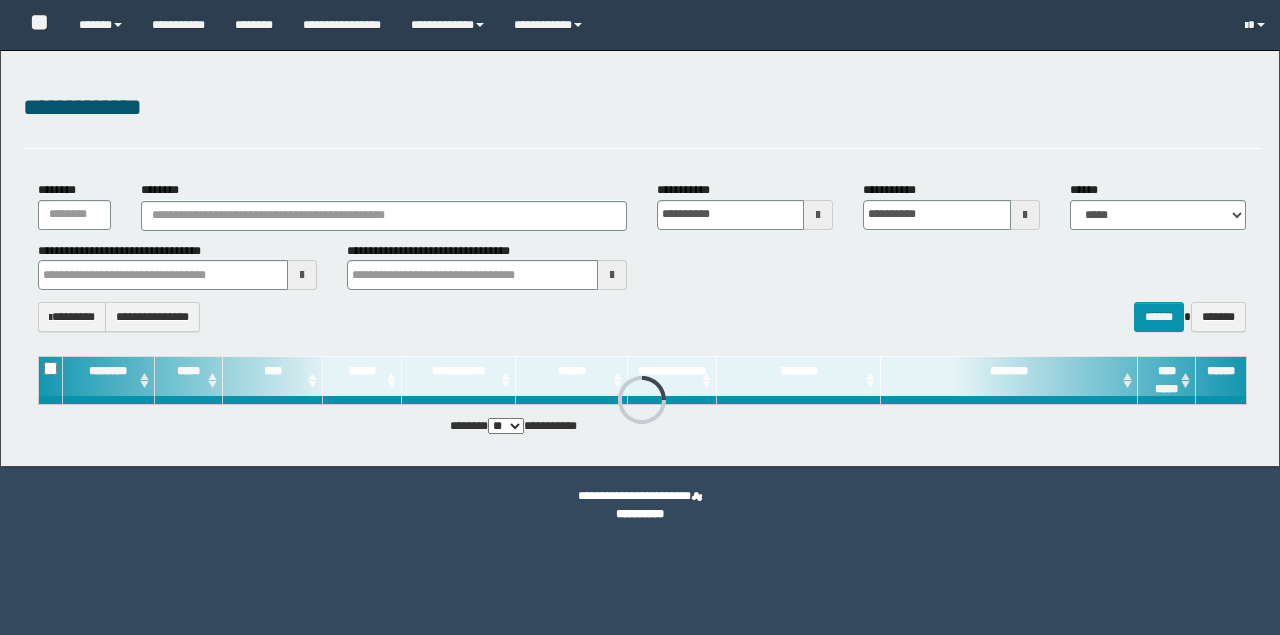scroll, scrollTop: 0, scrollLeft: 0, axis: both 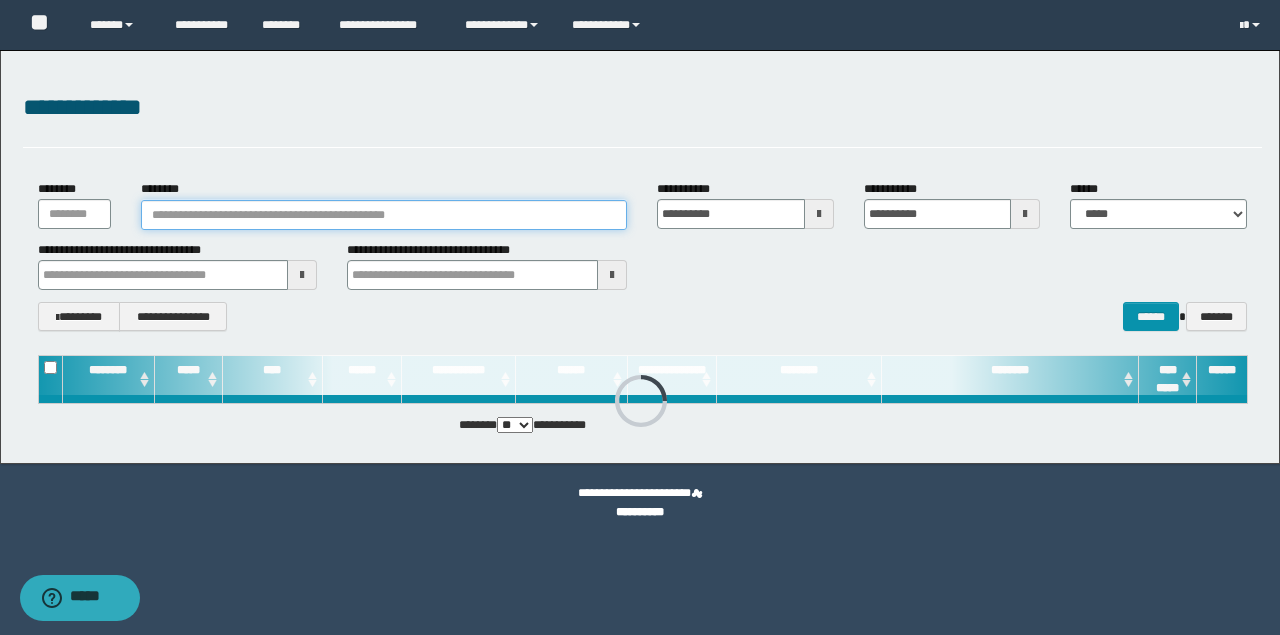 click on "********" at bounding box center (384, 215) 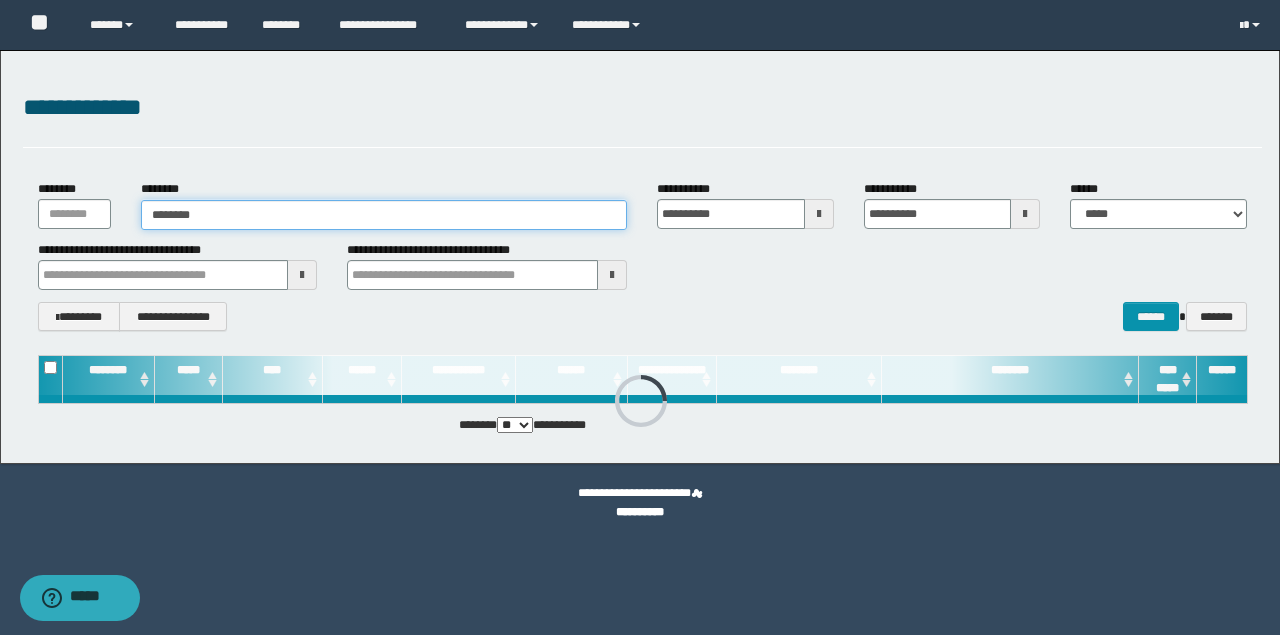 type on "********" 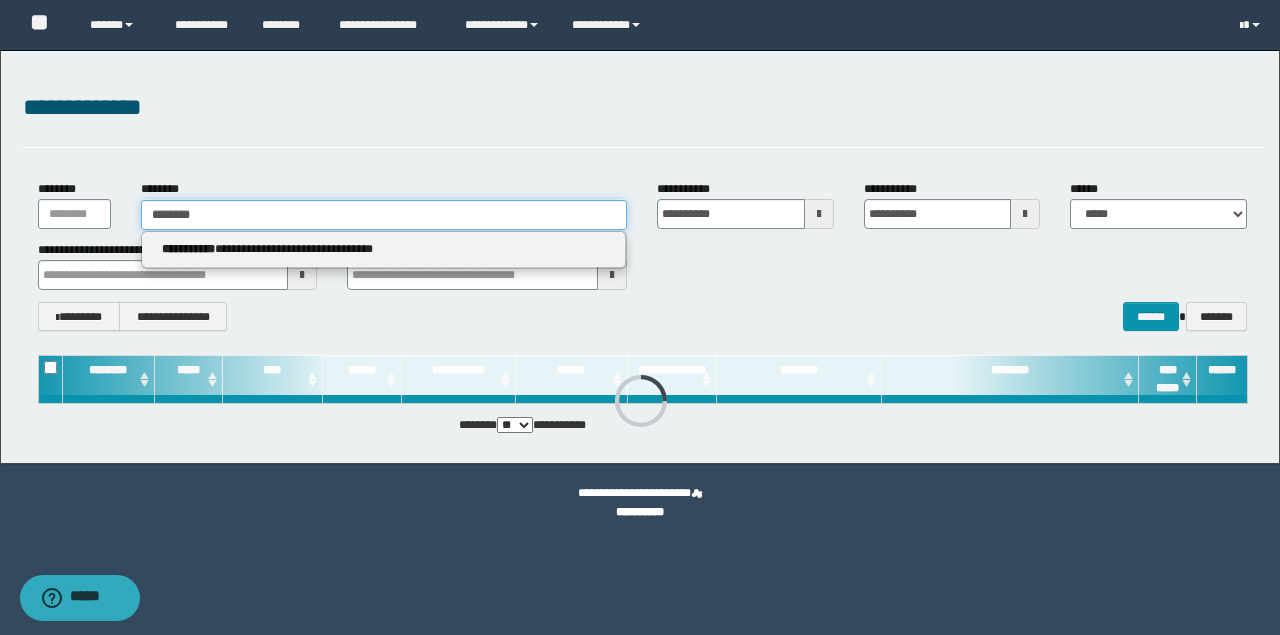 type on "********" 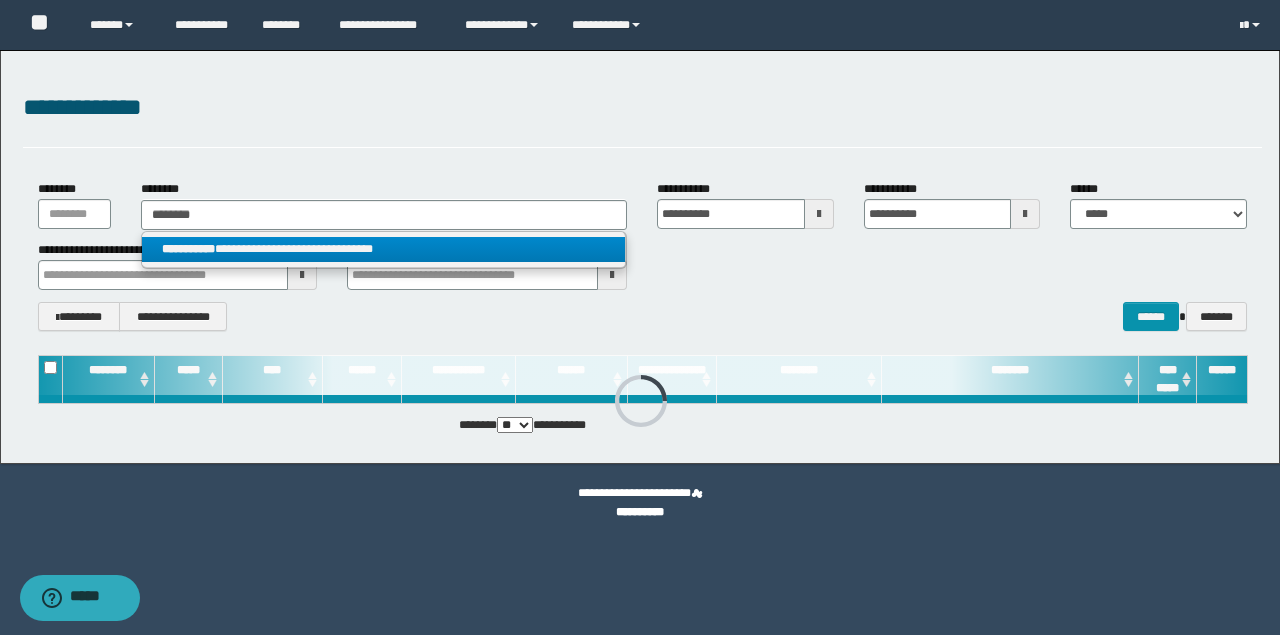 click on "**********" at bounding box center (384, 249) 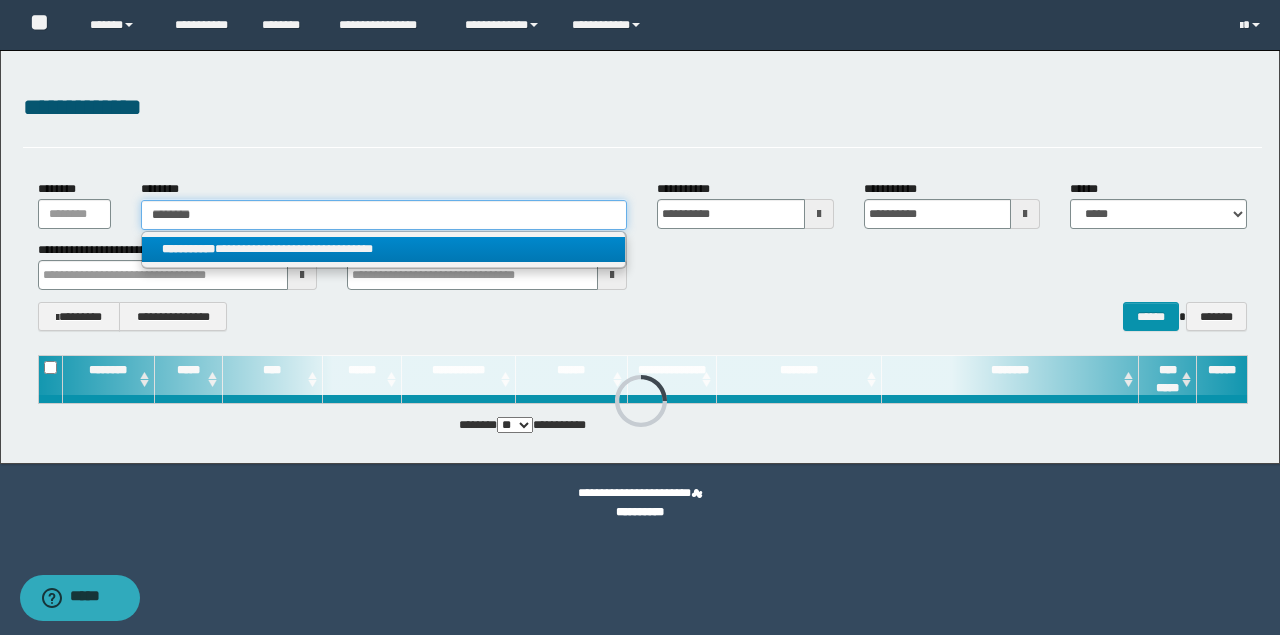 type 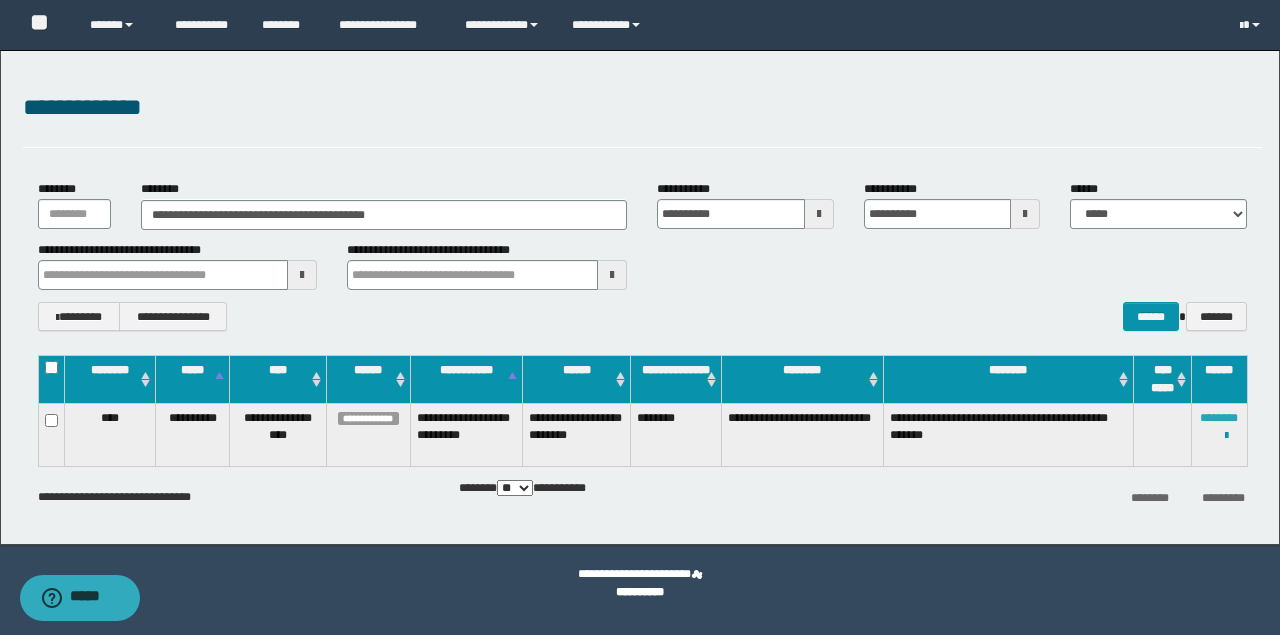 click on "********" at bounding box center [1219, 418] 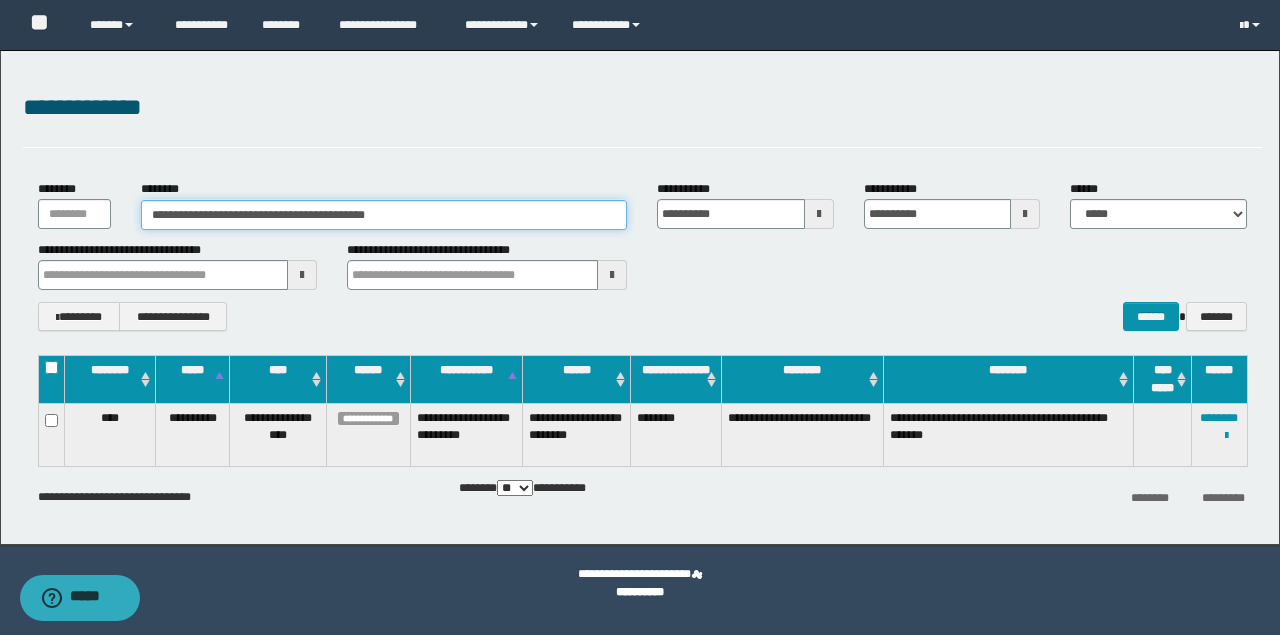 drag, startPoint x: 530, startPoint y: 214, endPoint x: 0, endPoint y: 211, distance: 530.0085 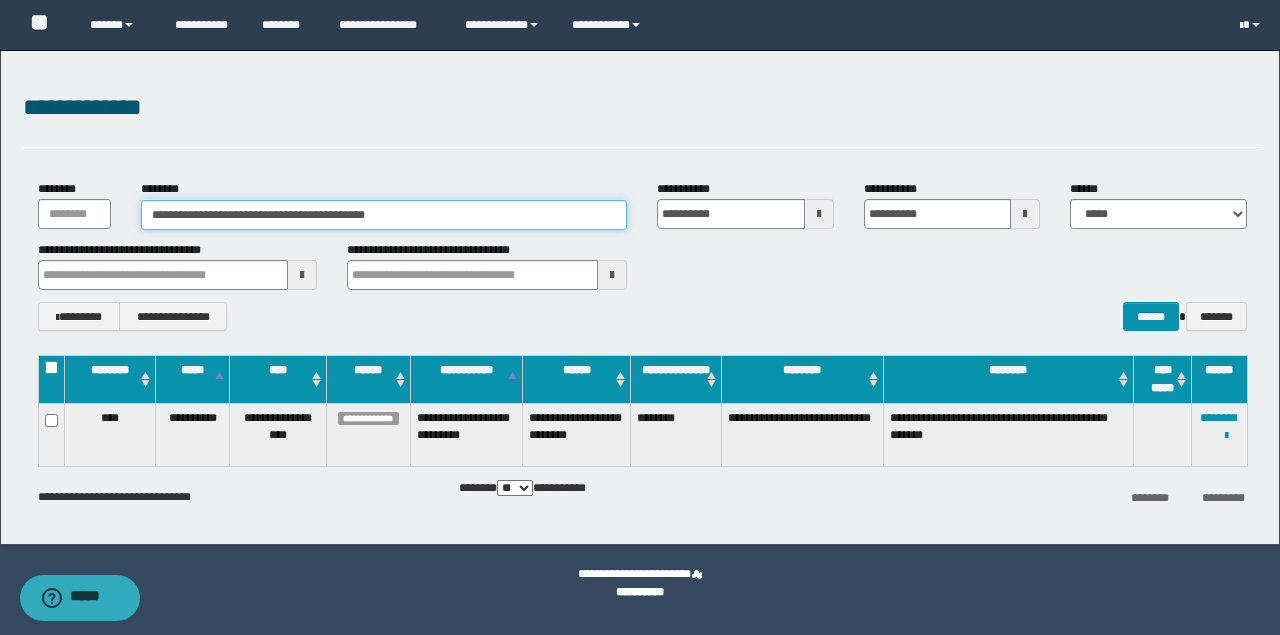 paste 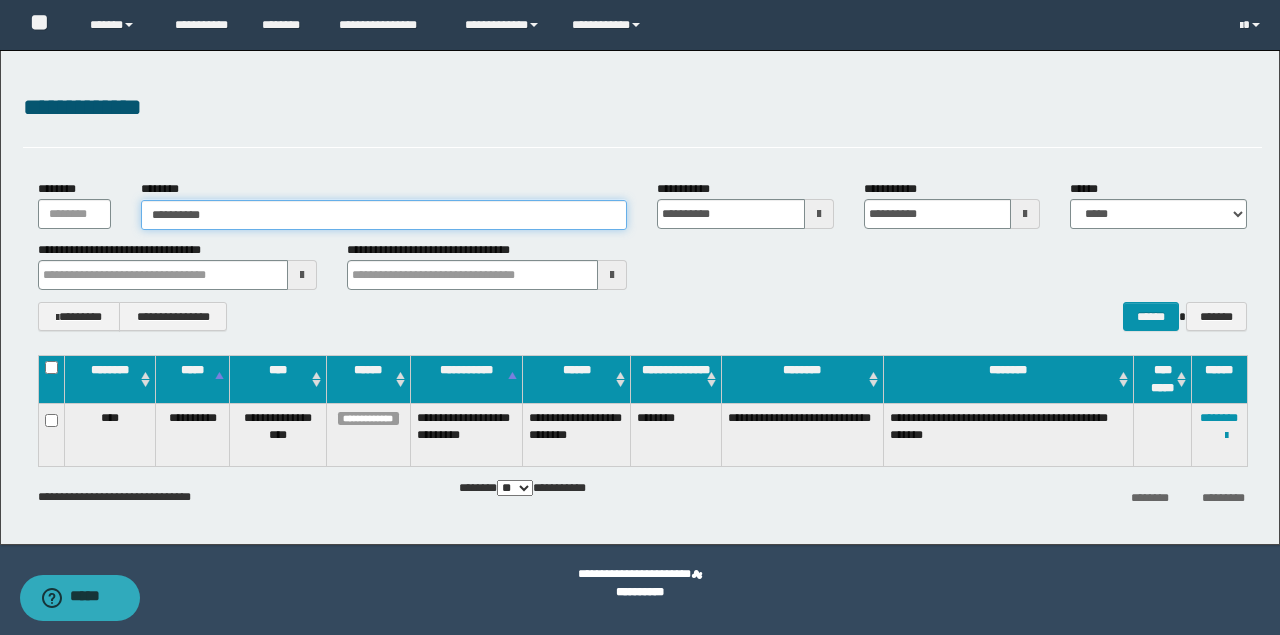 type on "**********" 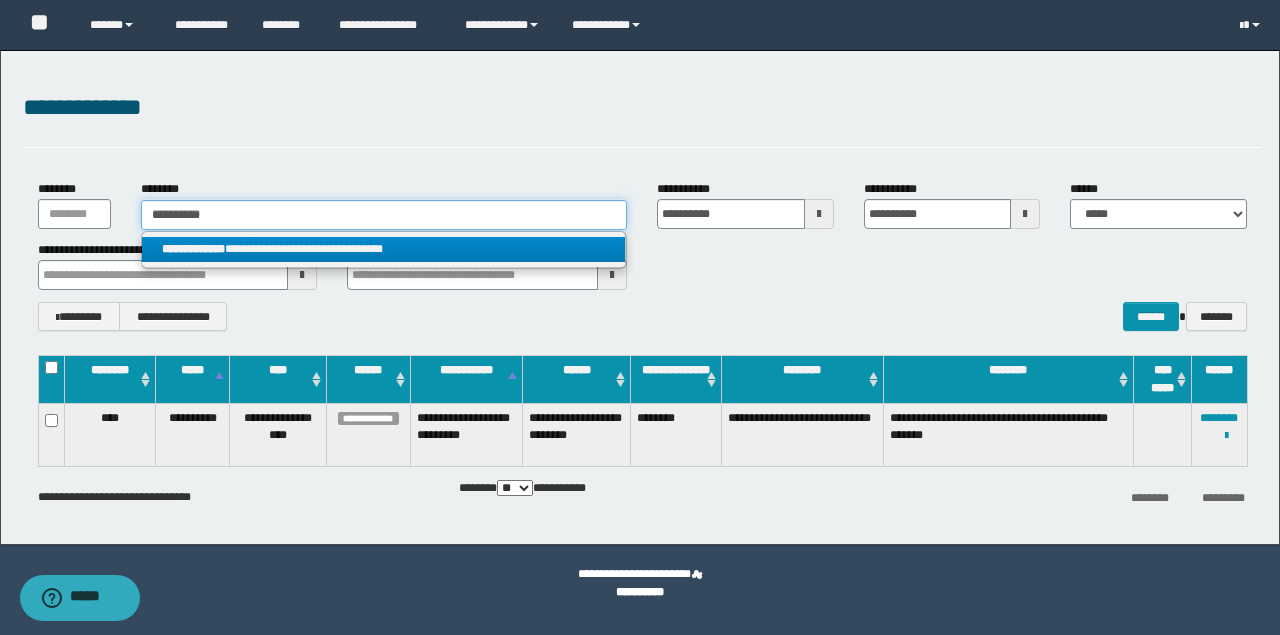 type on "**********" 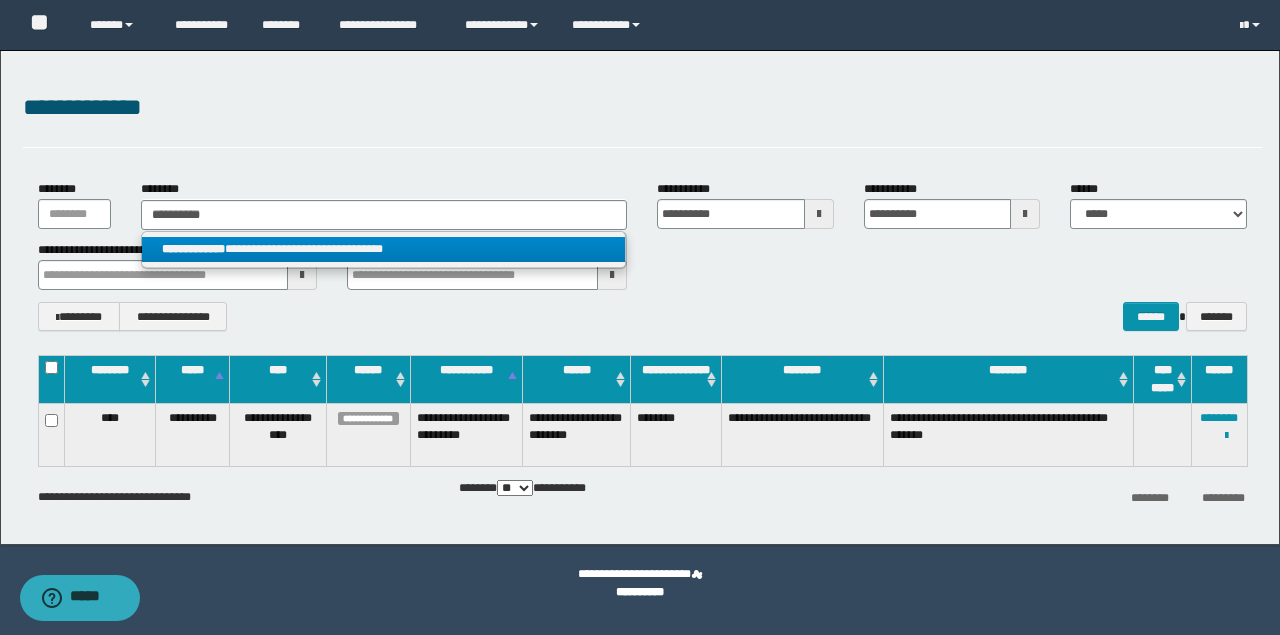 drag, startPoint x: 324, startPoint y: 240, endPoint x: 342, endPoint y: 223, distance: 24.758837 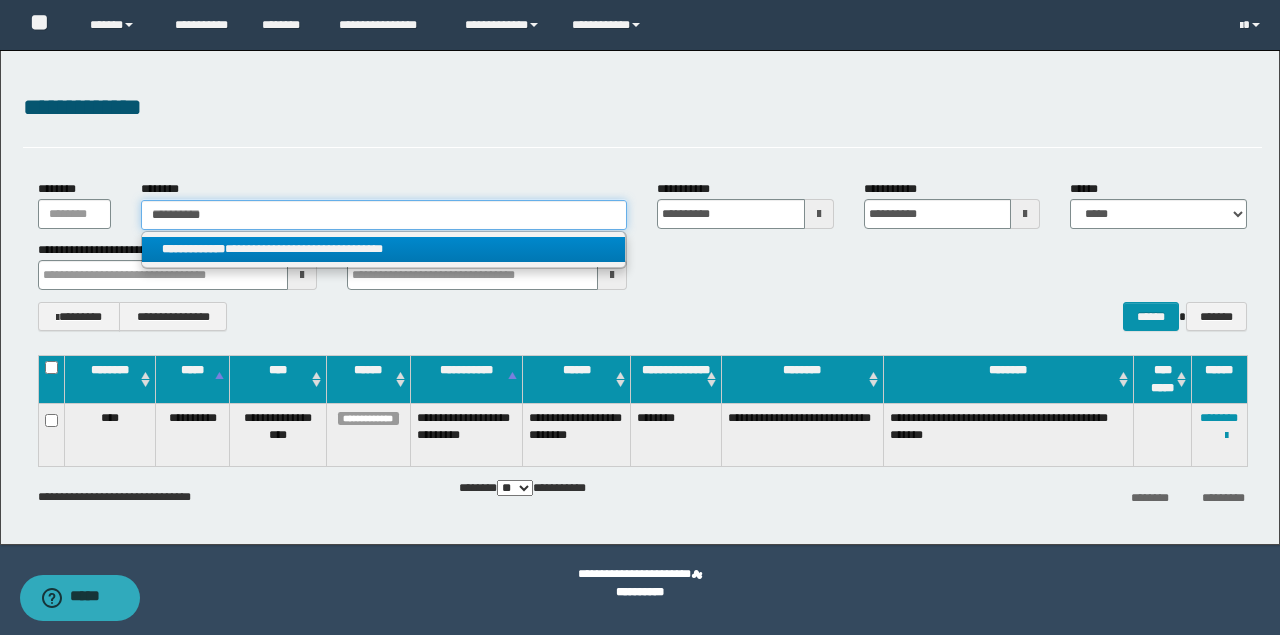 type 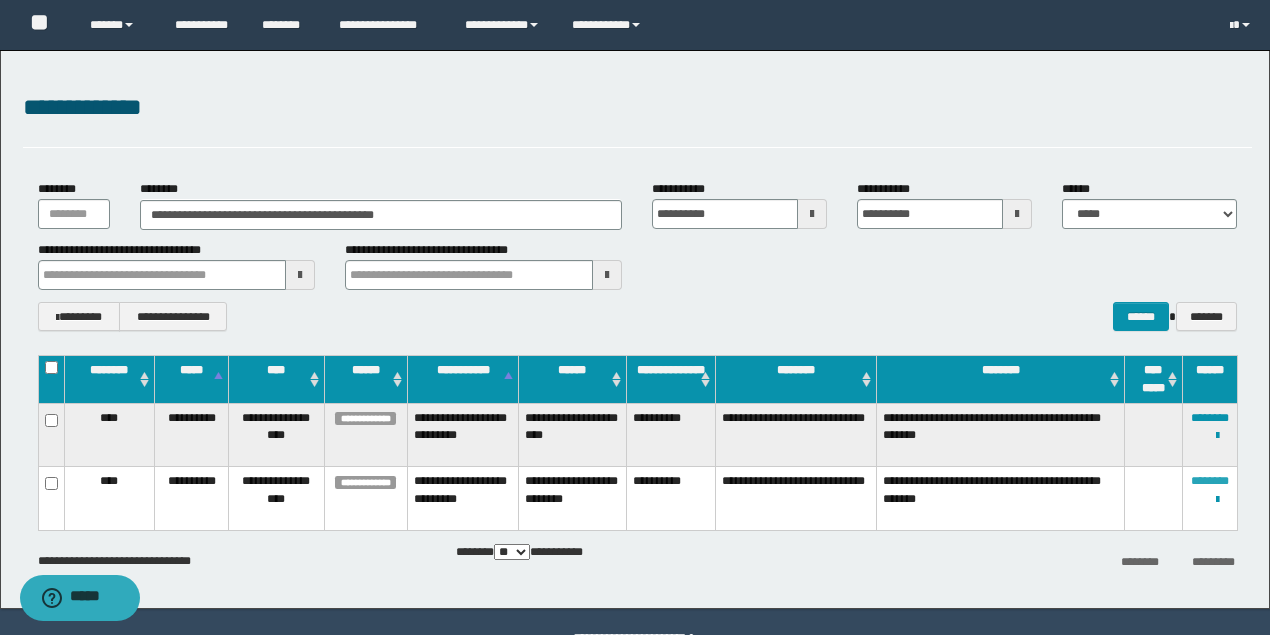 click on "********" at bounding box center (1210, 481) 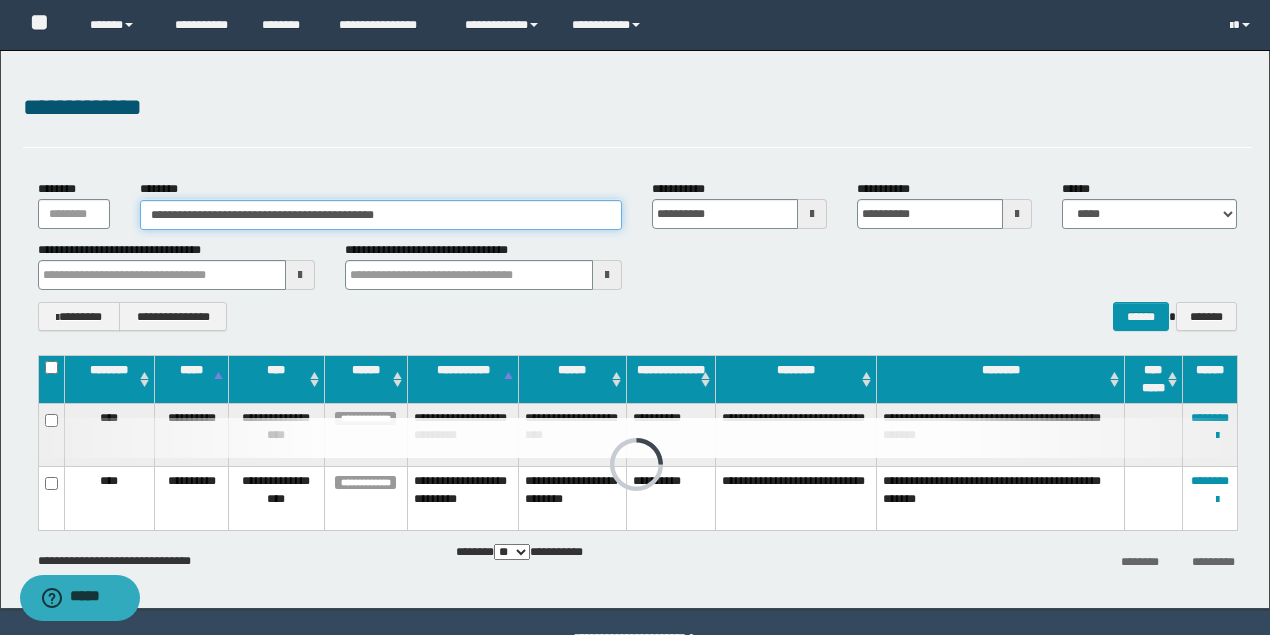 drag, startPoint x: 506, startPoint y: 219, endPoint x: 0, endPoint y: 231, distance: 506.14227 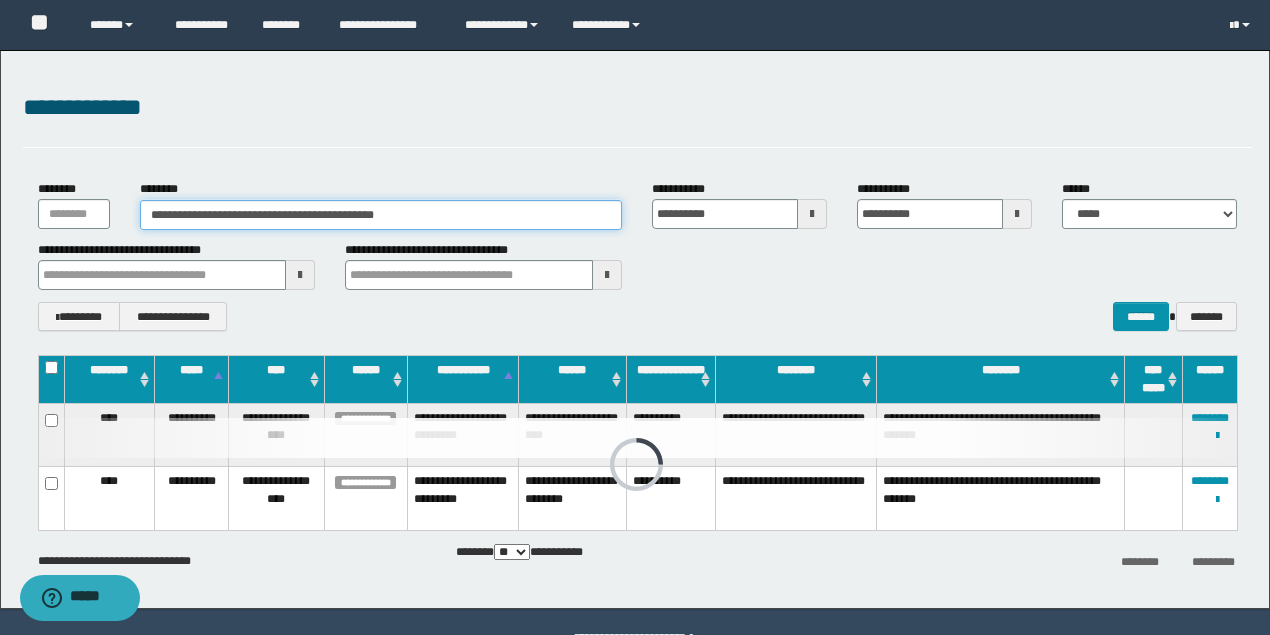 click on "**********" at bounding box center [635, 329] 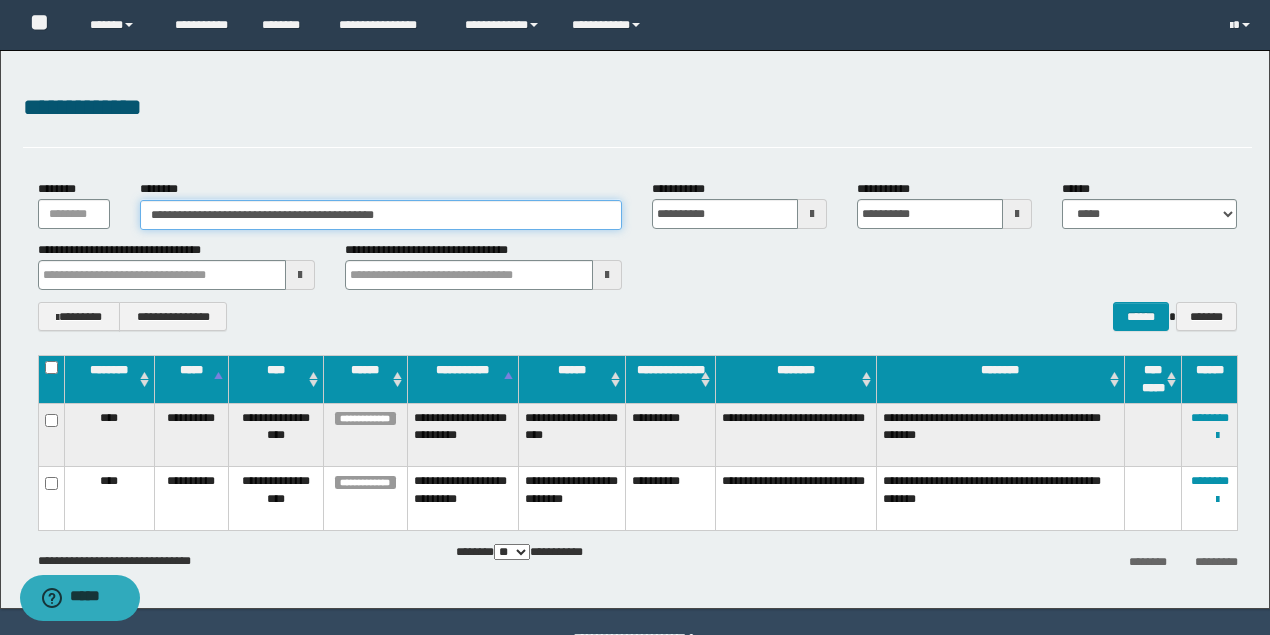 paste 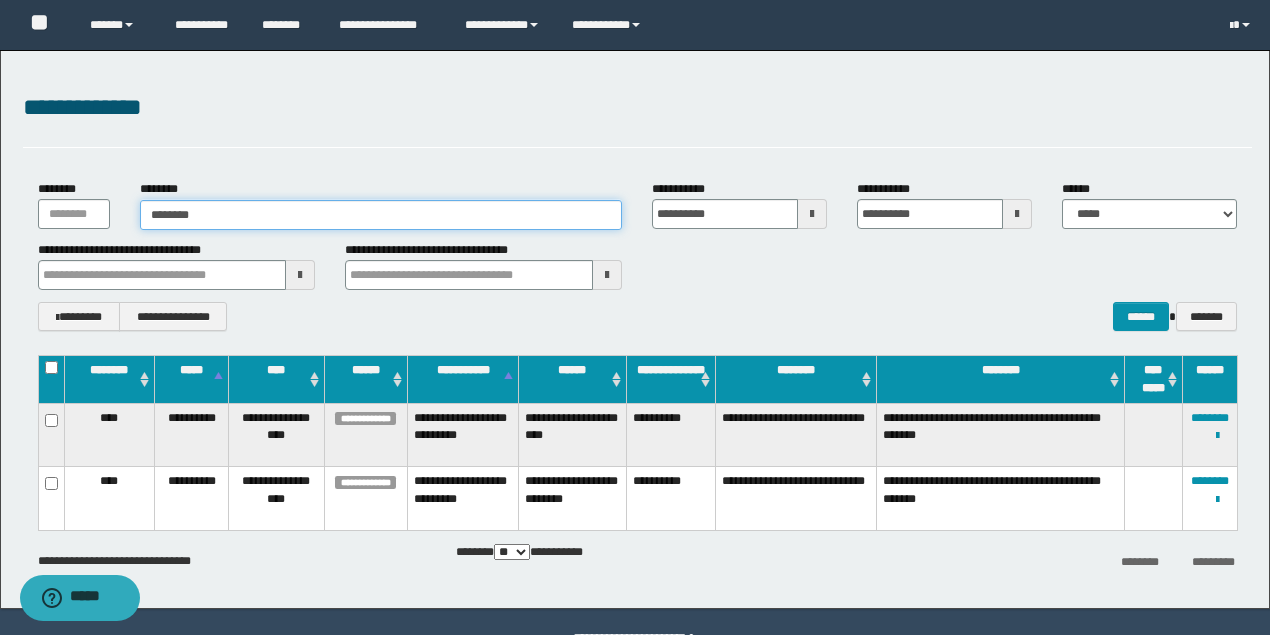 type on "********" 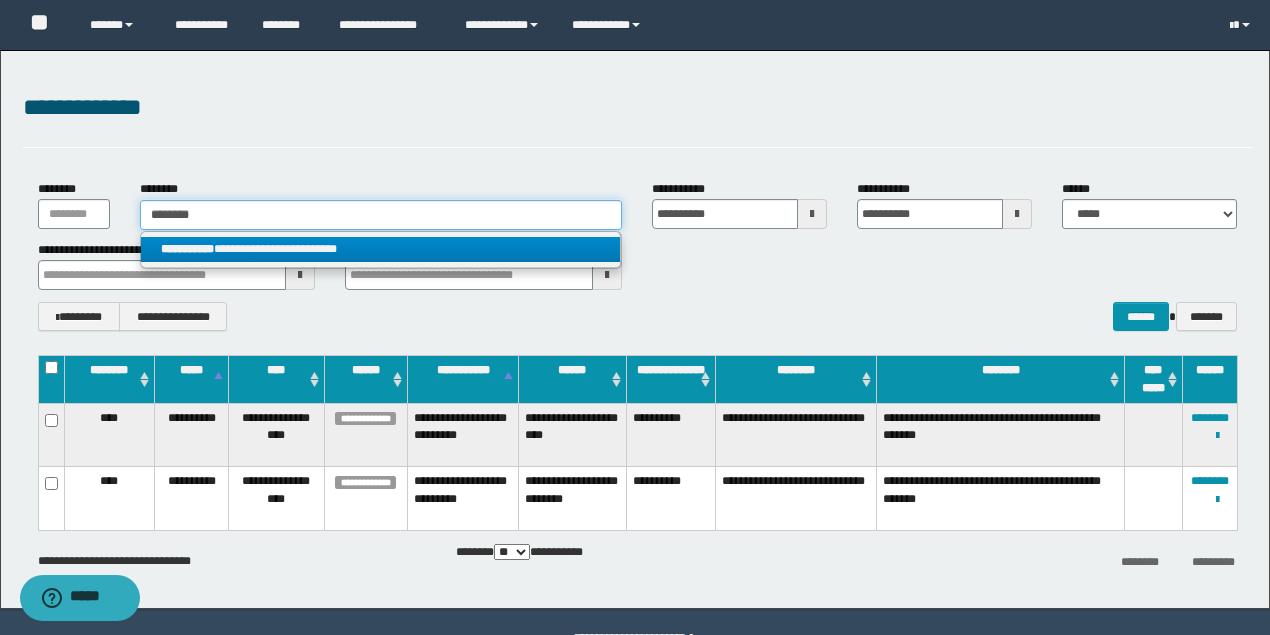 type on "********" 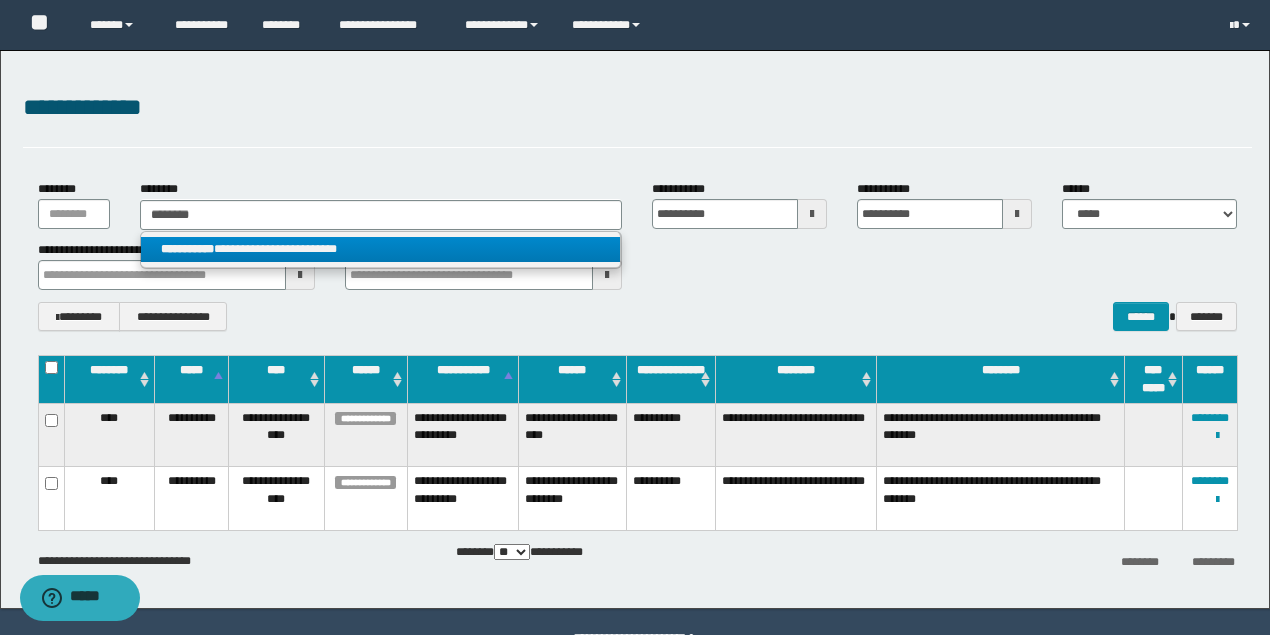 click on "**********" at bounding box center [380, 249] 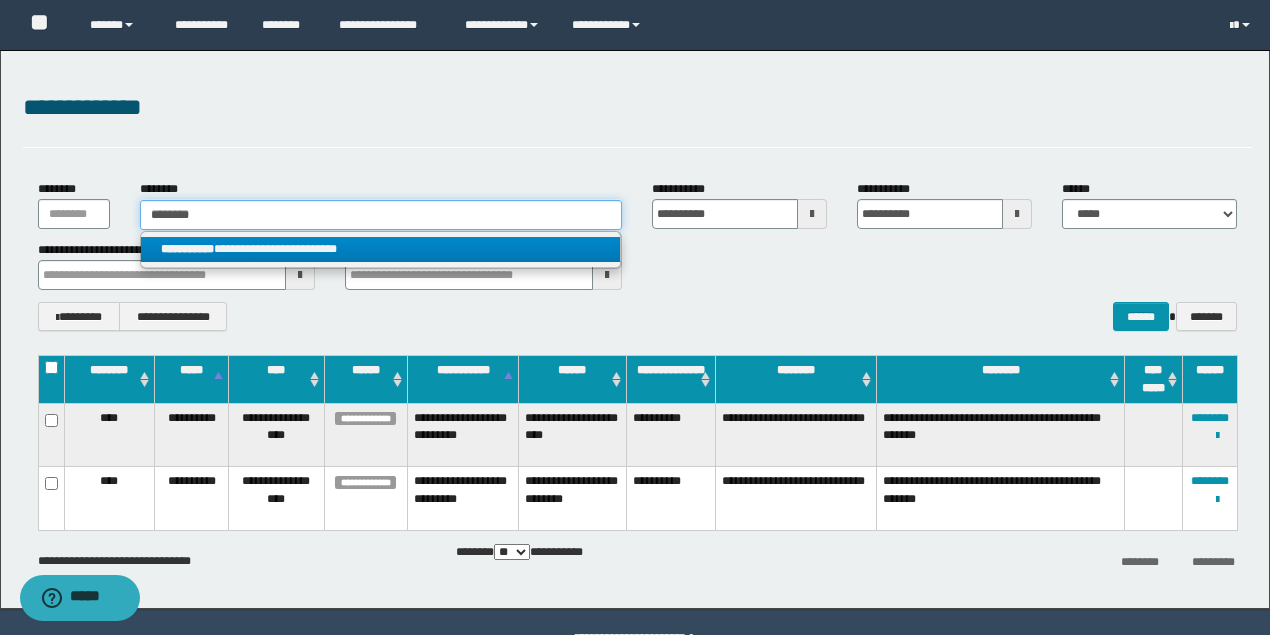 type 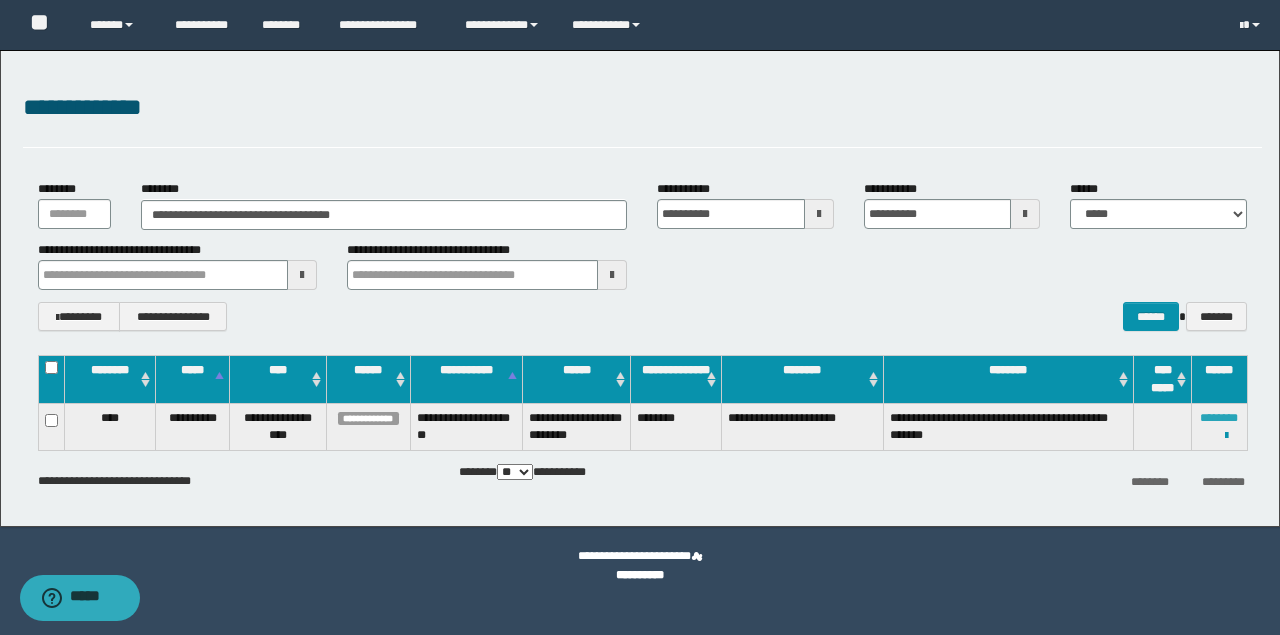 click on "********" at bounding box center [1219, 418] 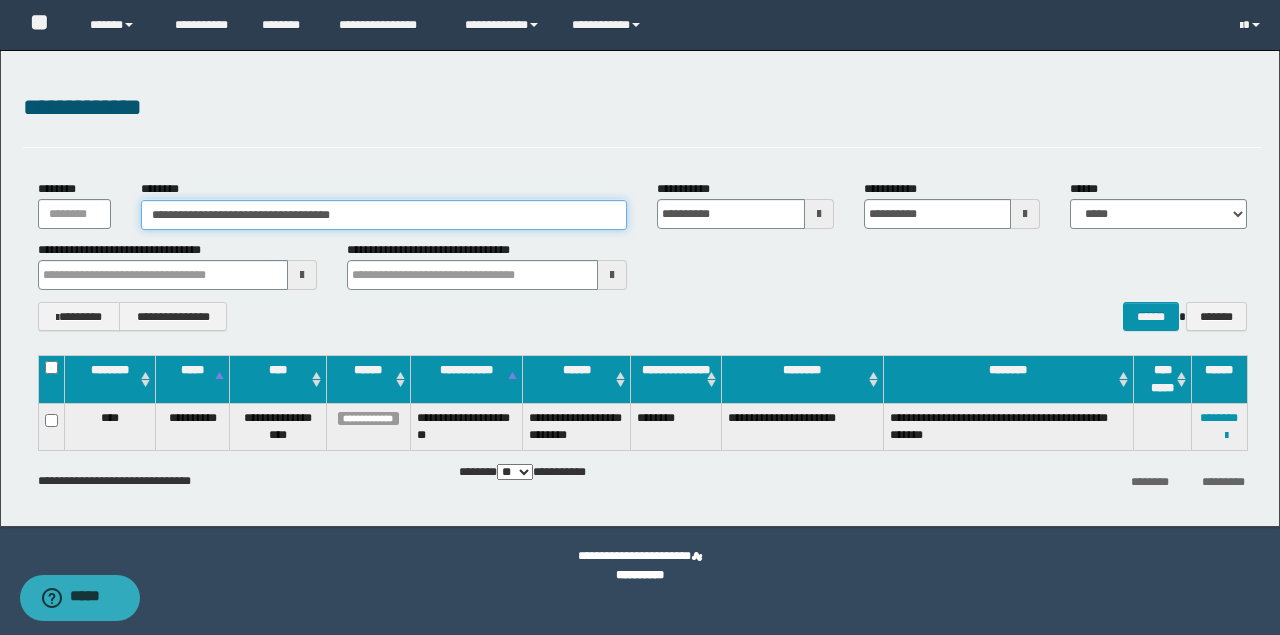 paste 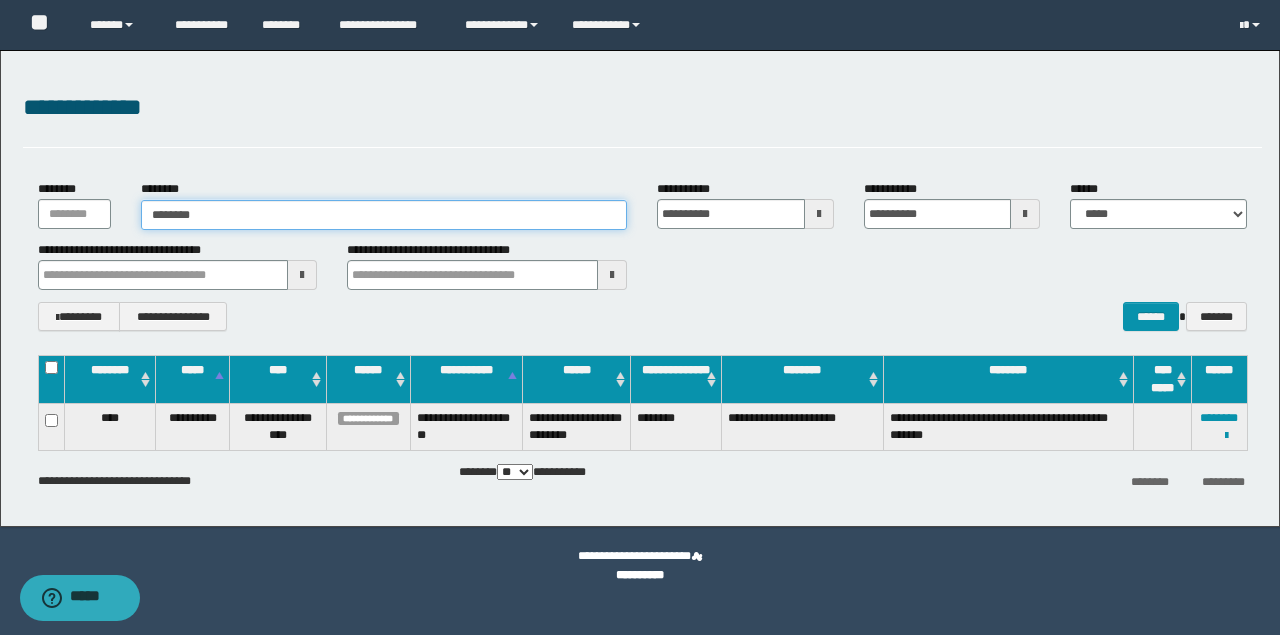 type on "********" 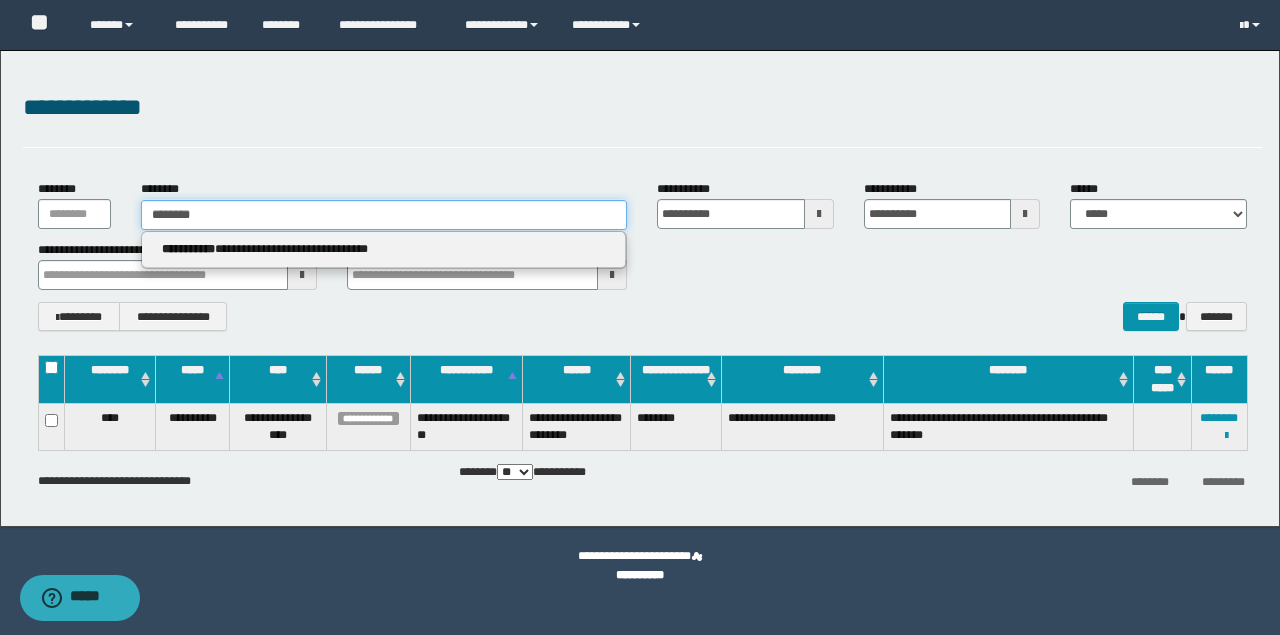 type on "********" 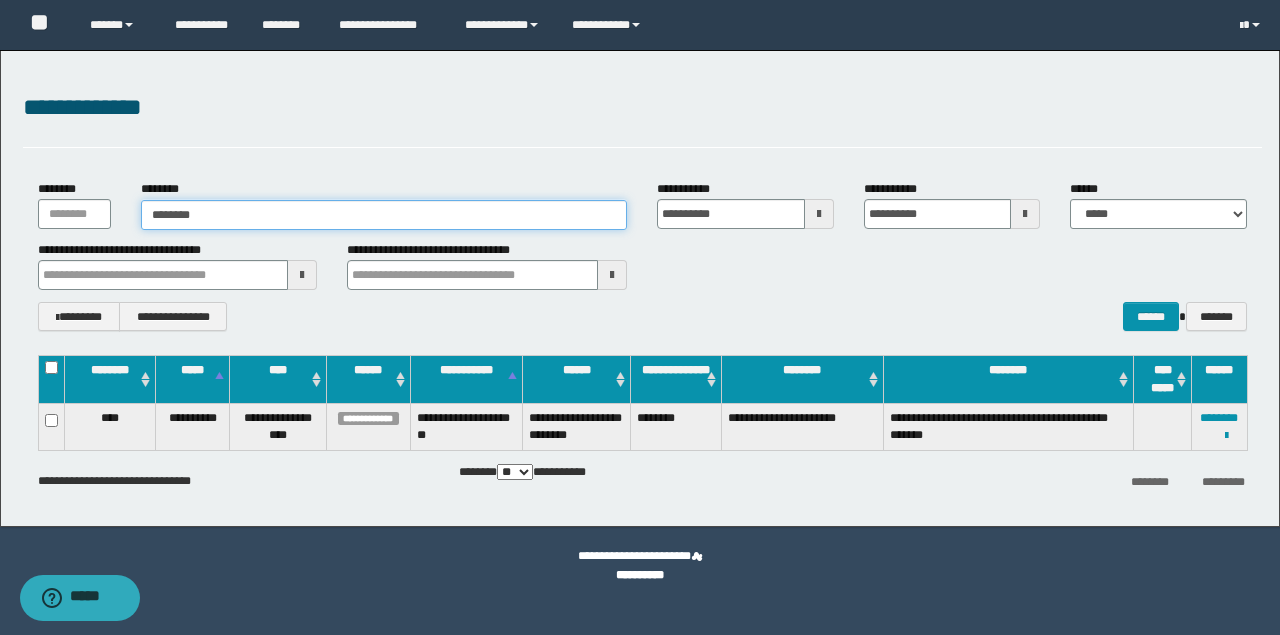 type on "********" 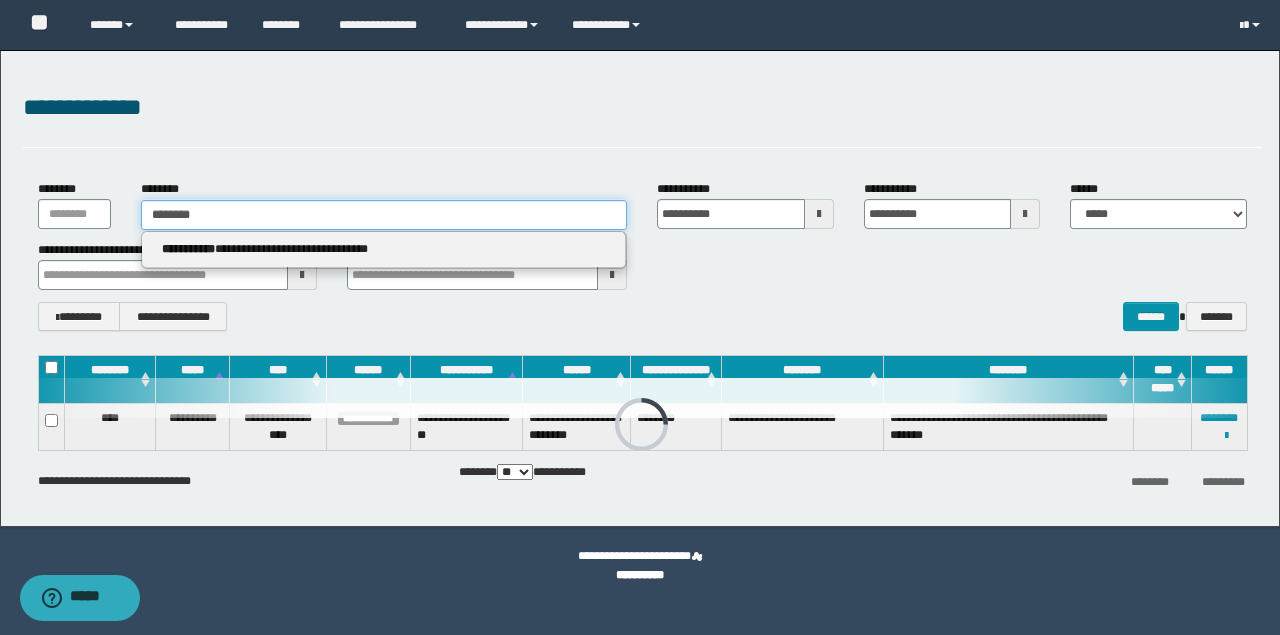 click on "********" at bounding box center [384, 215] 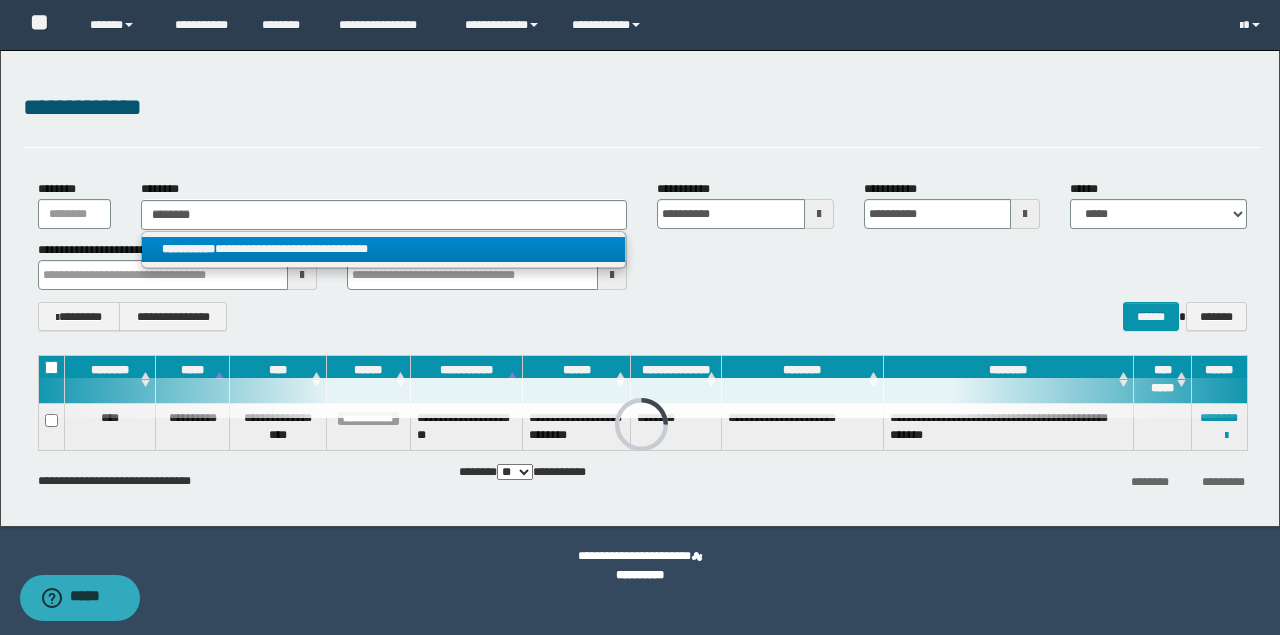 click on "**********" at bounding box center (383, 249) 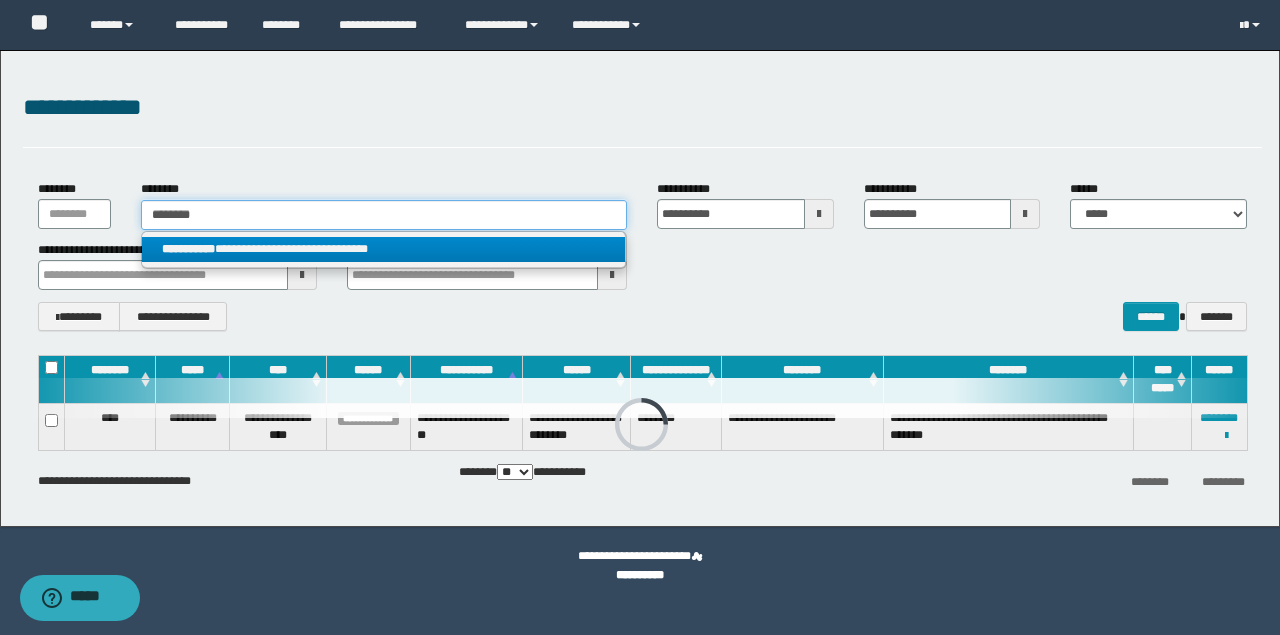 type 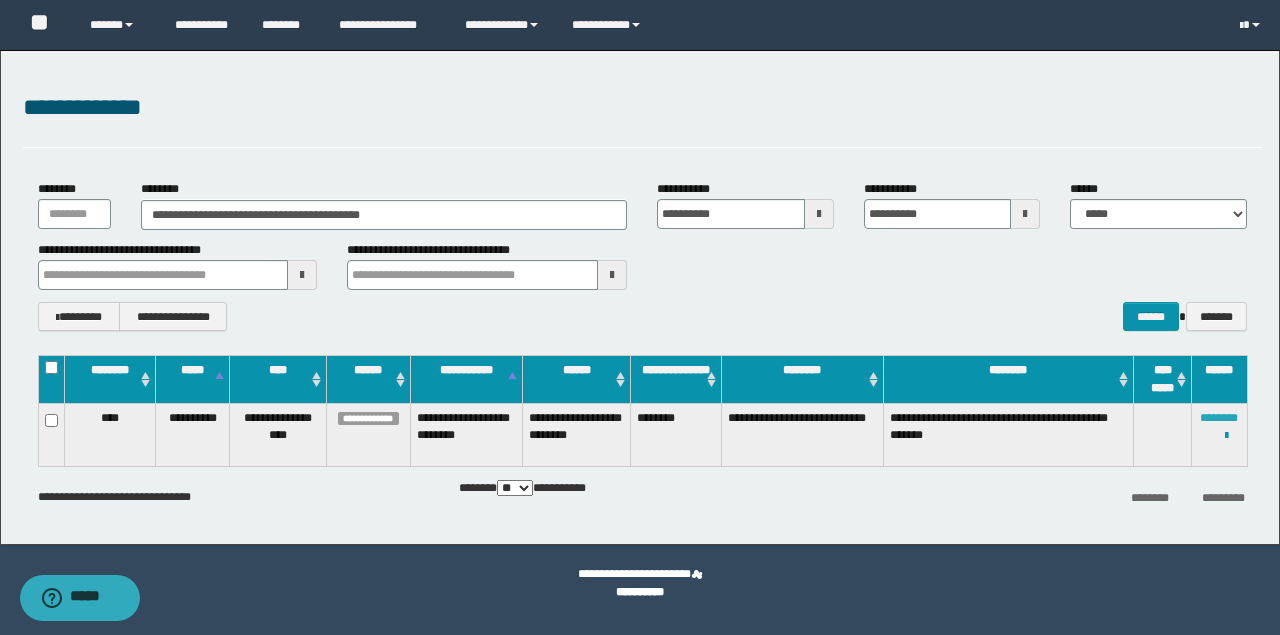 click on "********" at bounding box center [1219, 418] 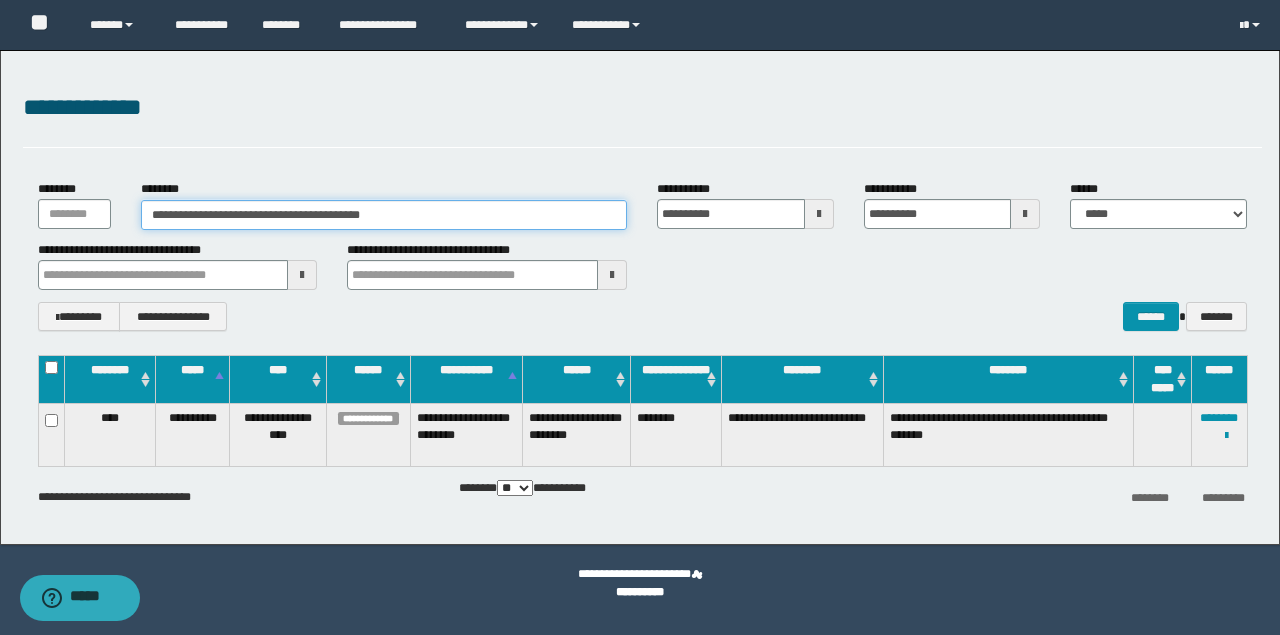drag, startPoint x: 226, startPoint y: 230, endPoint x: 58, endPoint y: 200, distance: 170.65755 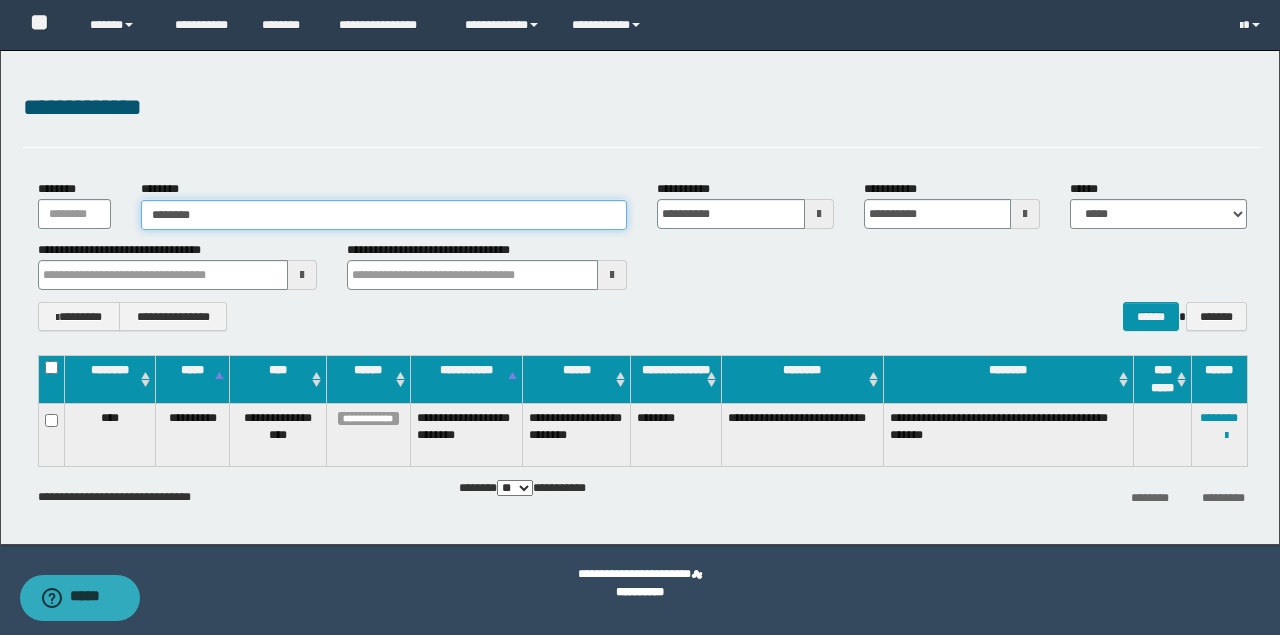 type on "********" 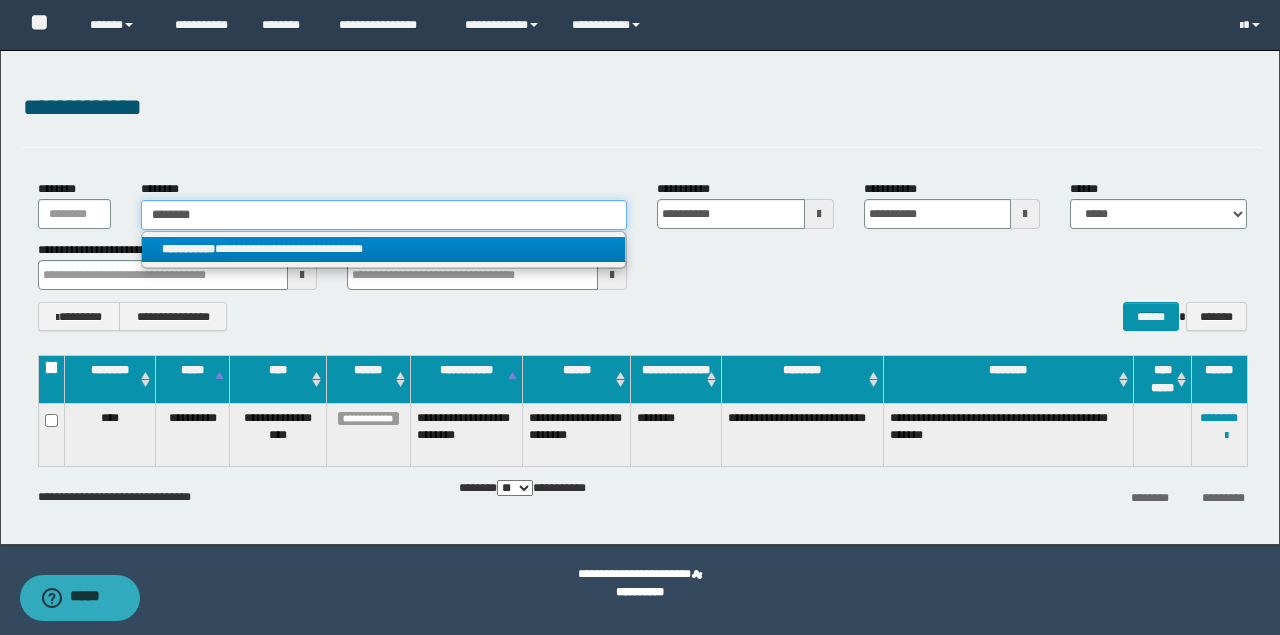 type on "********" 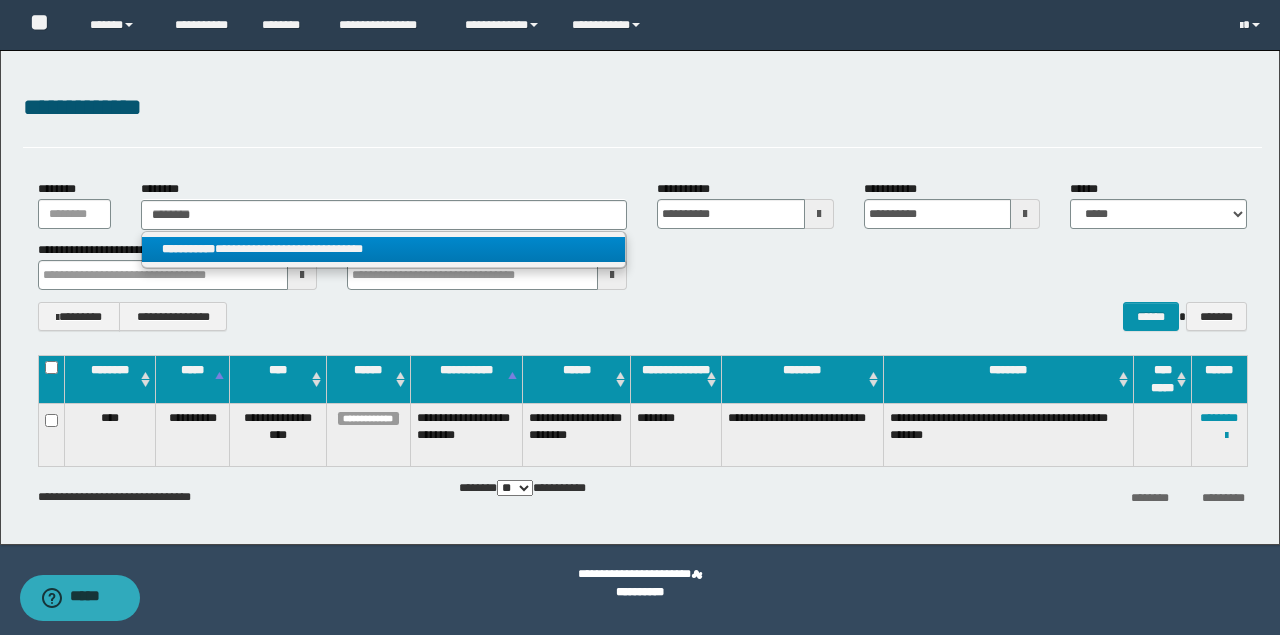 click on "**********" at bounding box center (384, 249) 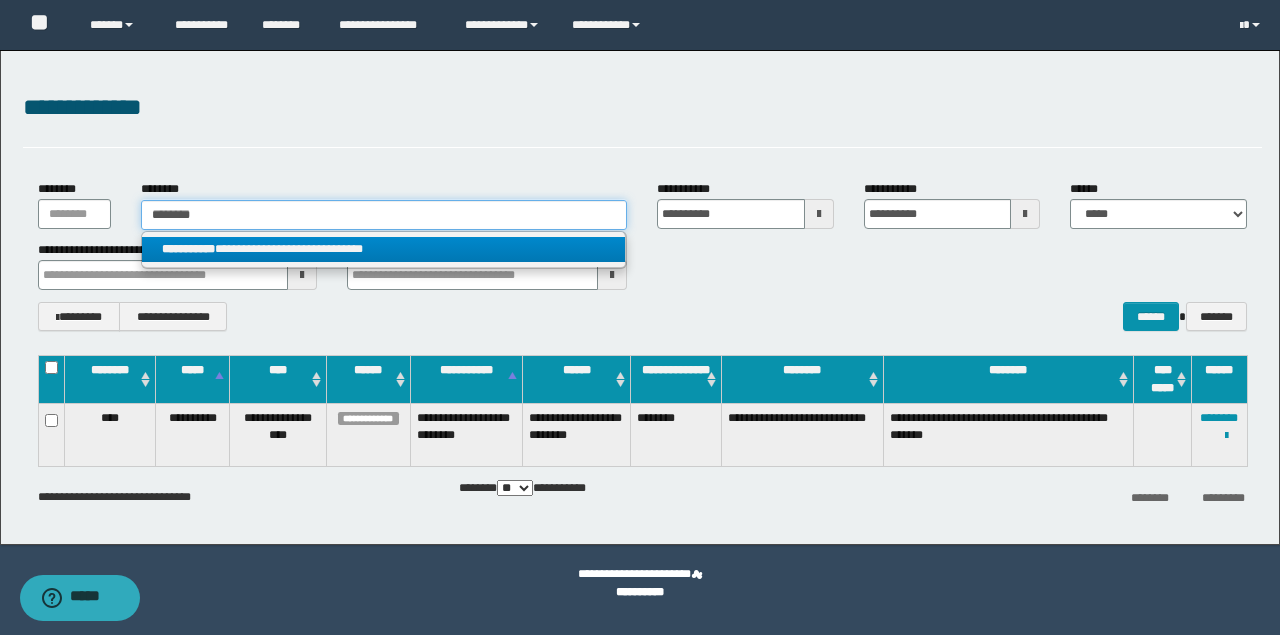 type 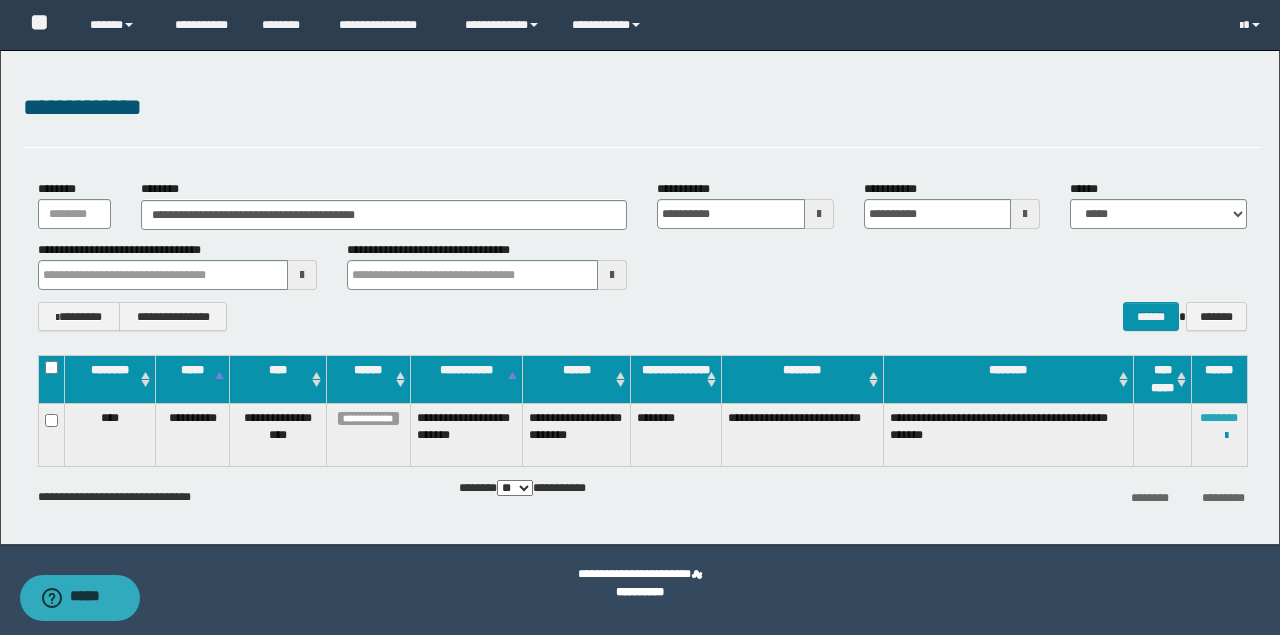 click on "********" at bounding box center [1219, 418] 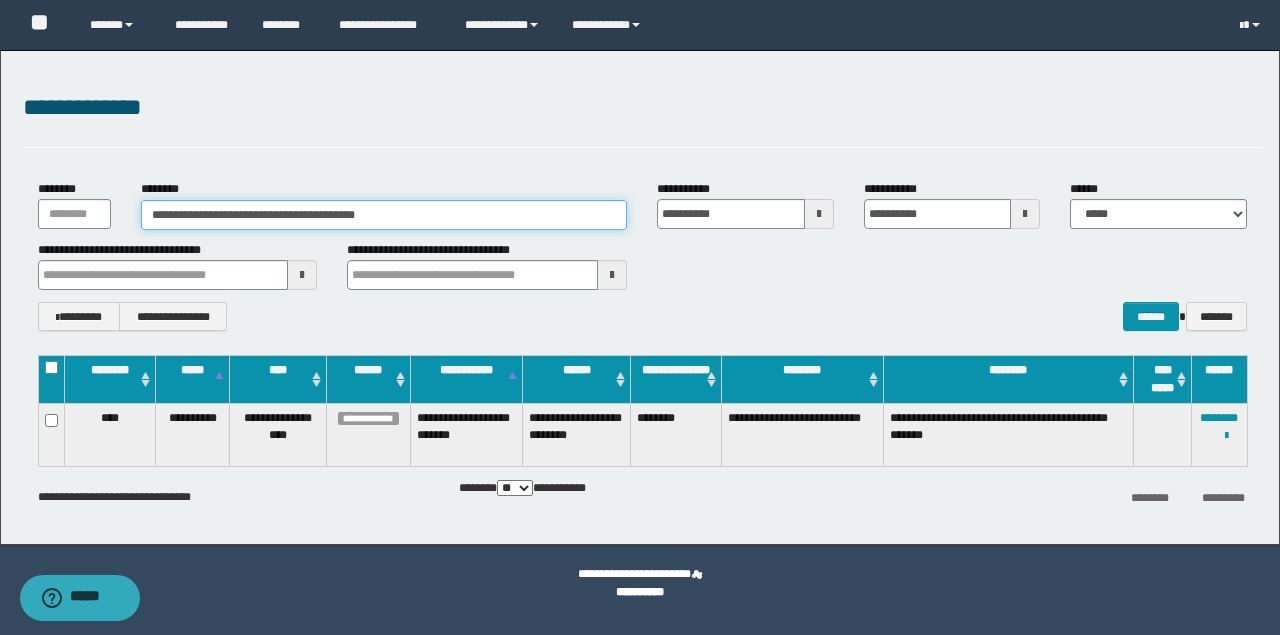 paste 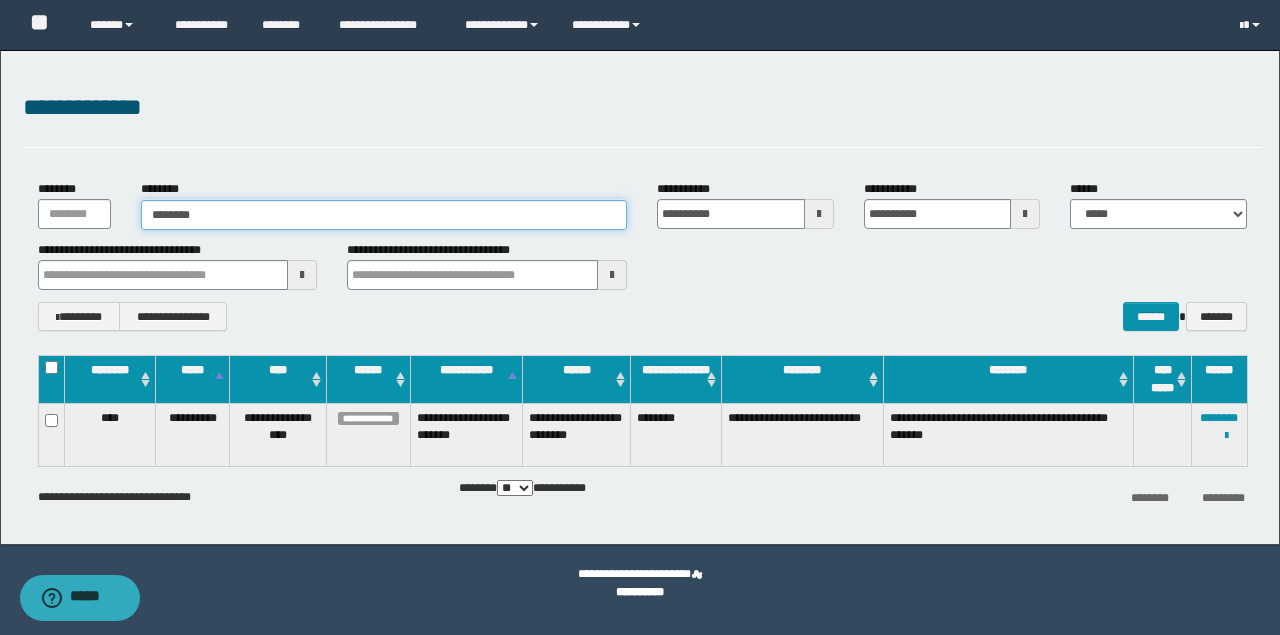 type on "********" 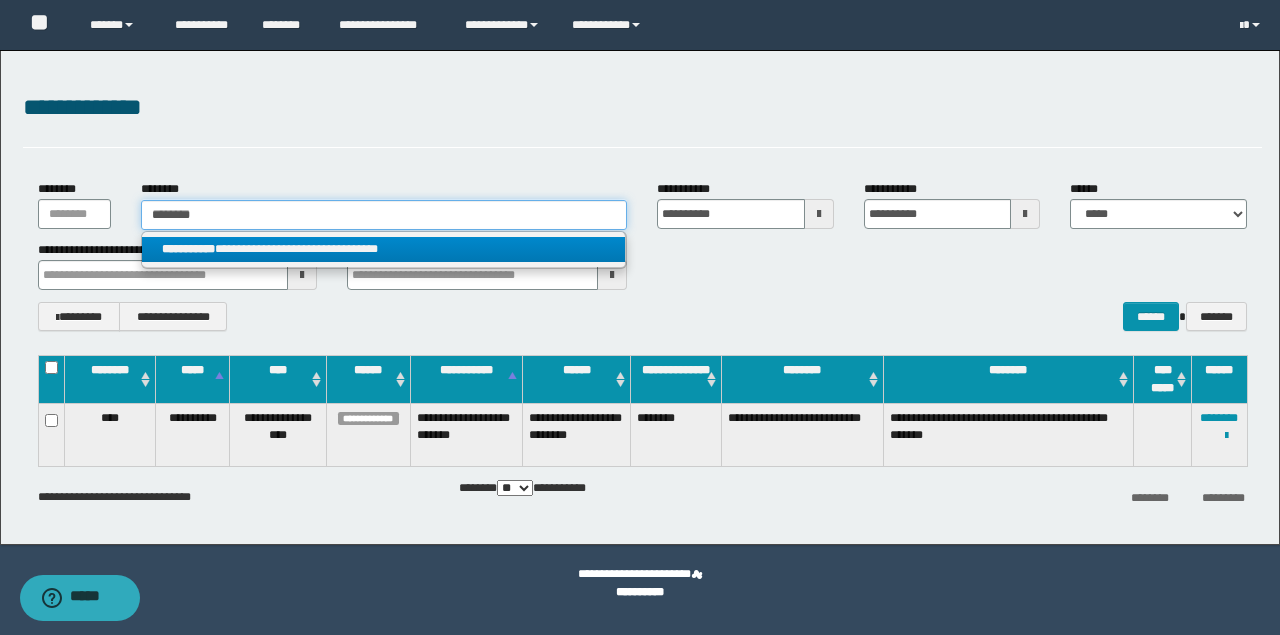 type on "********" 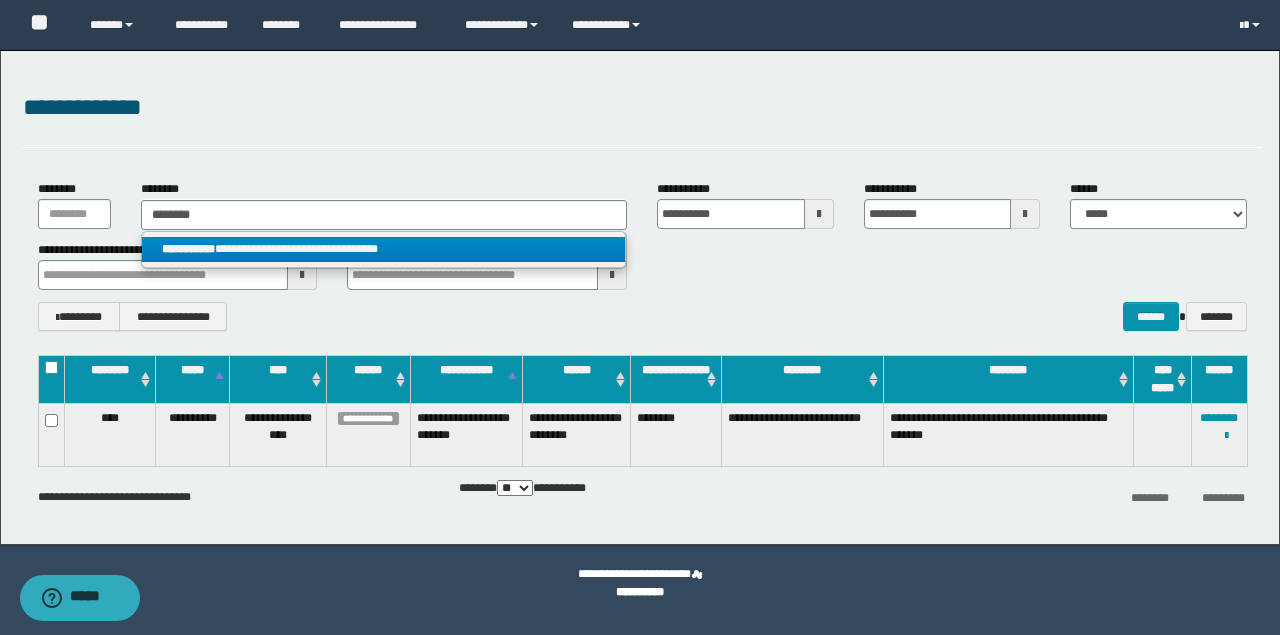 click on "**********" at bounding box center (384, 249) 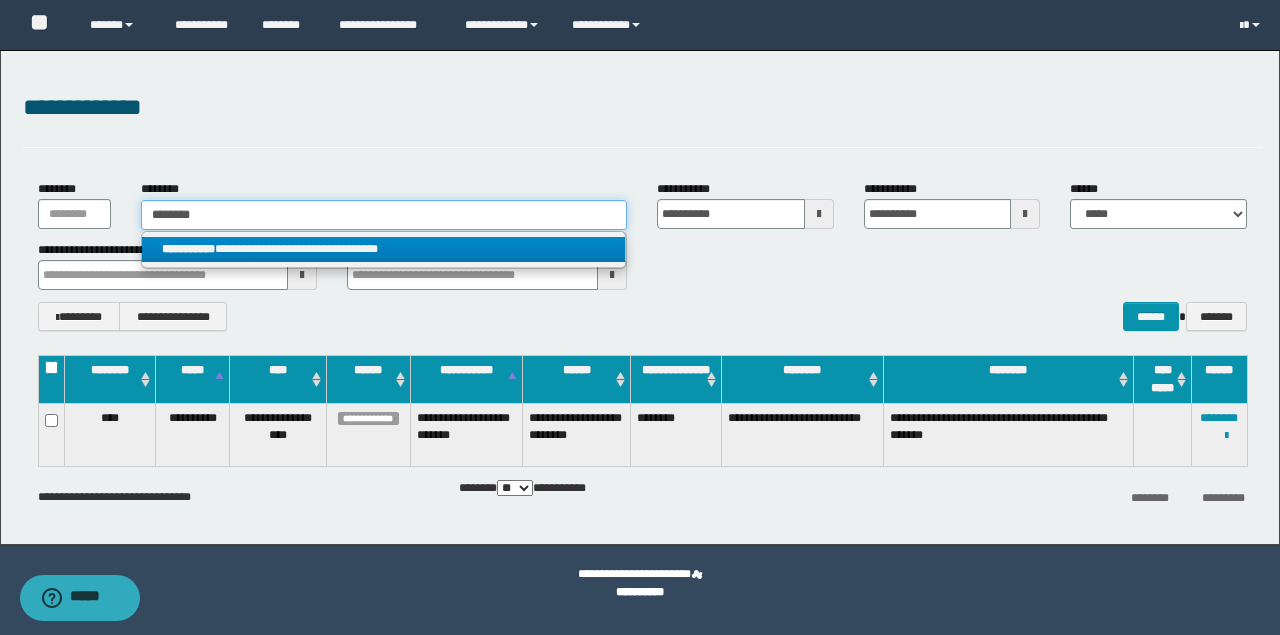 type 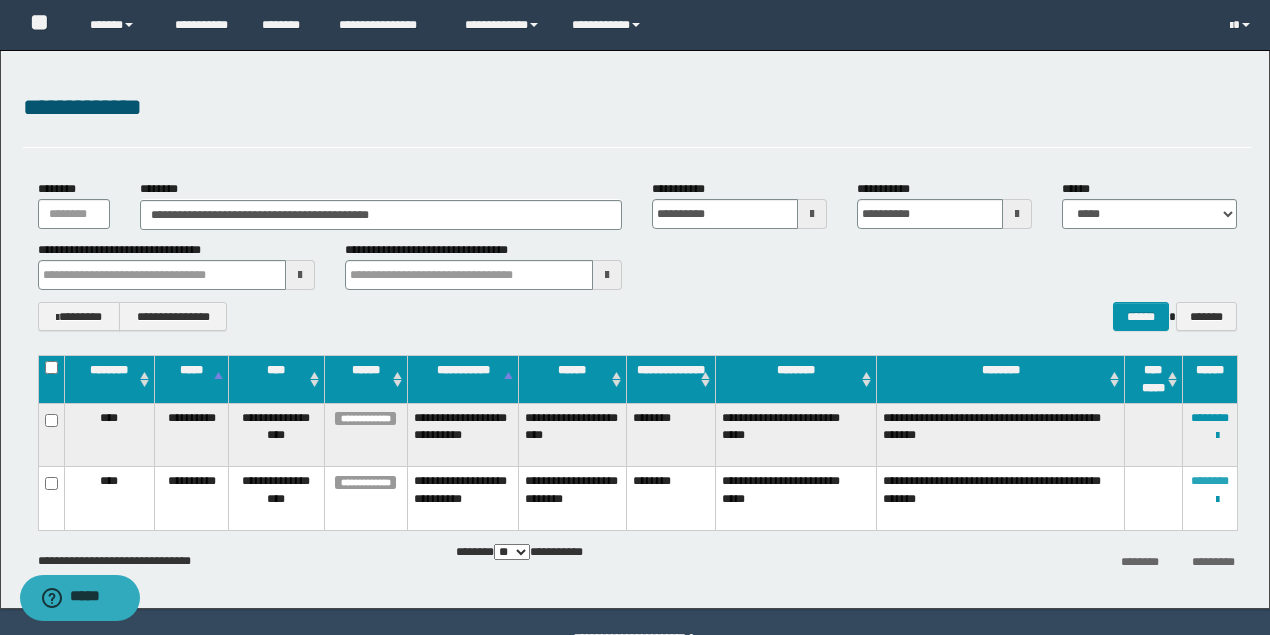click on "********" at bounding box center [1210, 481] 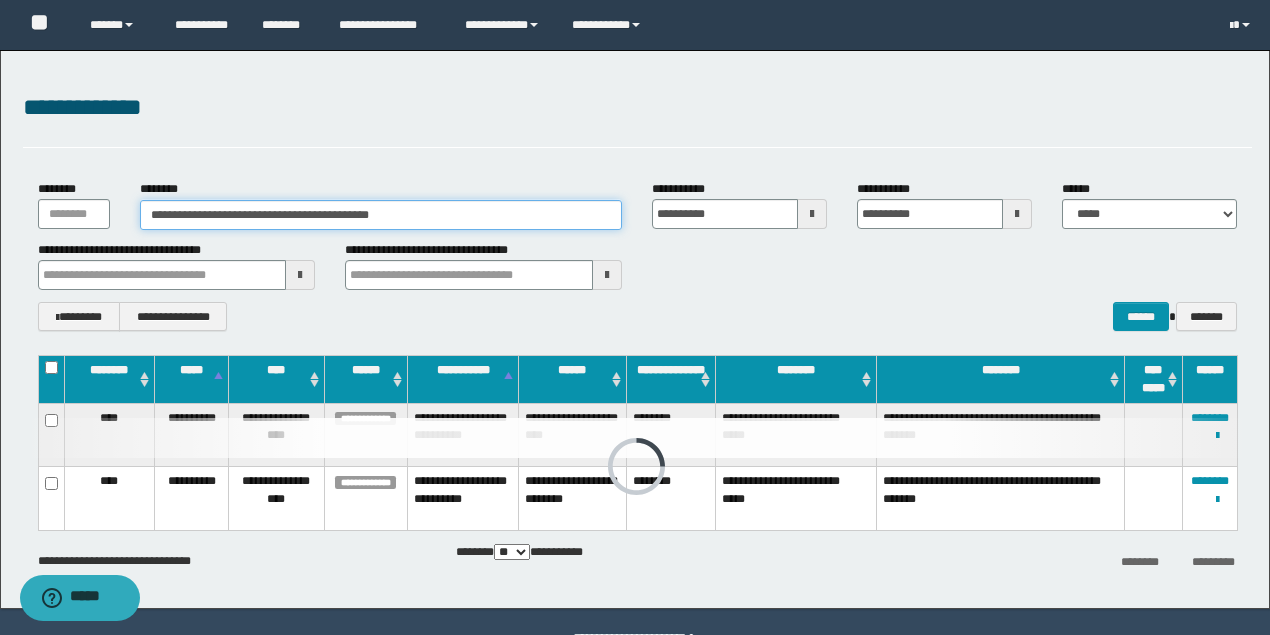paste 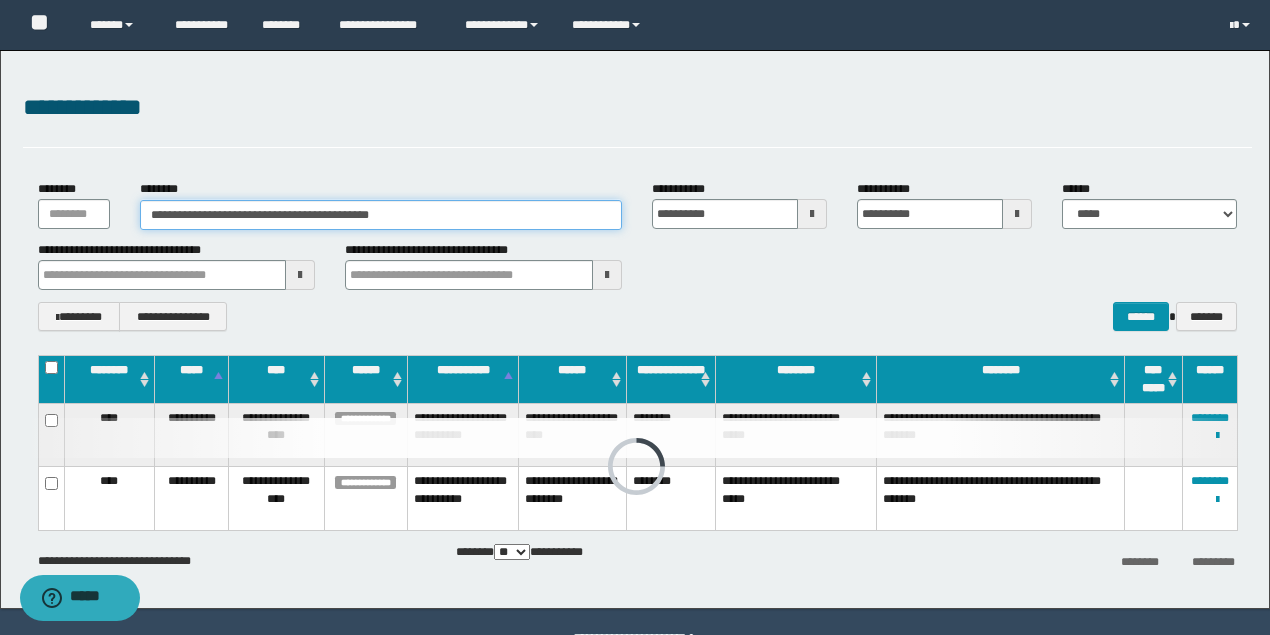 type on "********" 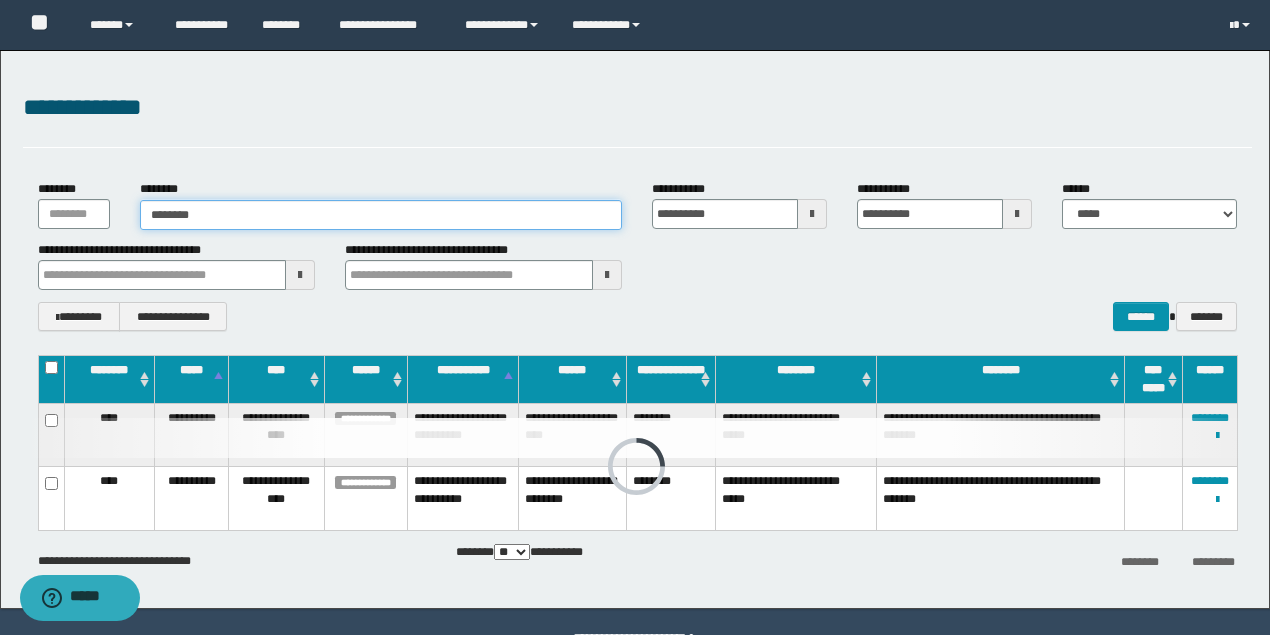 drag, startPoint x: 478, startPoint y: 216, endPoint x: 0, endPoint y: 223, distance: 478.05124 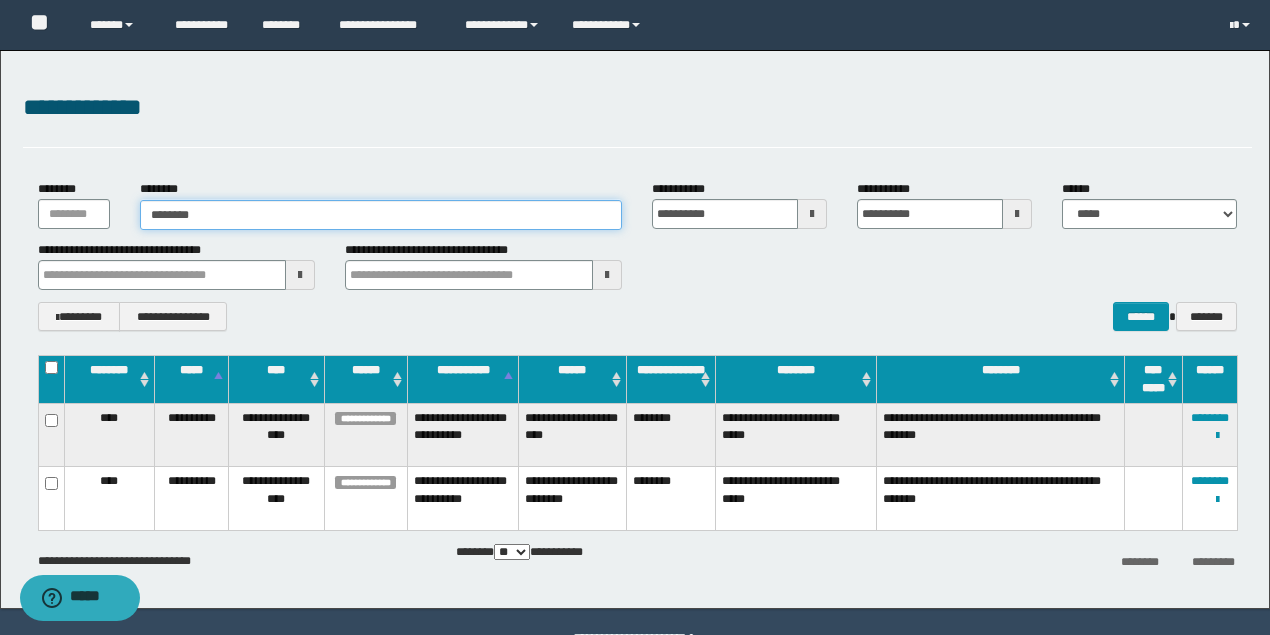 type on "********" 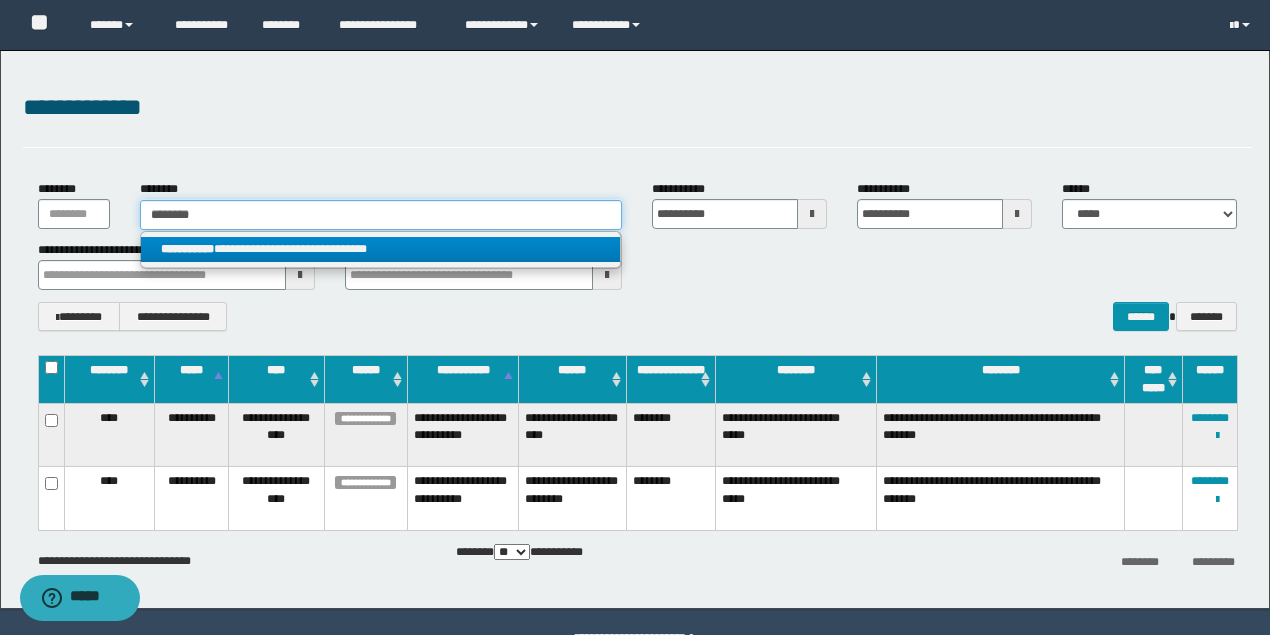 type on "********" 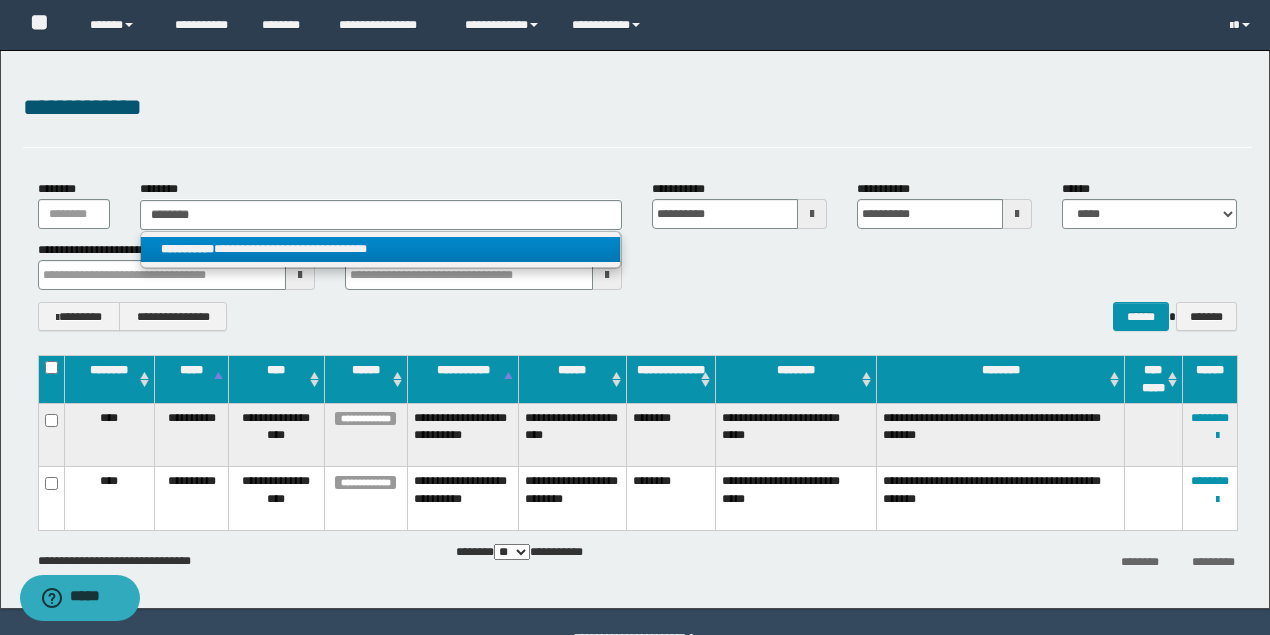 click on "**********" at bounding box center (380, 249) 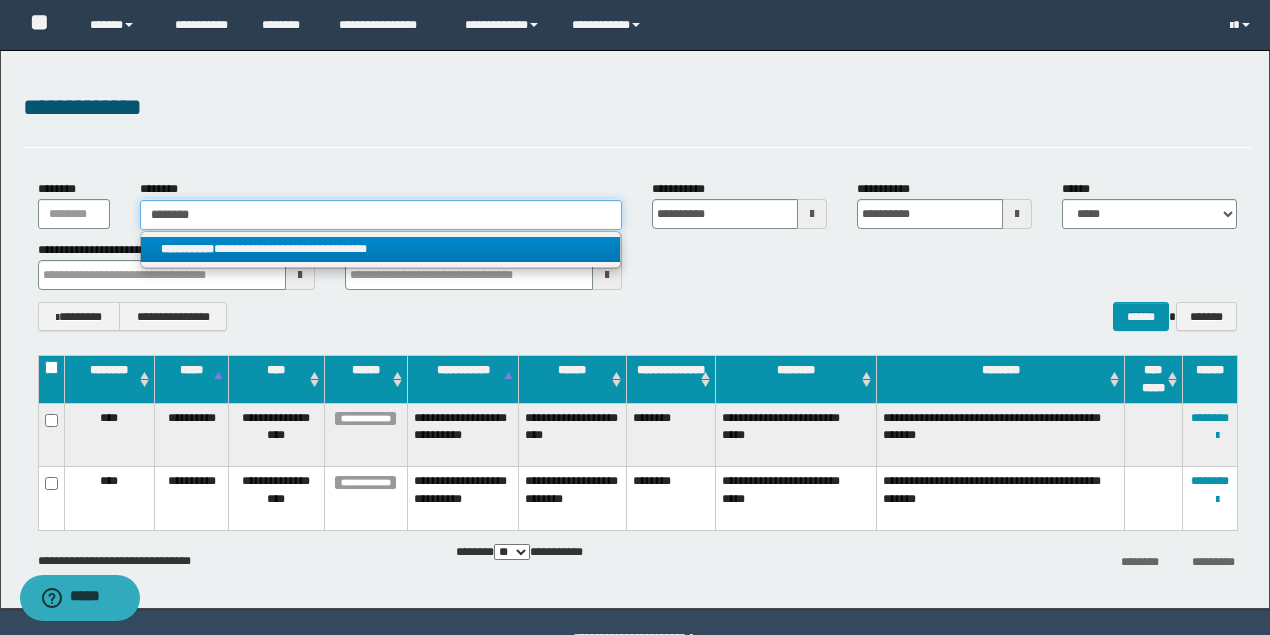 type 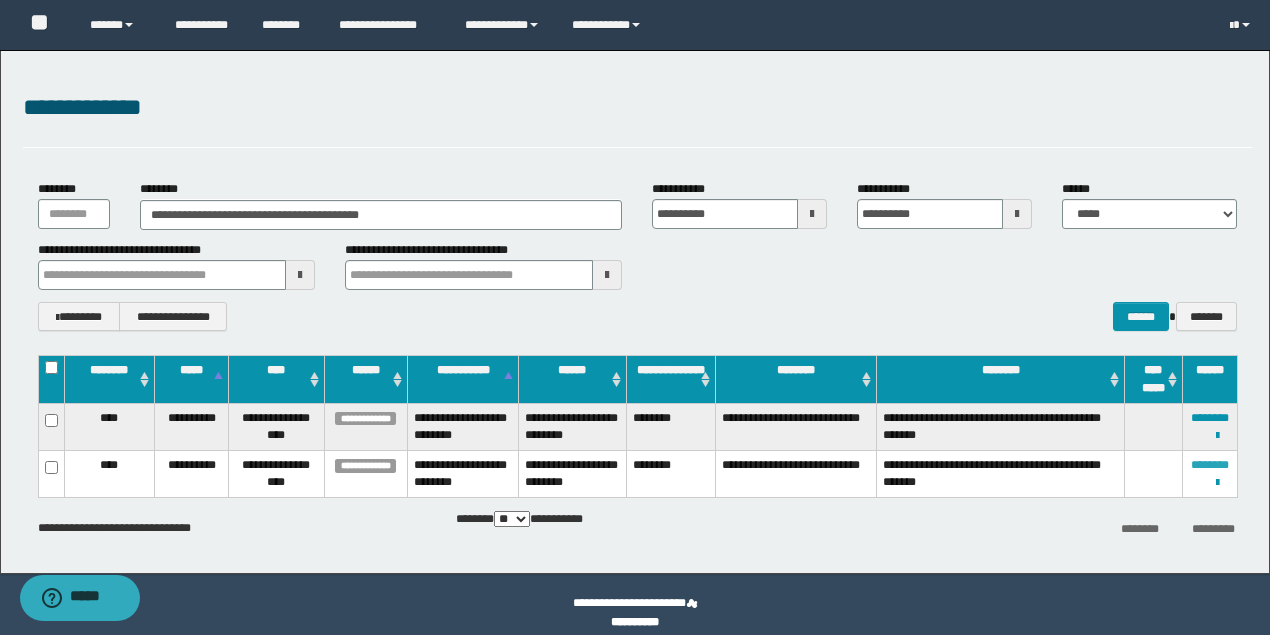 click on "********" at bounding box center [1210, 465] 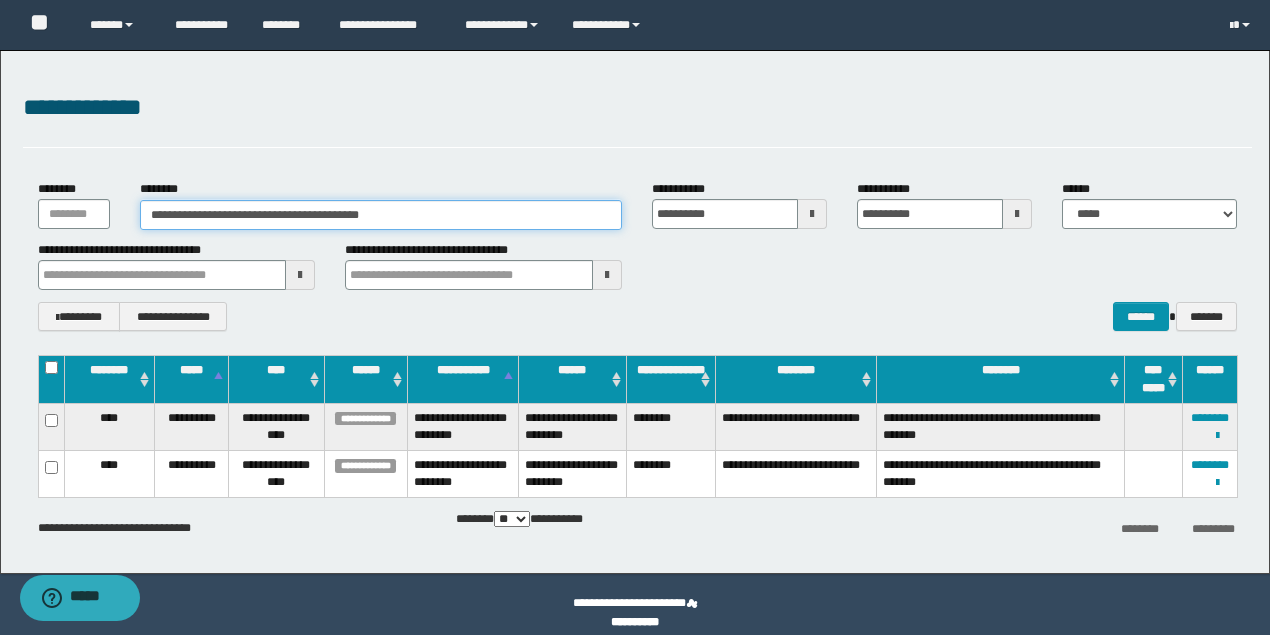 paste 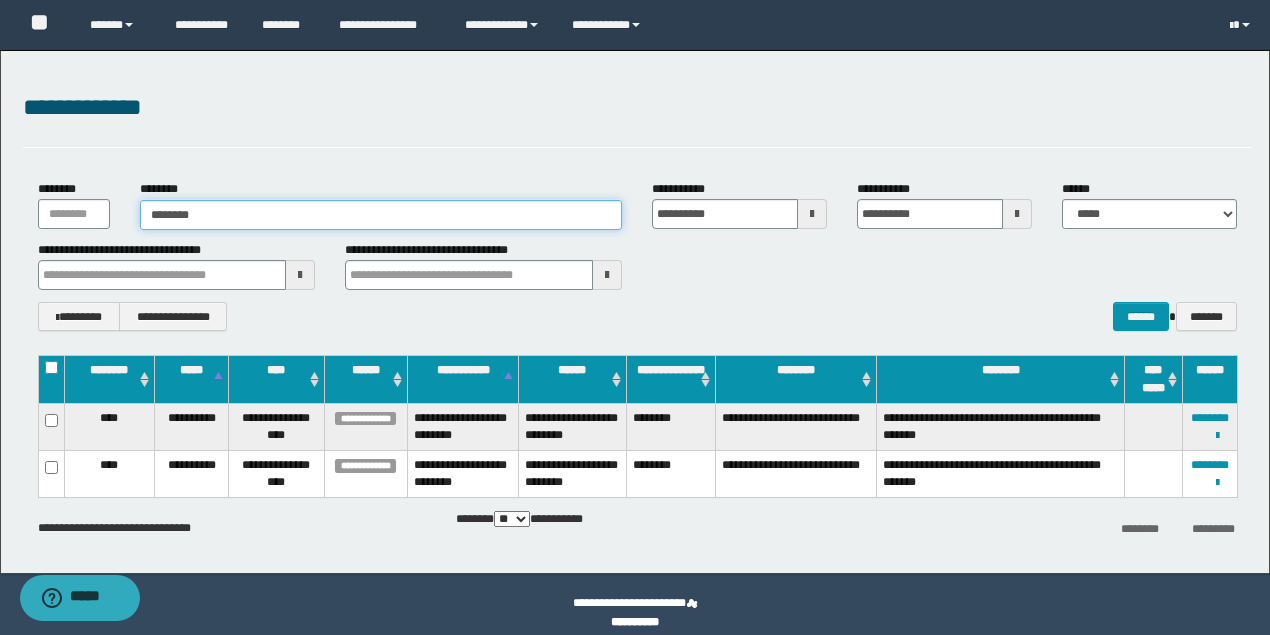 drag, startPoint x: 533, startPoint y: 216, endPoint x: 0, endPoint y: 258, distance: 534.6522 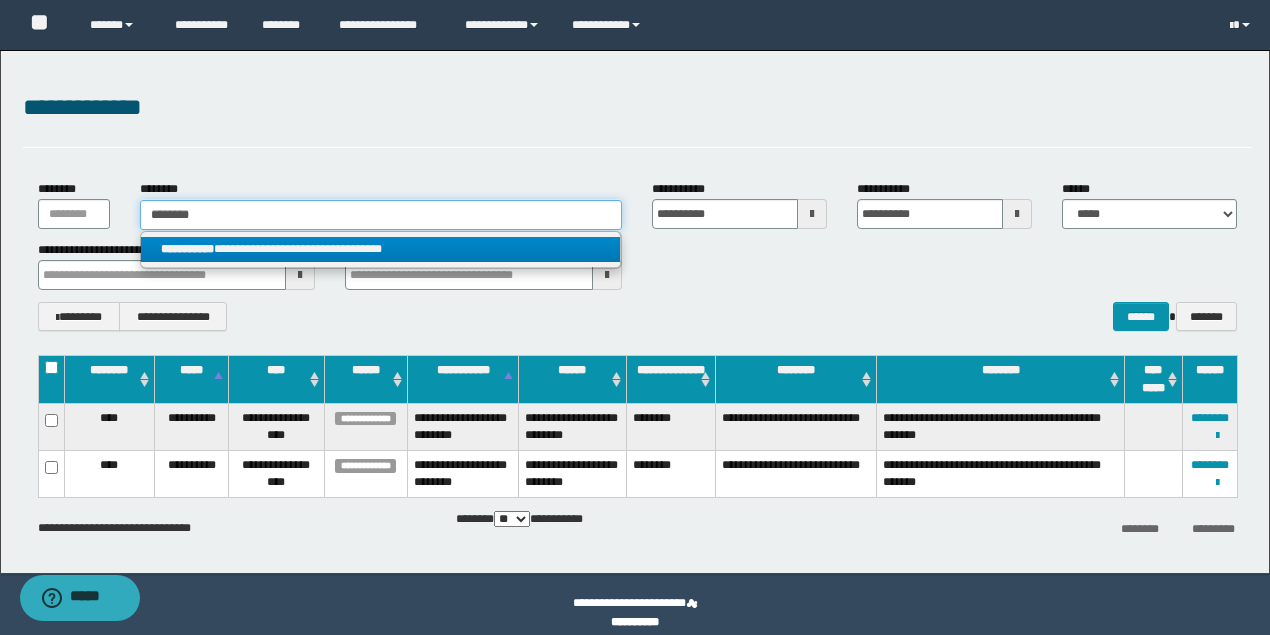 type on "********" 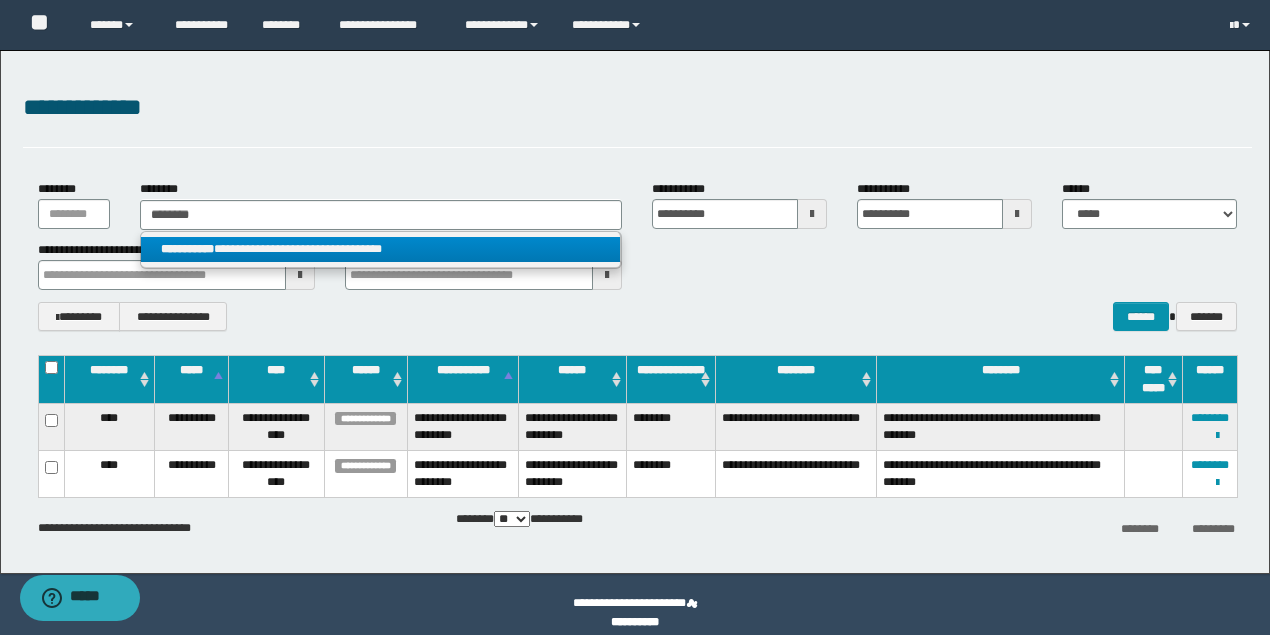 click on "**********" at bounding box center [380, 249] 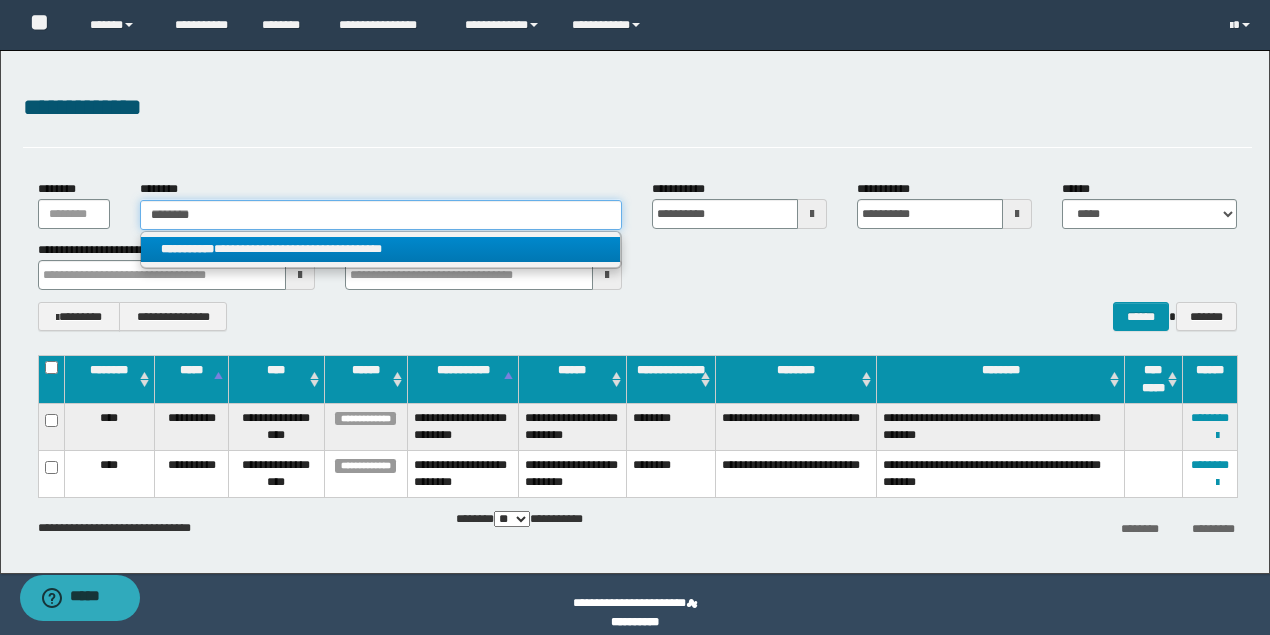 type 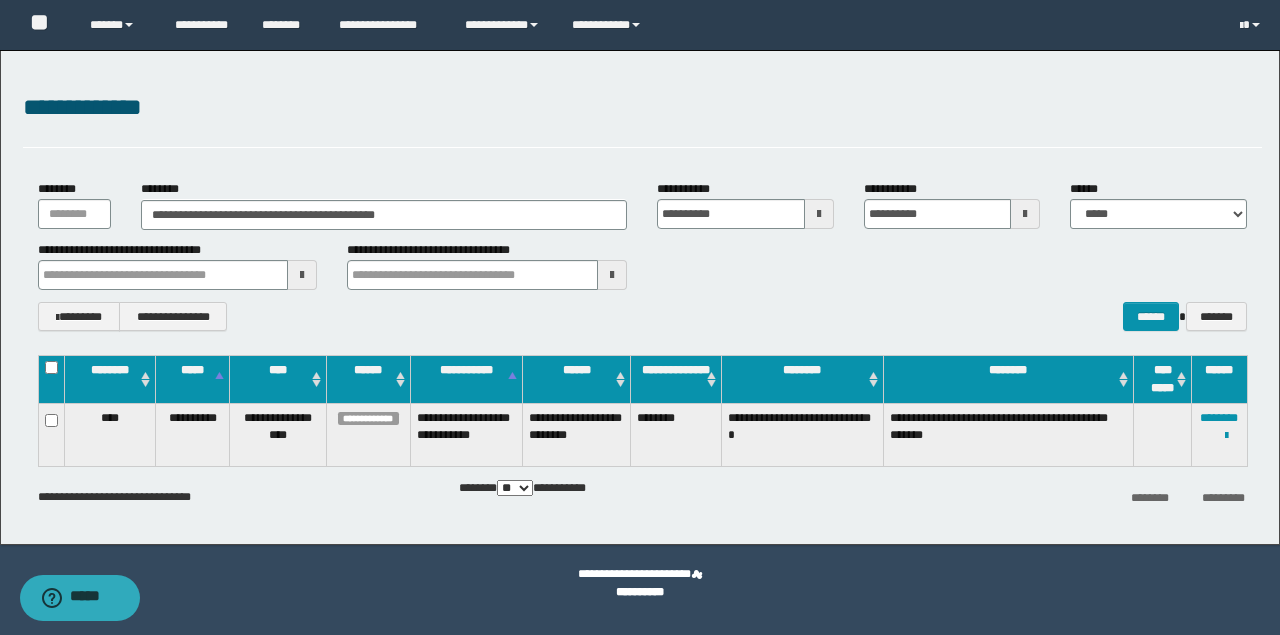 click on "**********" at bounding box center [1219, 434] 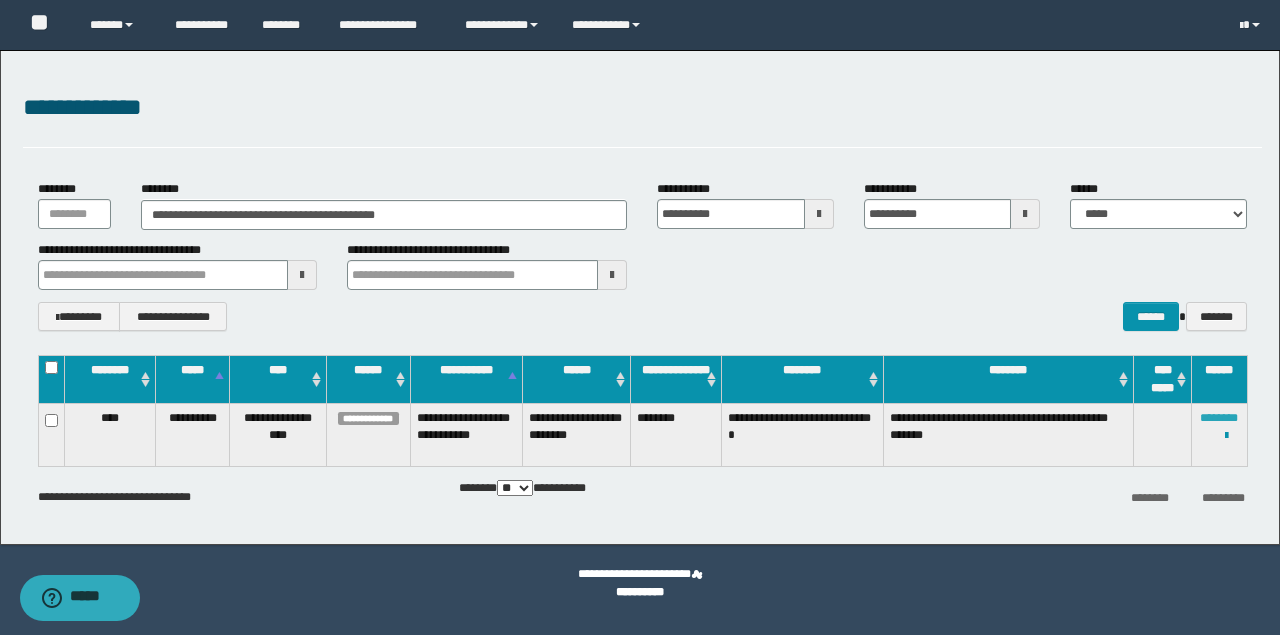 click on "********" at bounding box center (1219, 418) 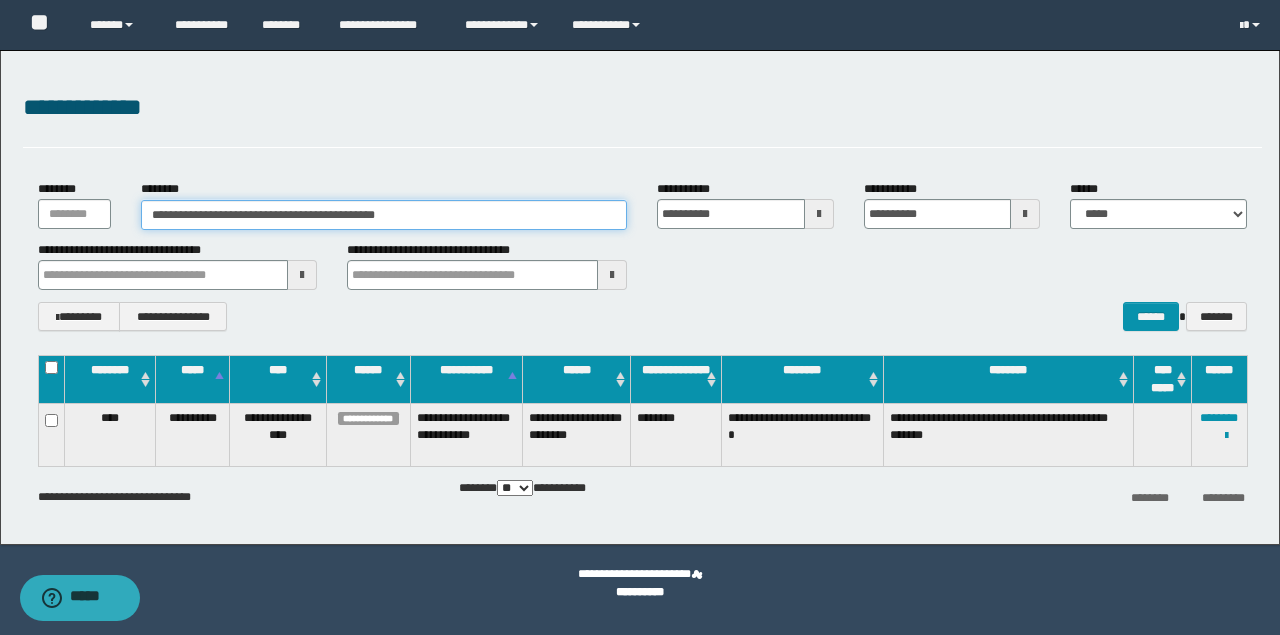 drag, startPoint x: 484, startPoint y: 210, endPoint x: 0, endPoint y: 206, distance: 484.01654 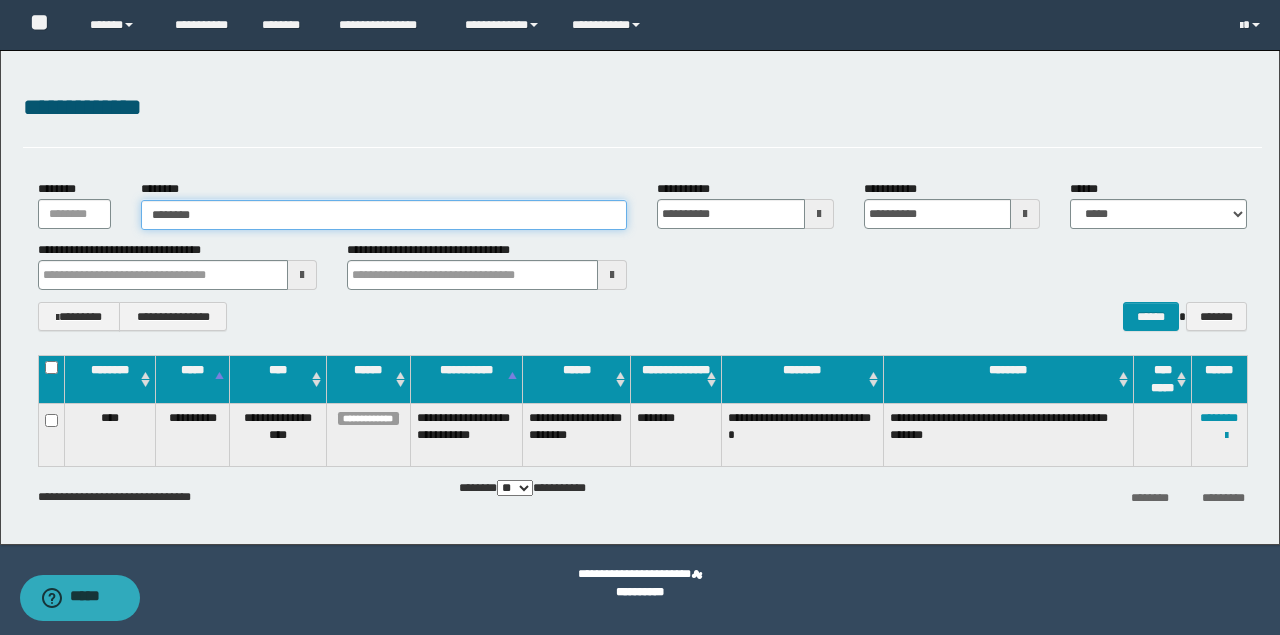 type on "********" 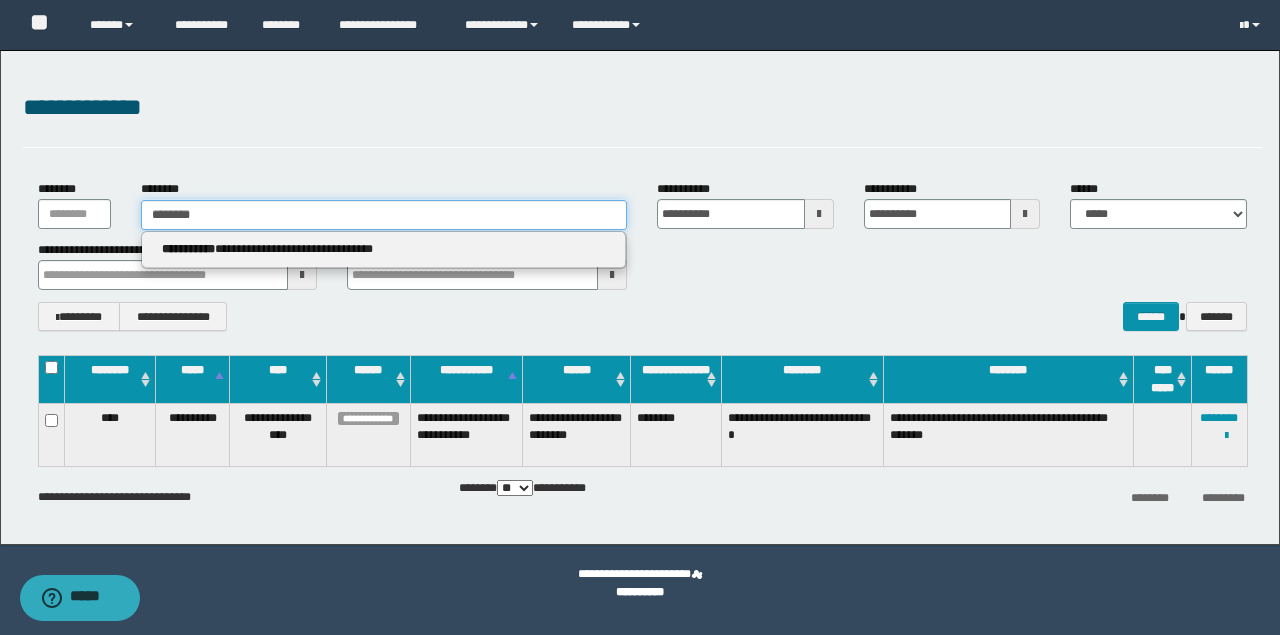 type on "********" 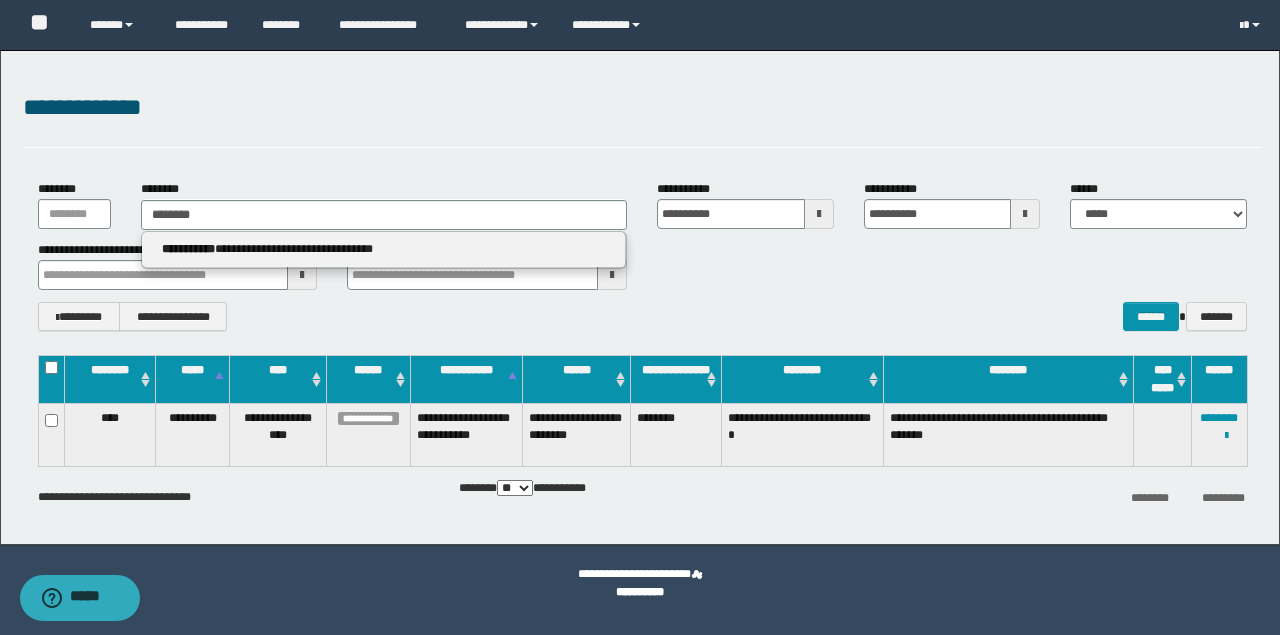 click on "**********" at bounding box center [384, 250] 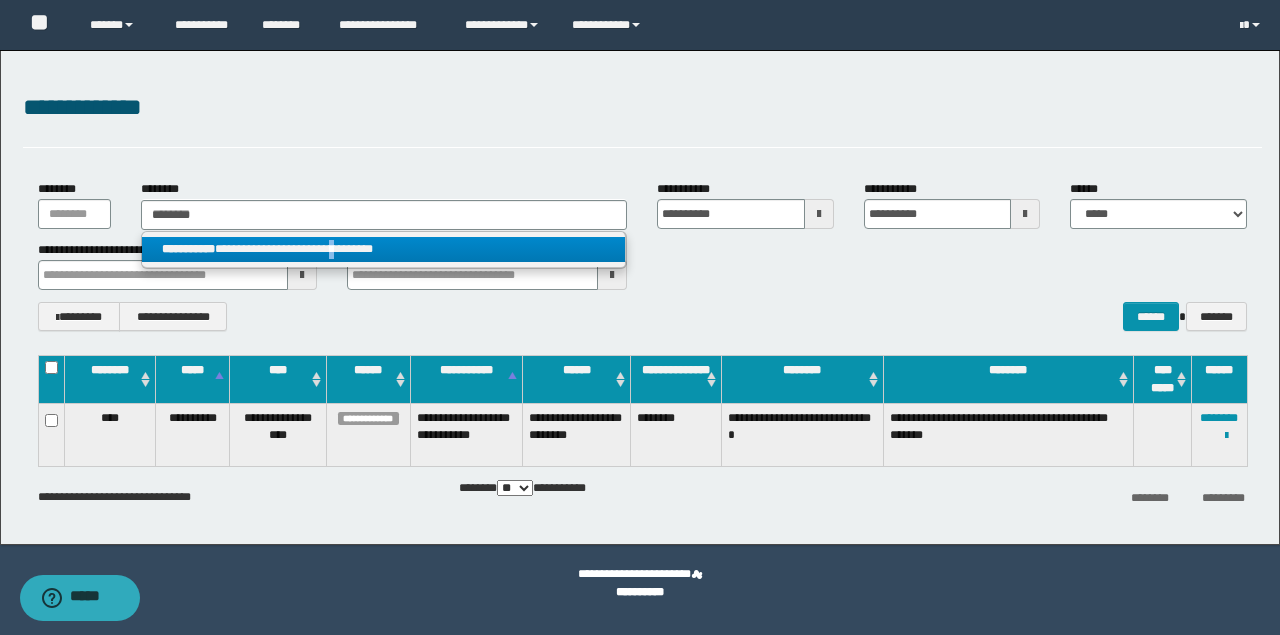 click on "**********" at bounding box center [383, 249] 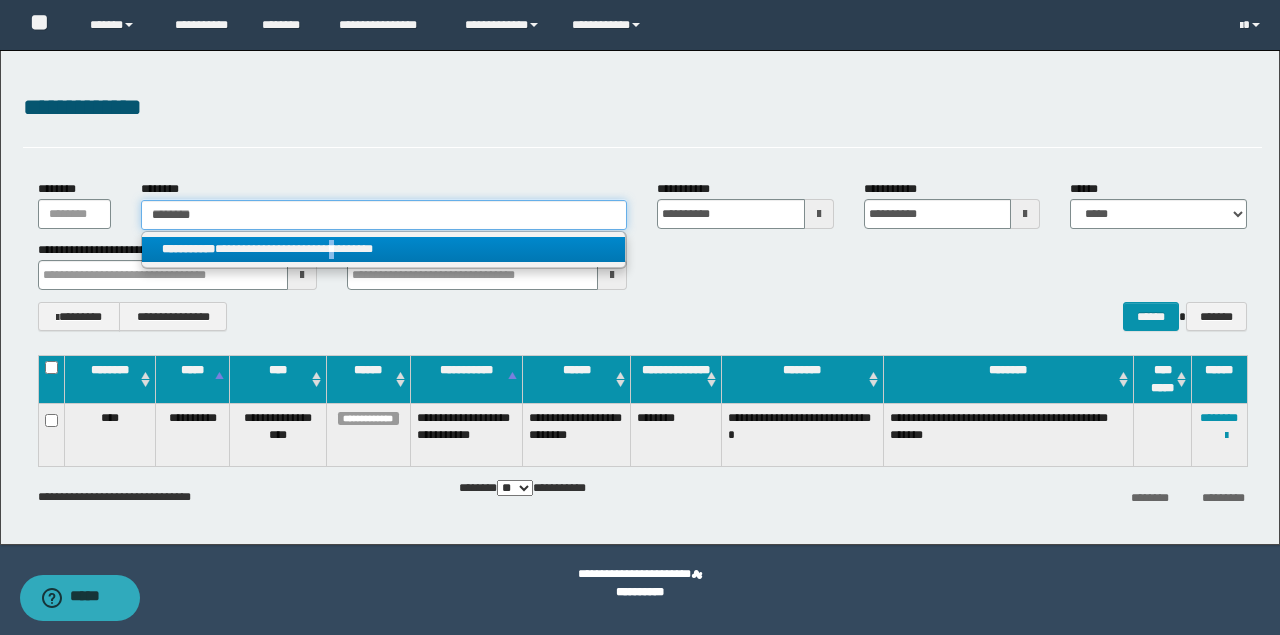 type 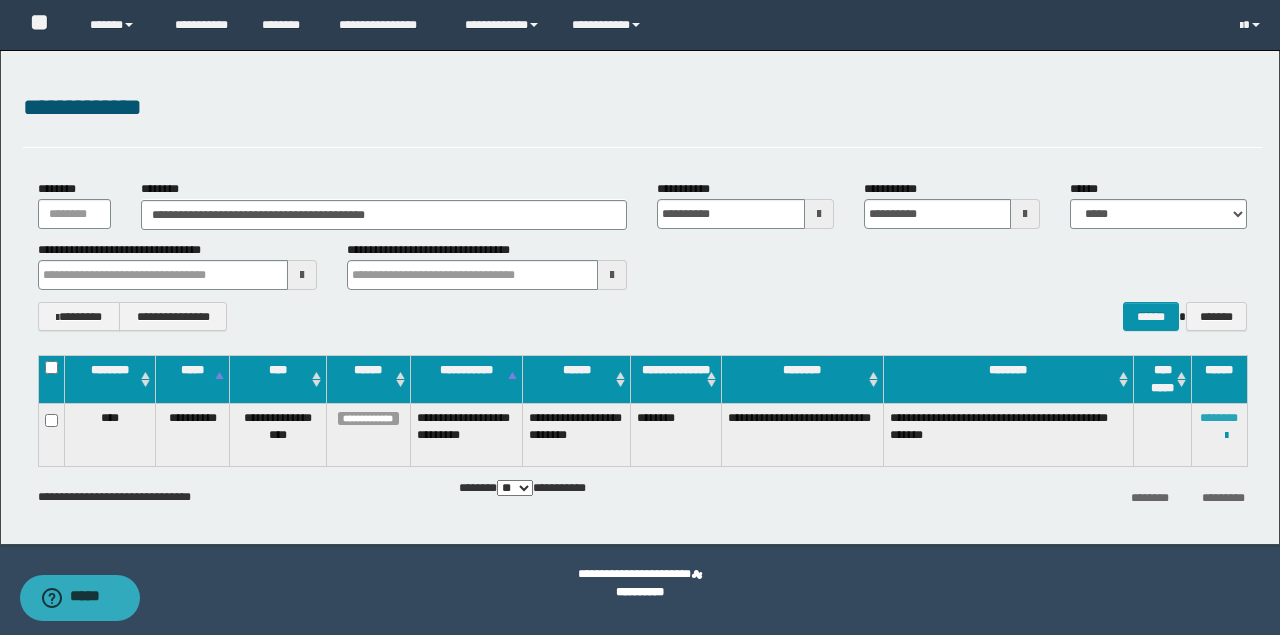 click on "********" at bounding box center [1219, 418] 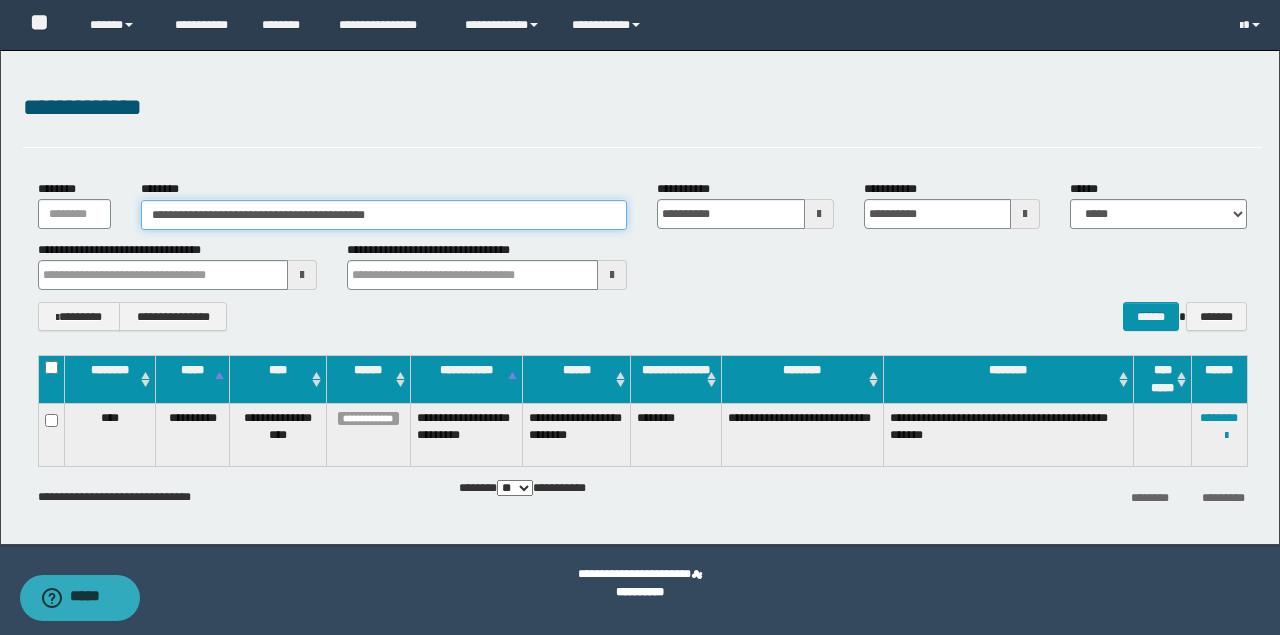 drag, startPoint x: 484, startPoint y: 200, endPoint x: 0, endPoint y: 181, distance: 484.3728 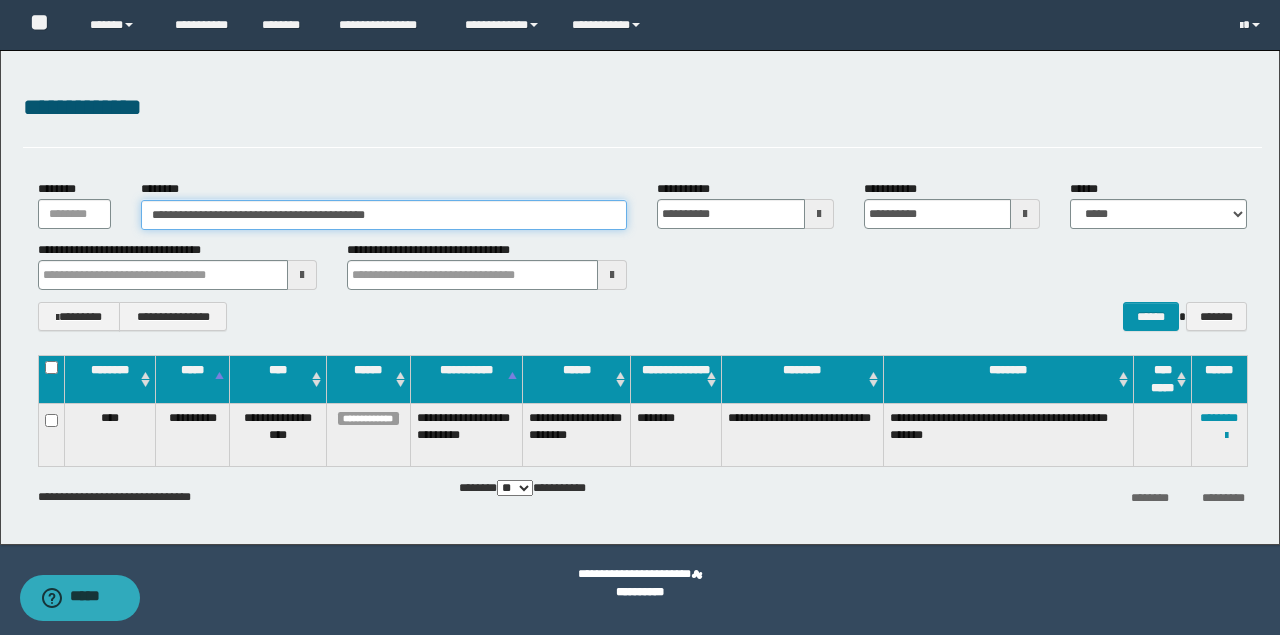 paste 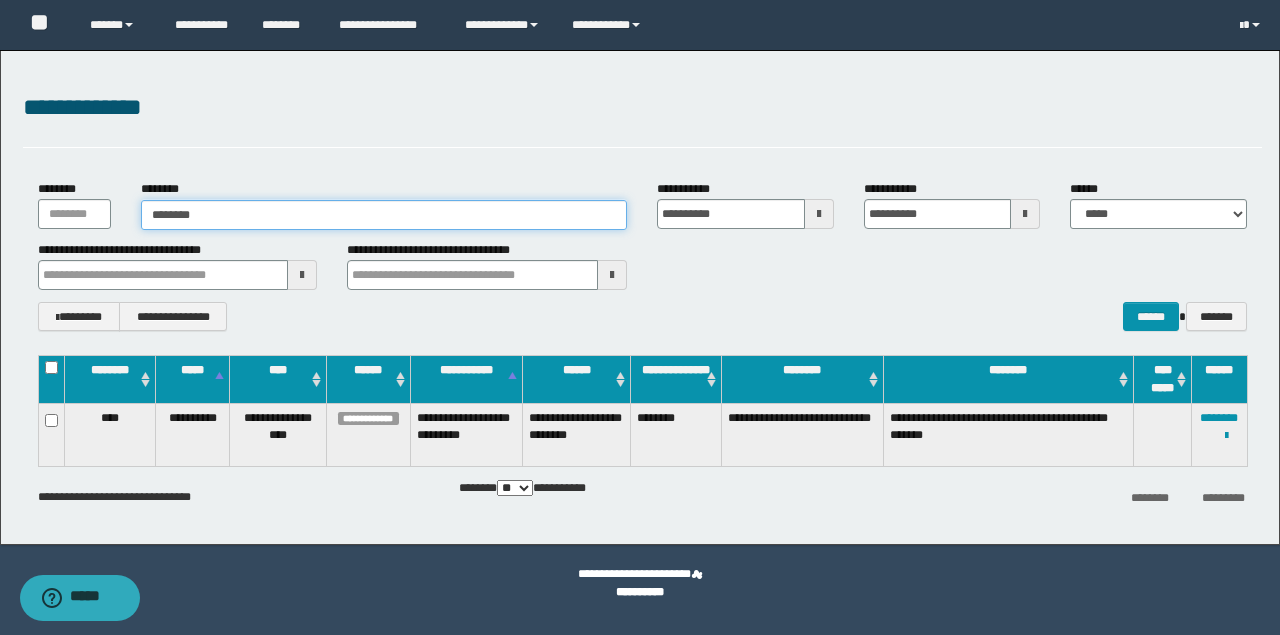 type on "********" 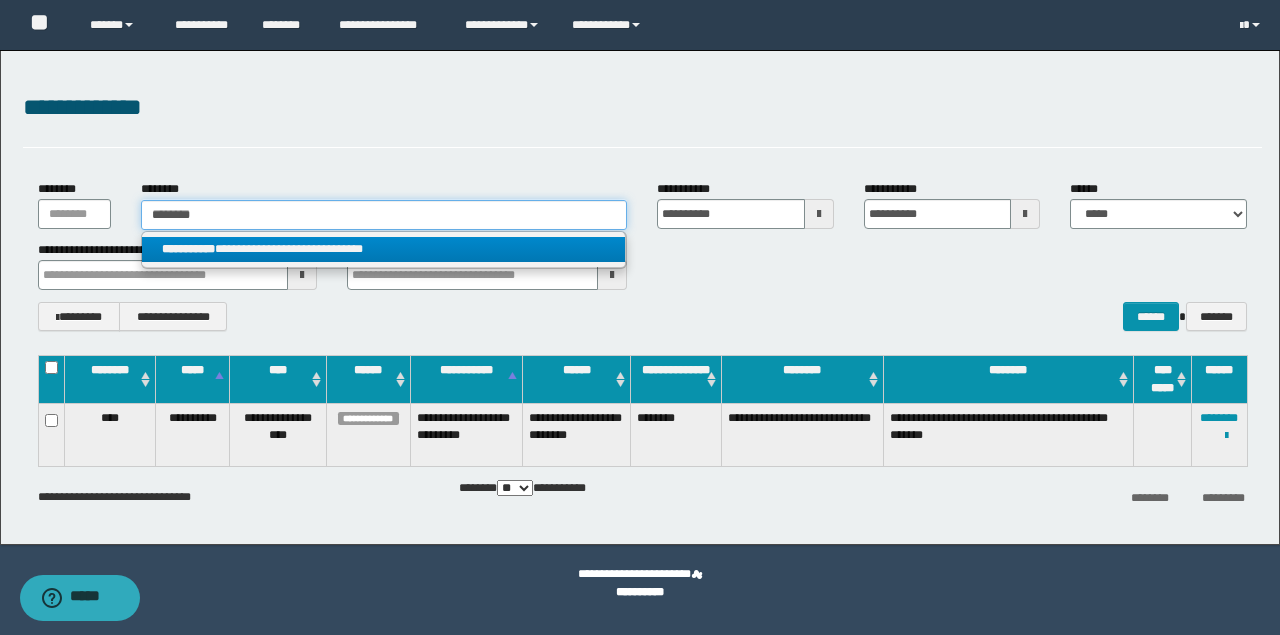 type on "********" 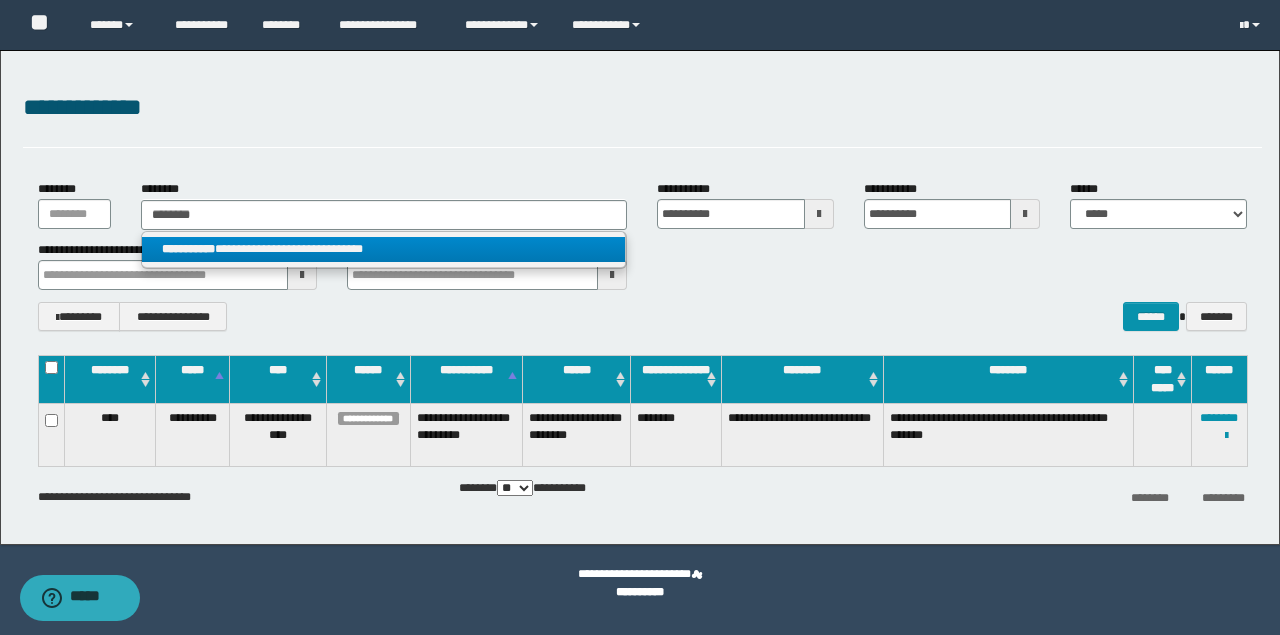 click on "**********" at bounding box center (384, 249) 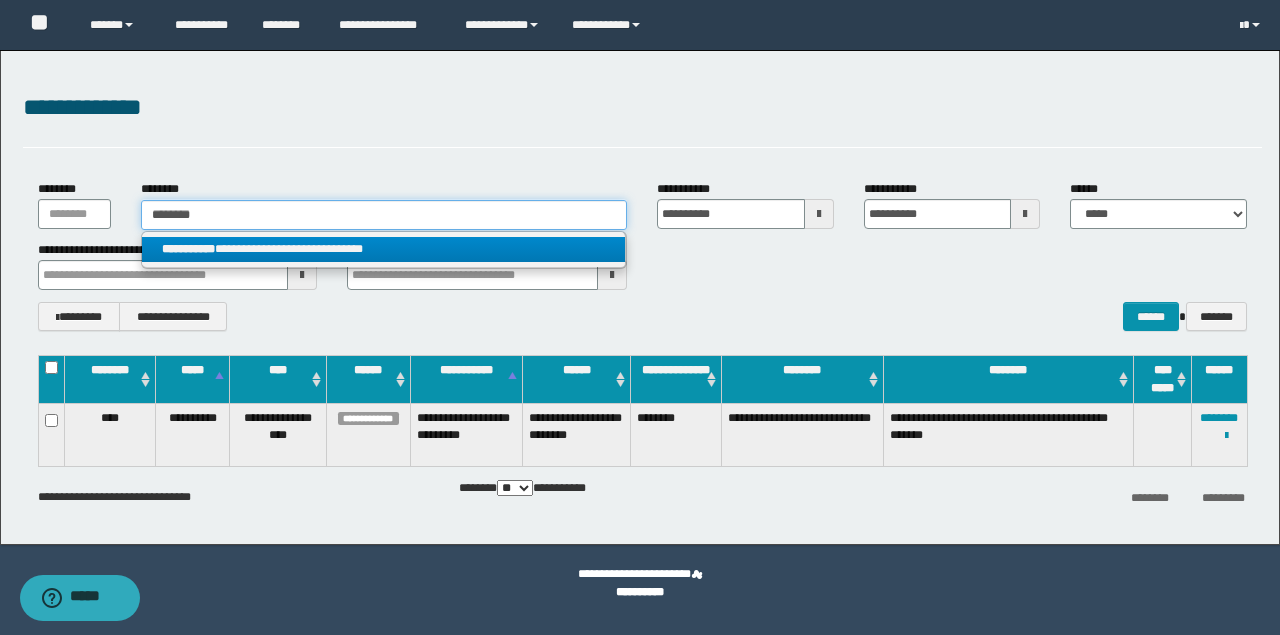 type 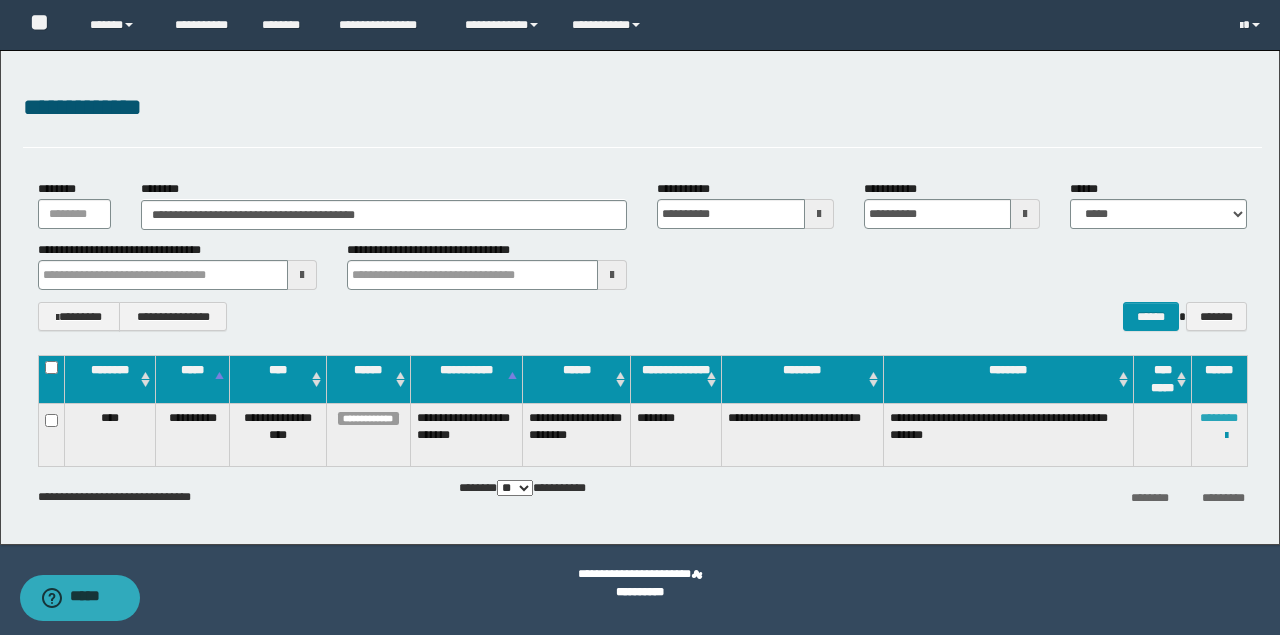 click on "********" at bounding box center [1219, 418] 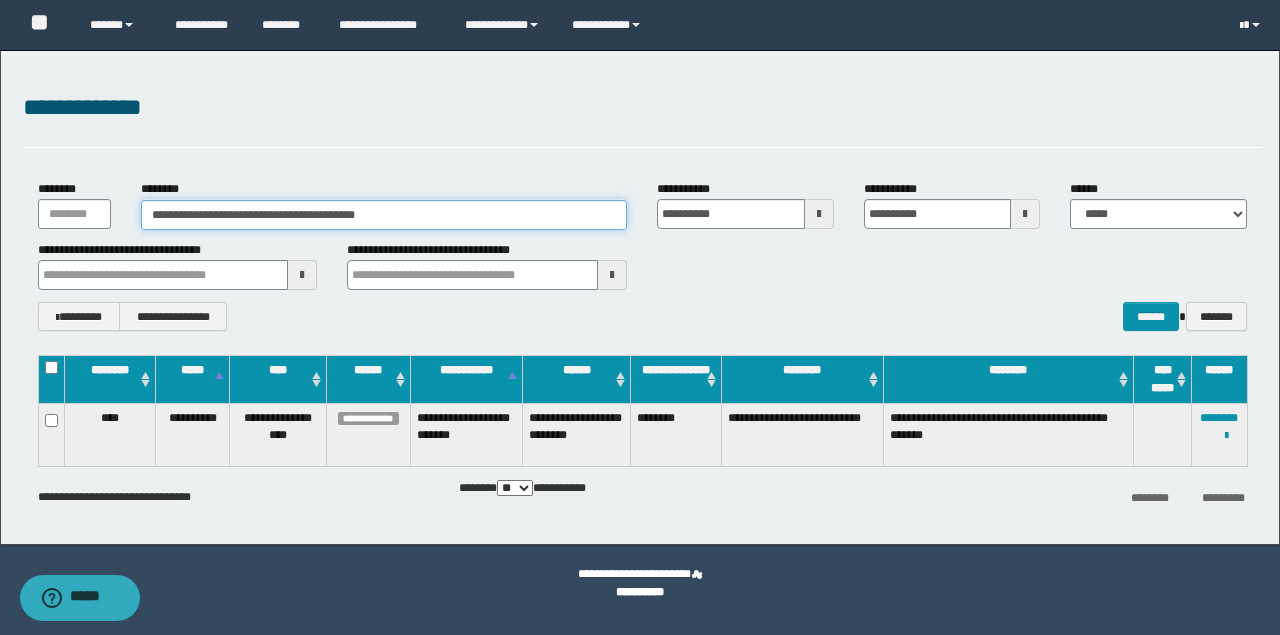 drag, startPoint x: 126, startPoint y: 186, endPoint x: 0, endPoint y: 226, distance: 132.19682 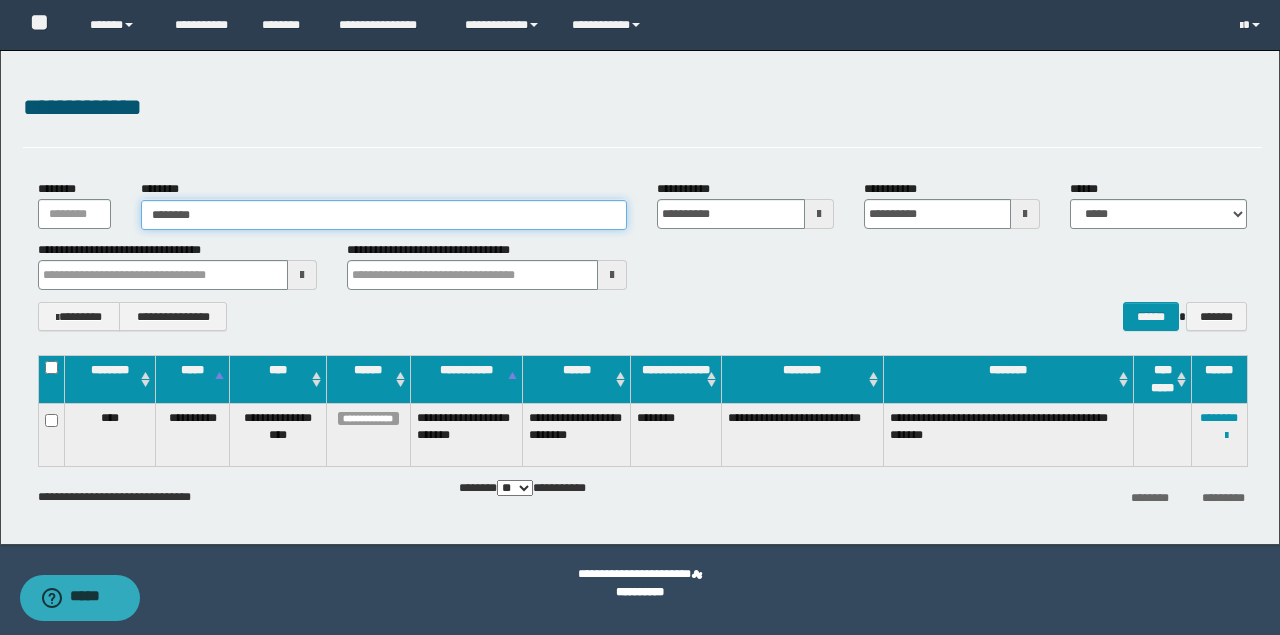 type on "********" 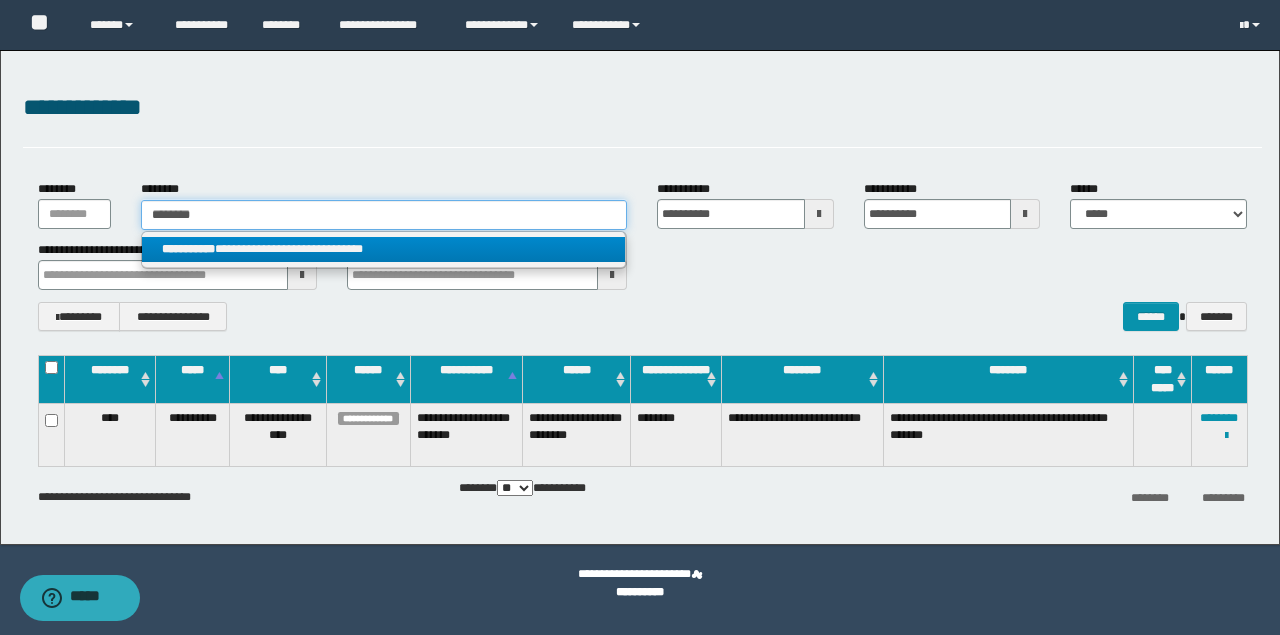 type on "********" 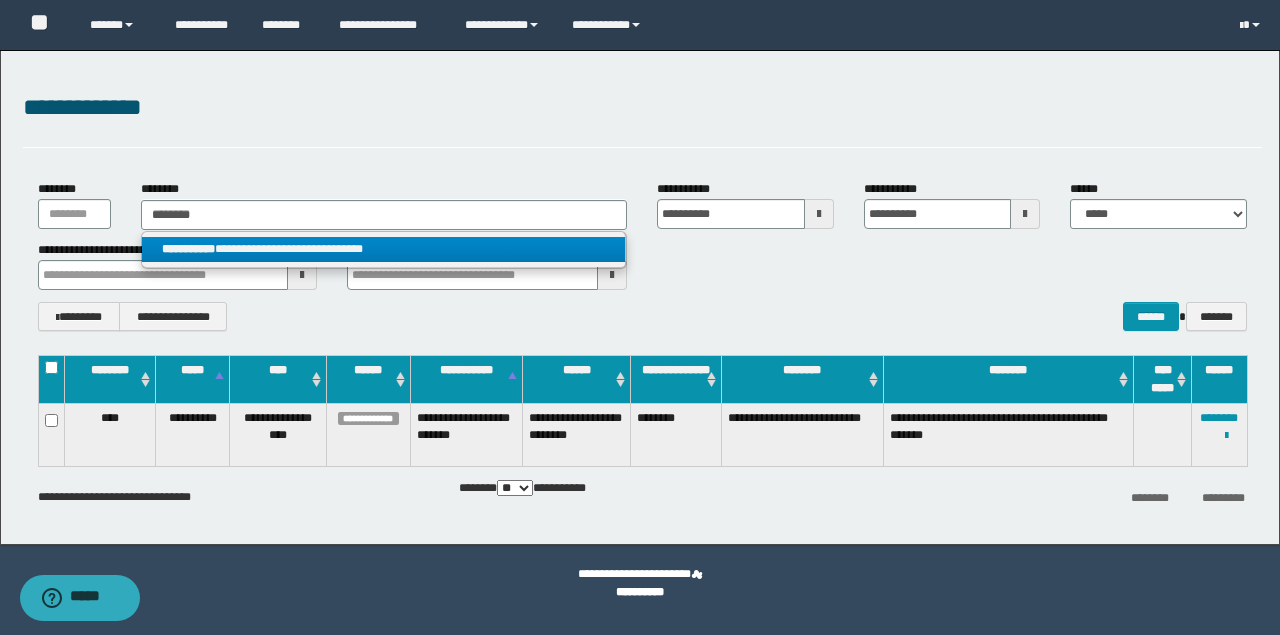 click on "**********" at bounding box center (384, 249) 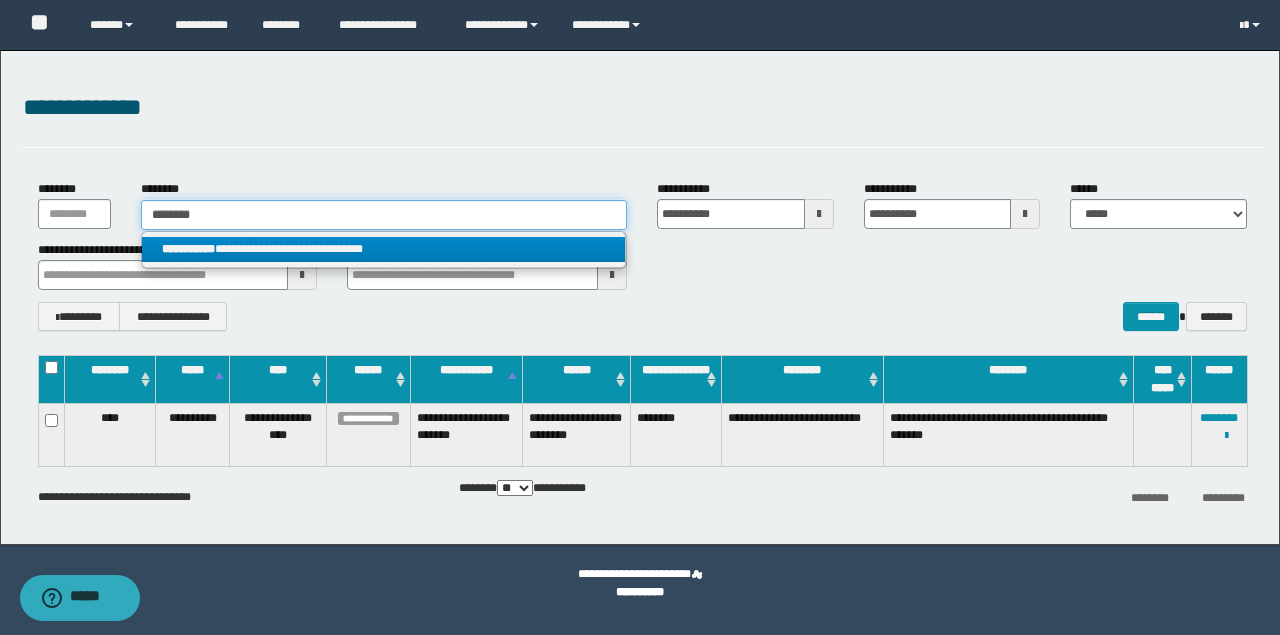 type 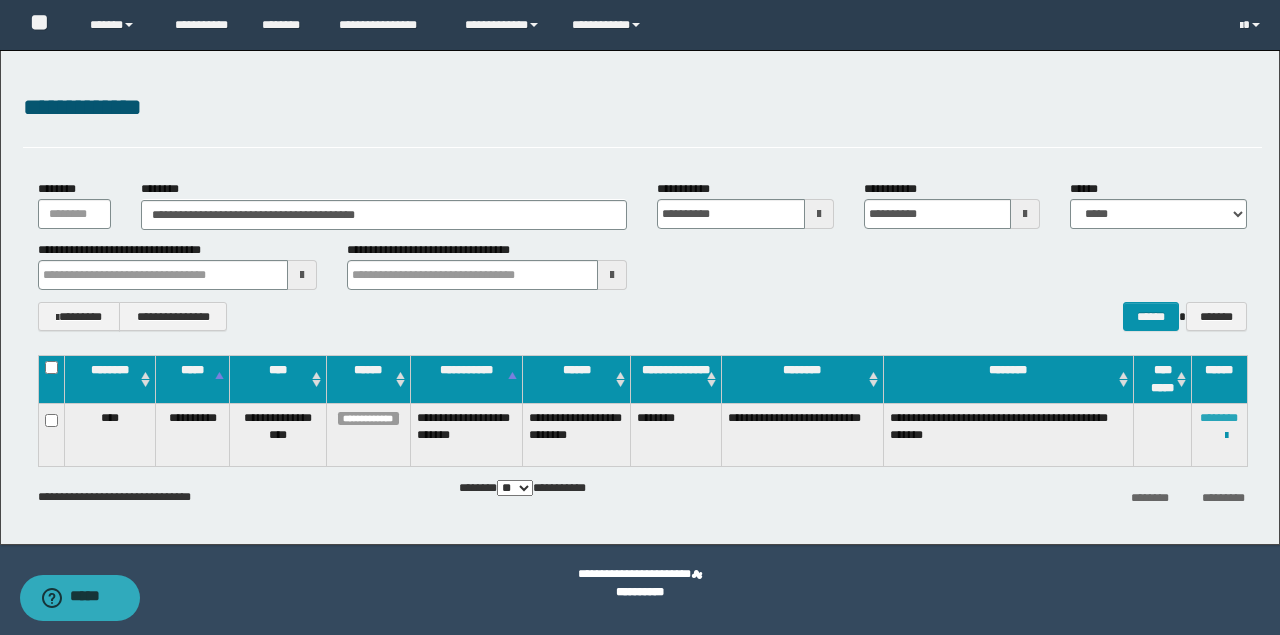 click on "********" at bounding box center (1219, 418) 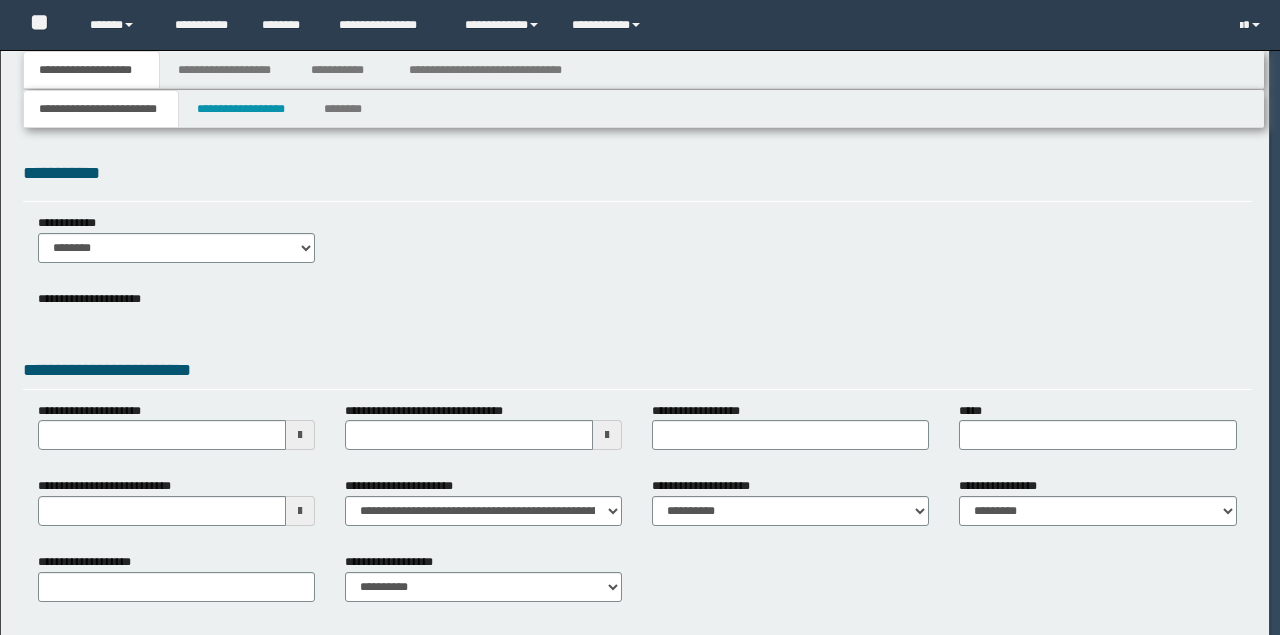 scroll, scrollTop: 0, scrollLeft: 0, axis: both 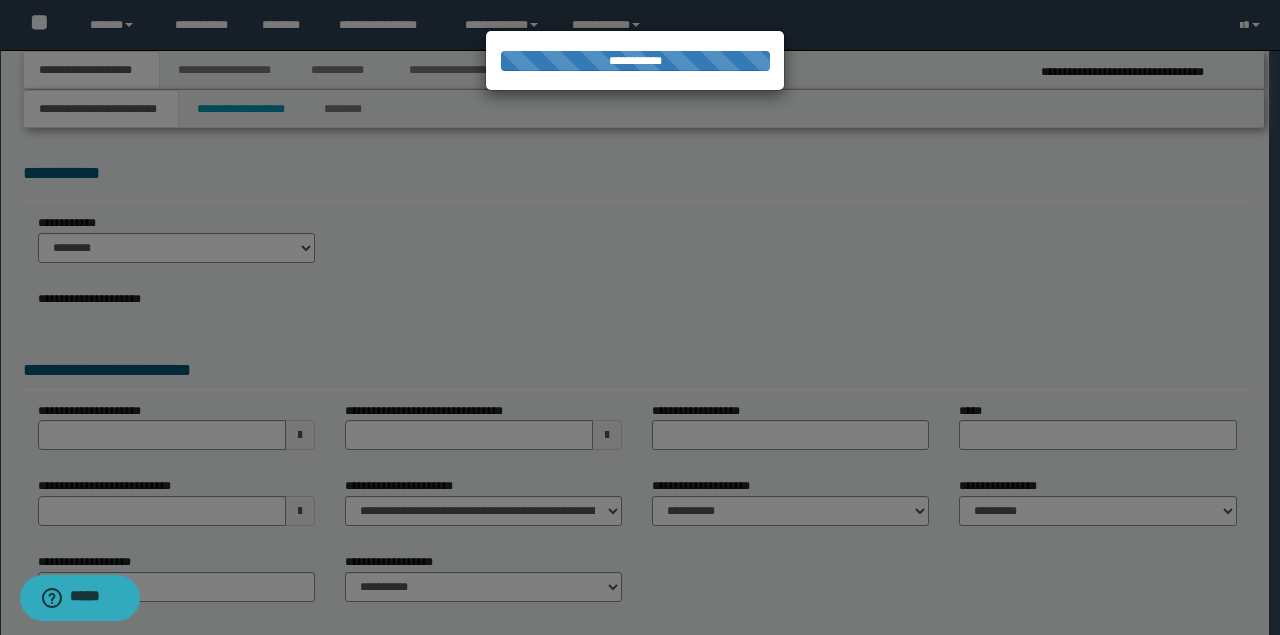 type on "**********" 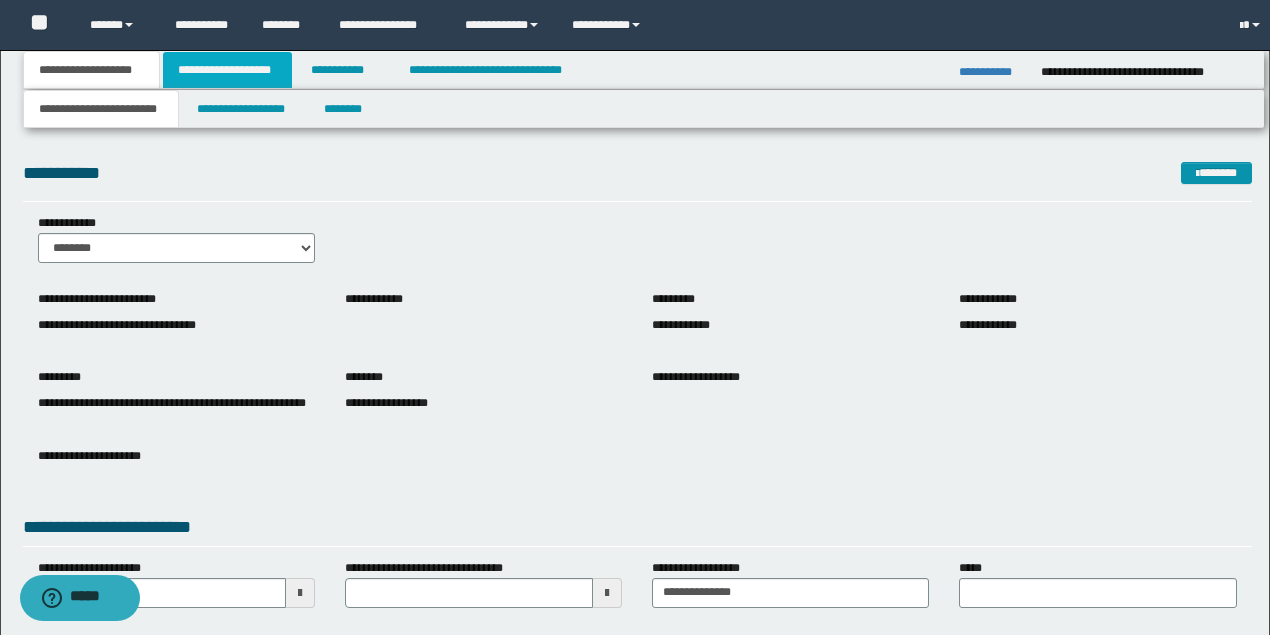 click on "**********" at bounding box center [227, 70] 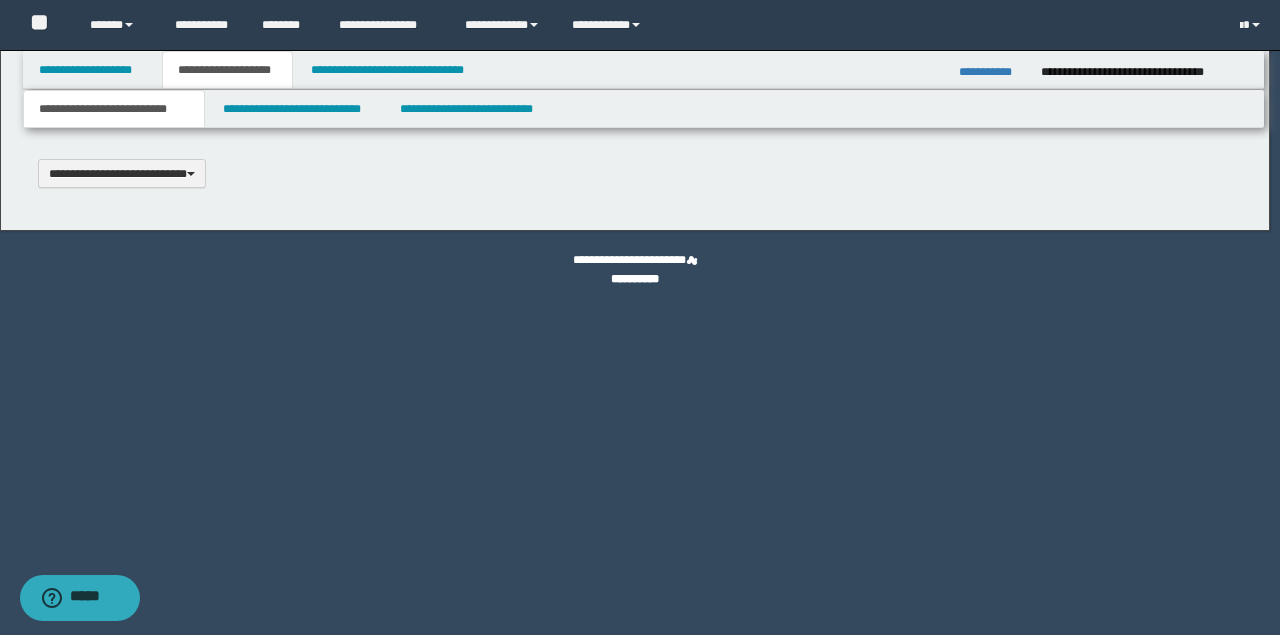 type 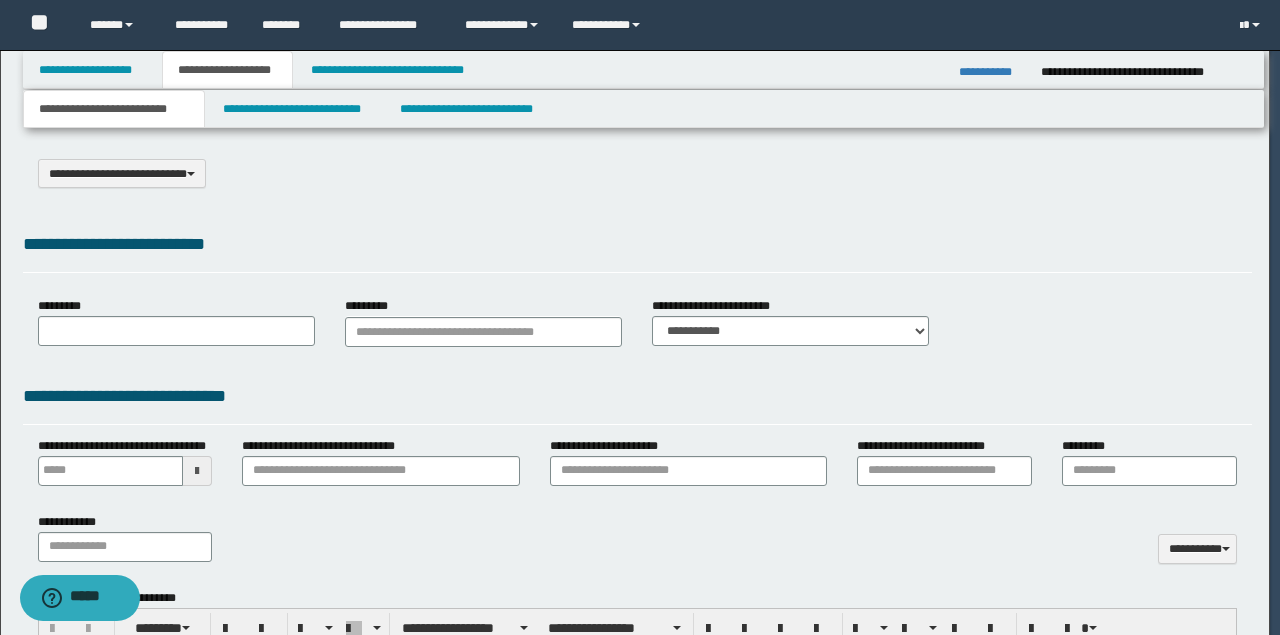 select on "*" 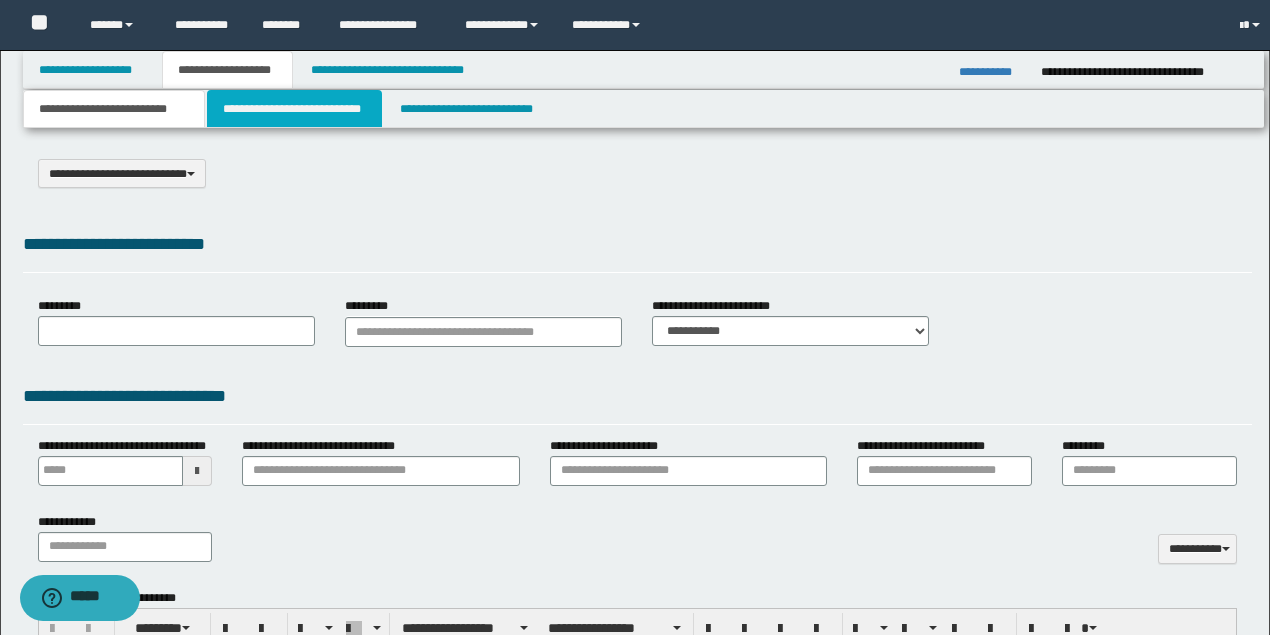 click on "**********" at bounding box center (294, 109) 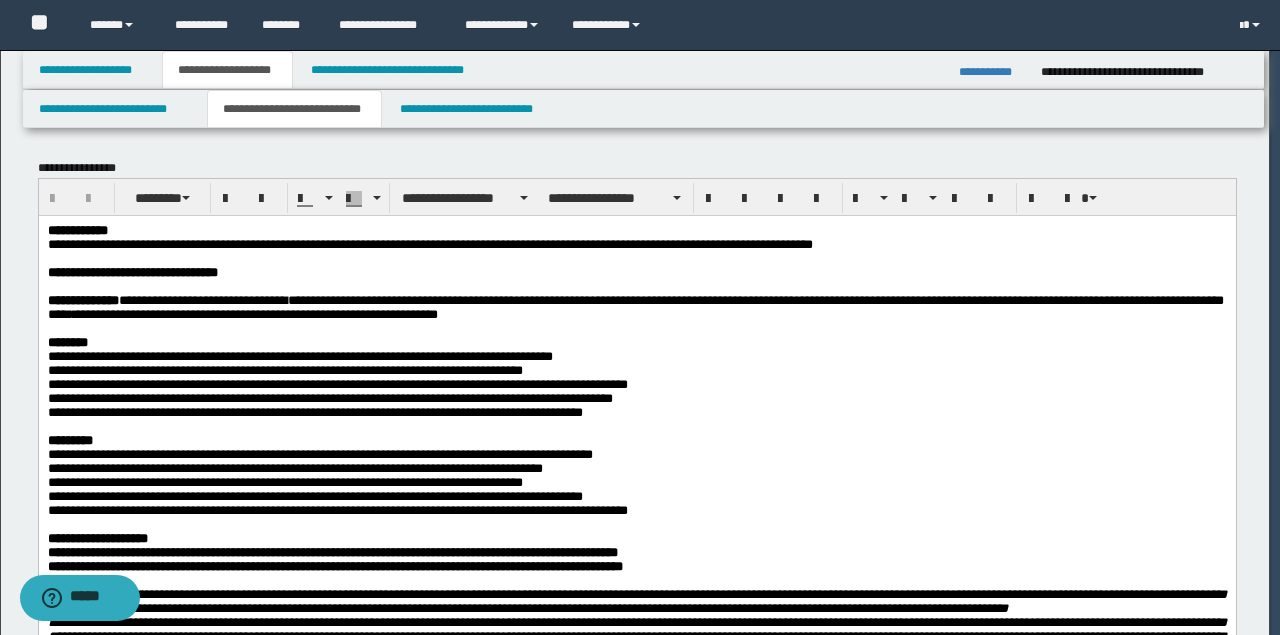 scroll, scrollTop: 0, scrollLeft: 0, axis: both 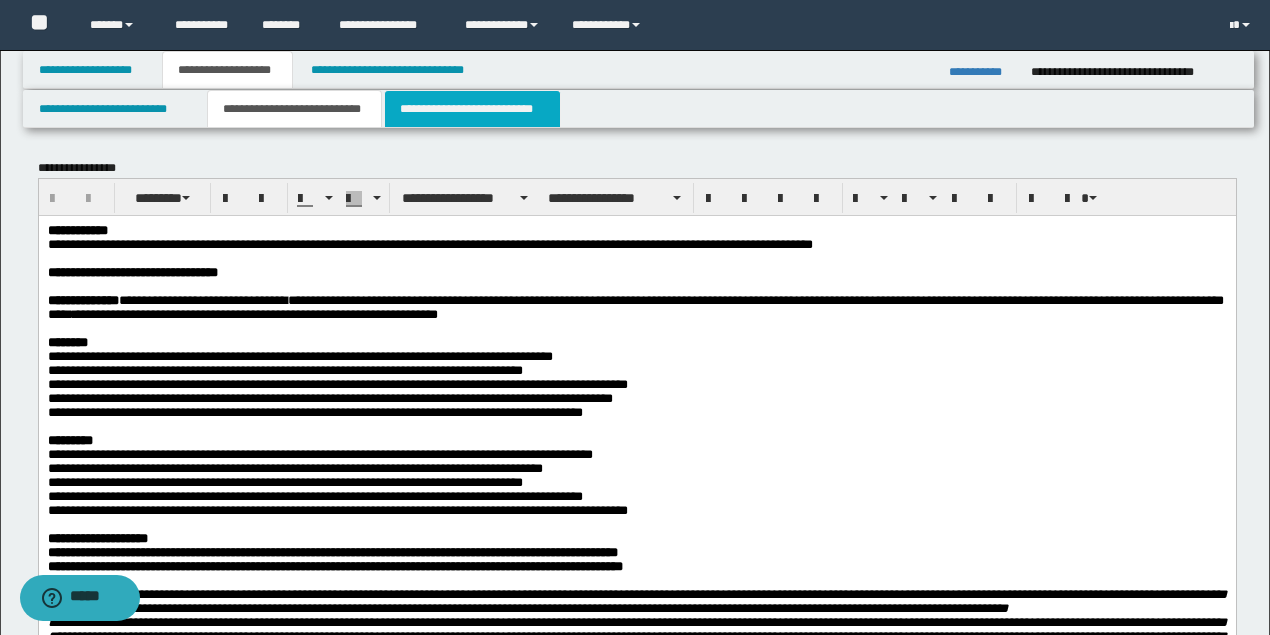 click on "**********" at bounding box center [472, 109] 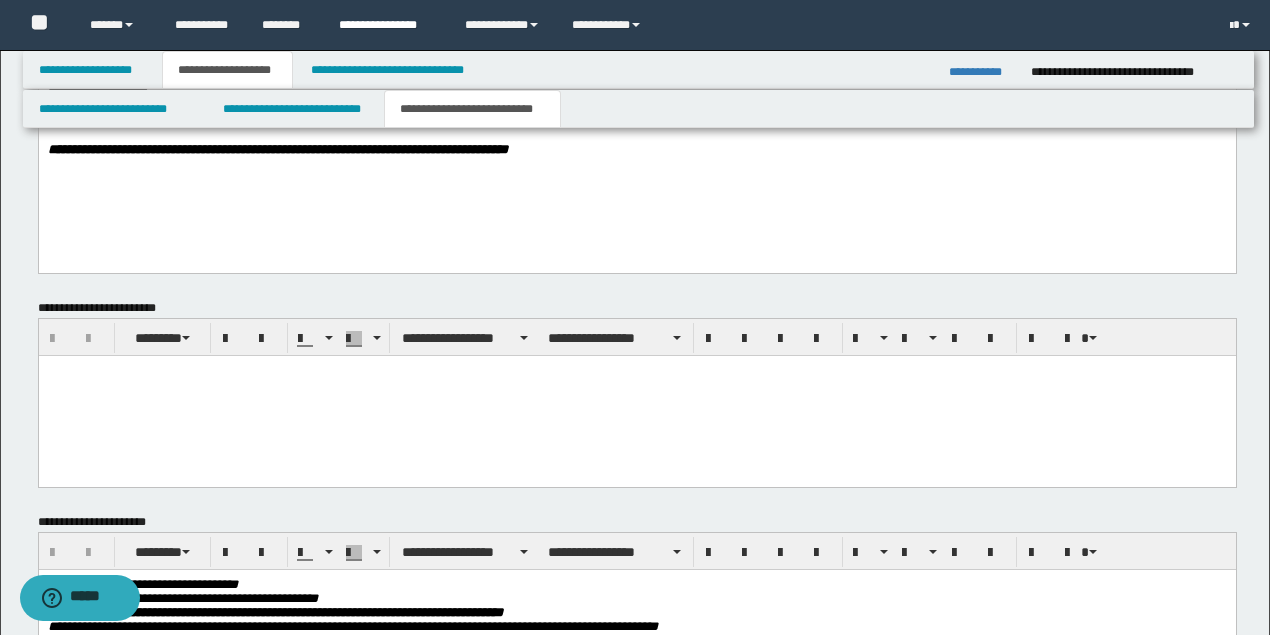scroll, scrollTop: 1266, scrollLeft: 0, axis: vertical 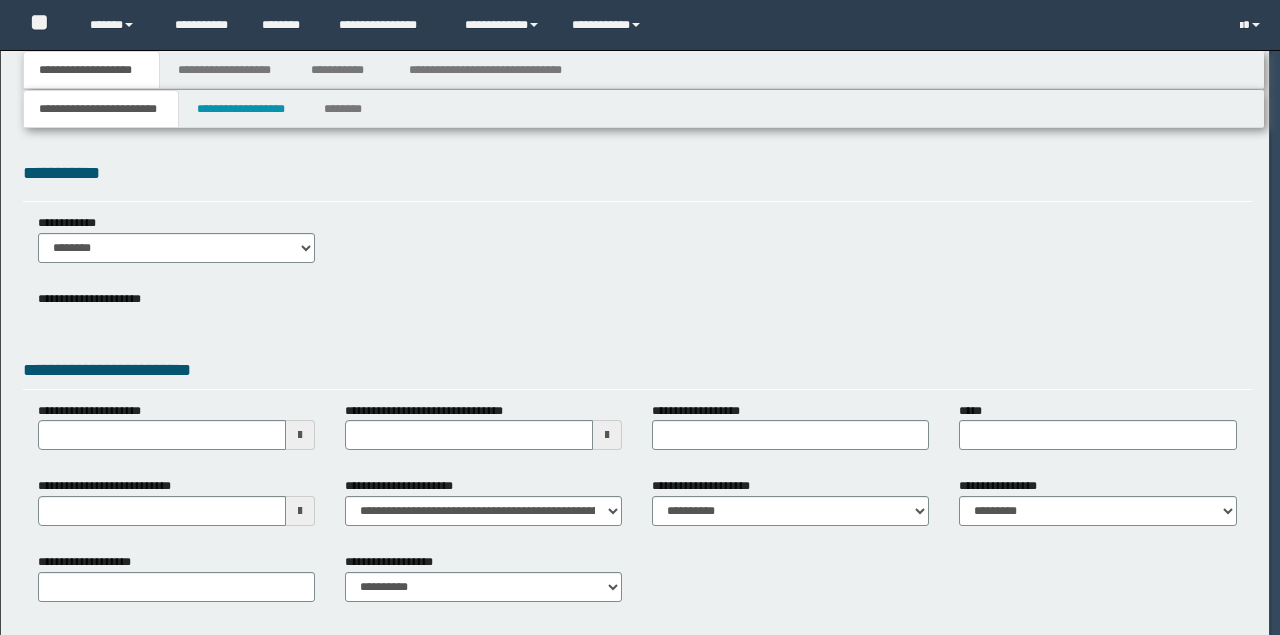 type on "**********" 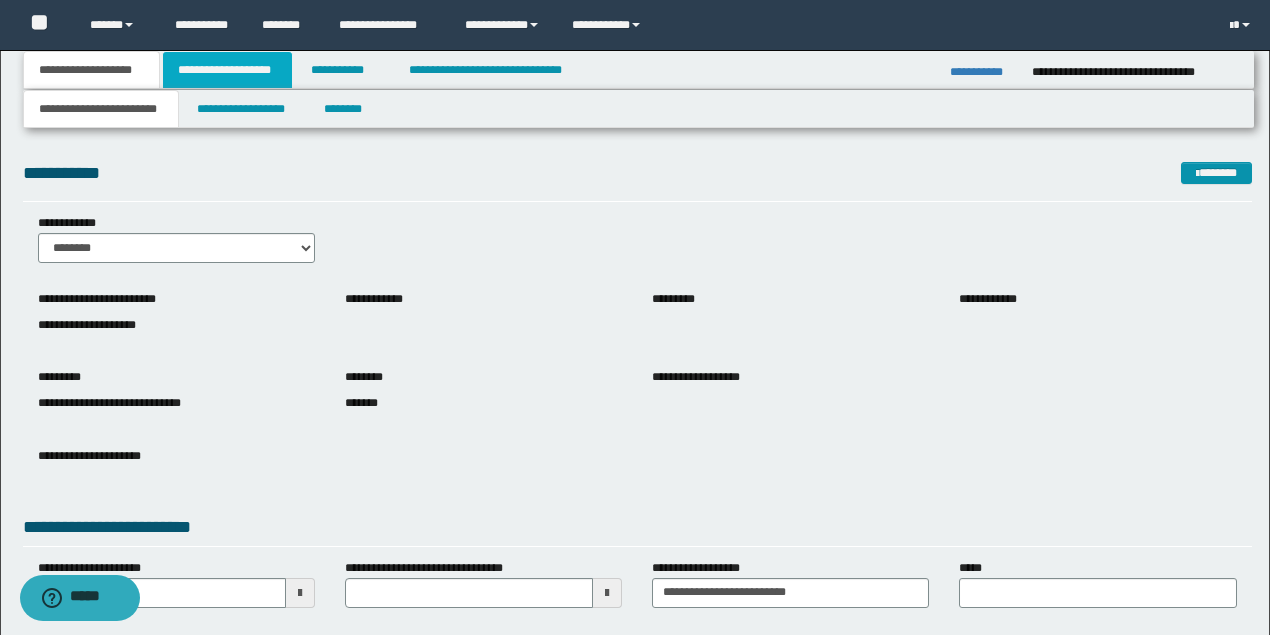 click on "**********" at bounding box center (227, 70) 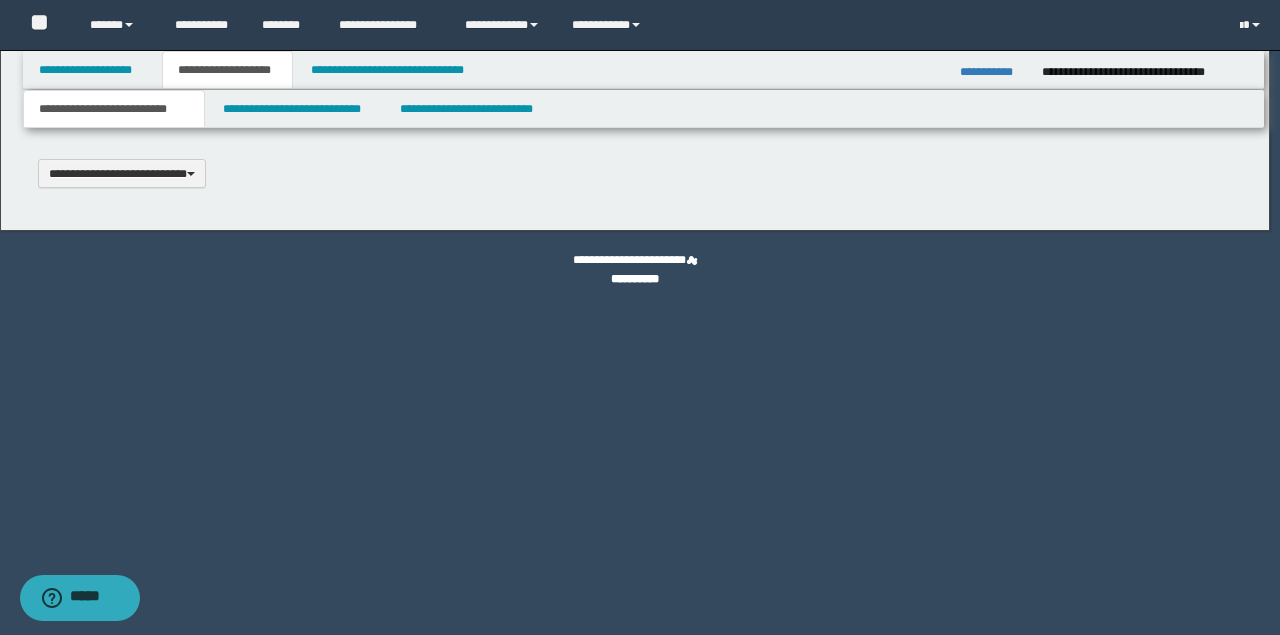 type 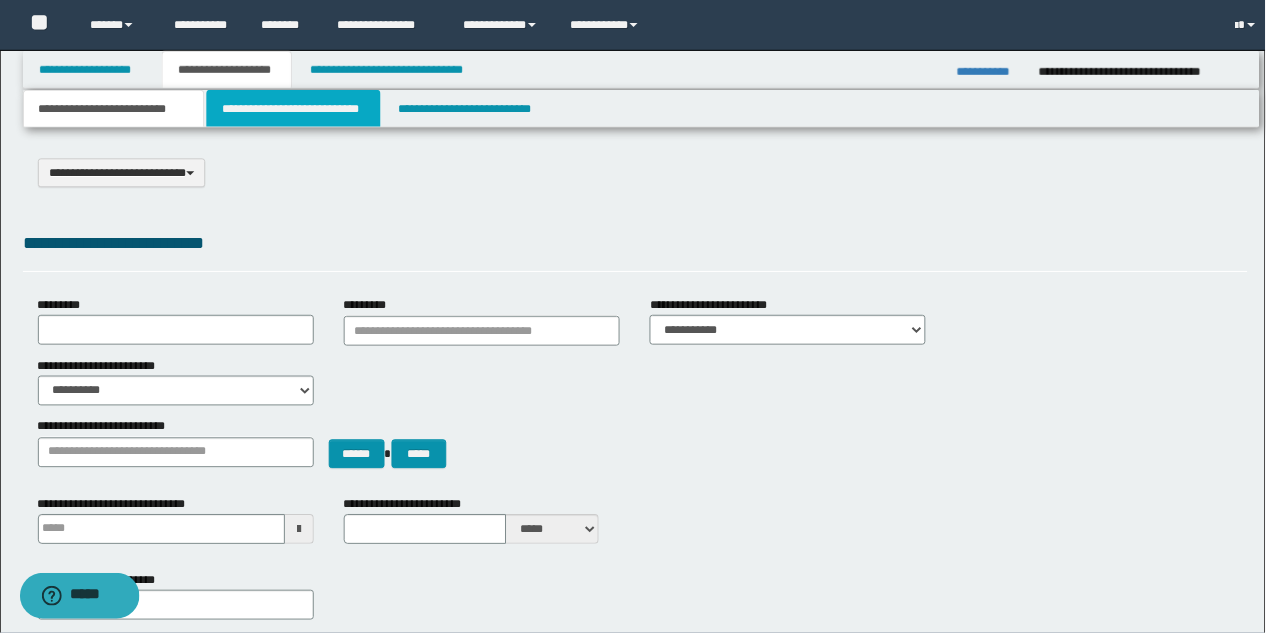 click on "**********" at bounding box center (294, 109) 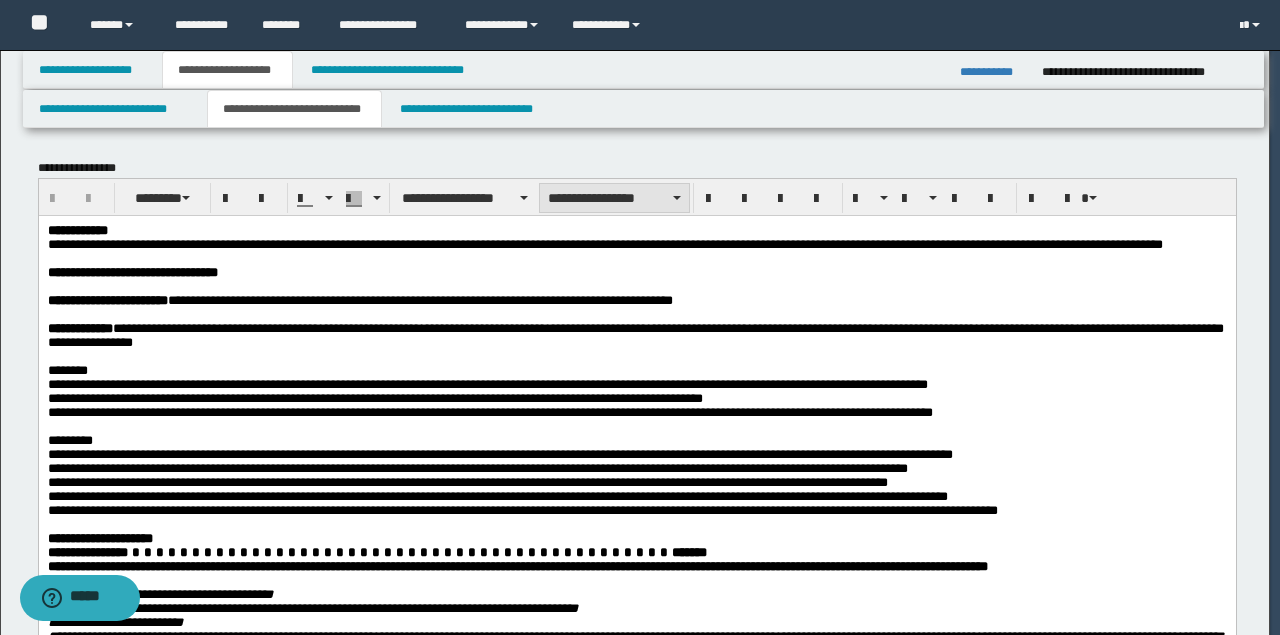 scroll, scrollTop: 0, scrollLeft: 0, axis: both 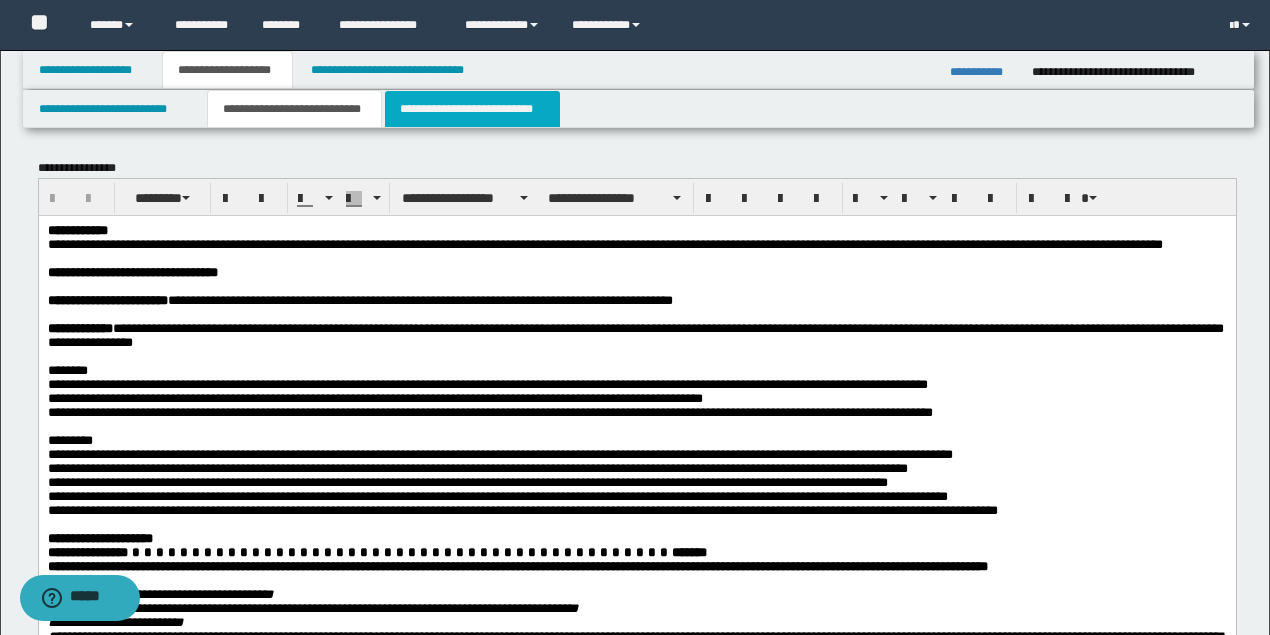 click on "**********" at bounding box center (472, 109) 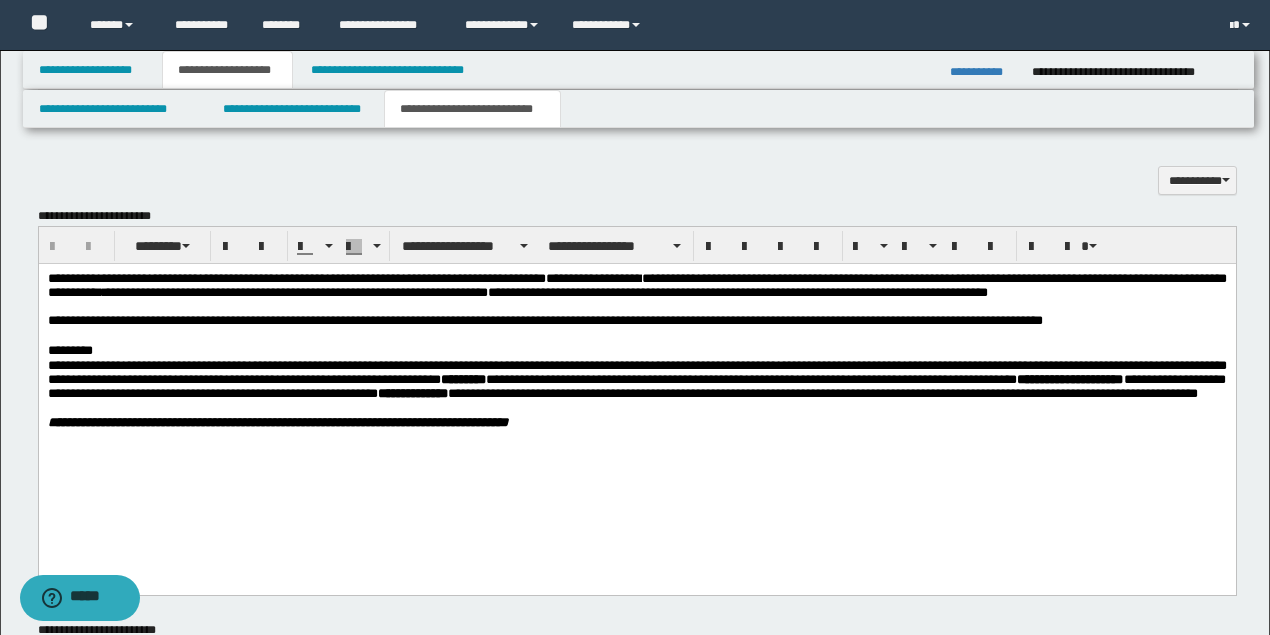 scroll, scrollTop: 1400, scrollLeft: 0, axis: vertical 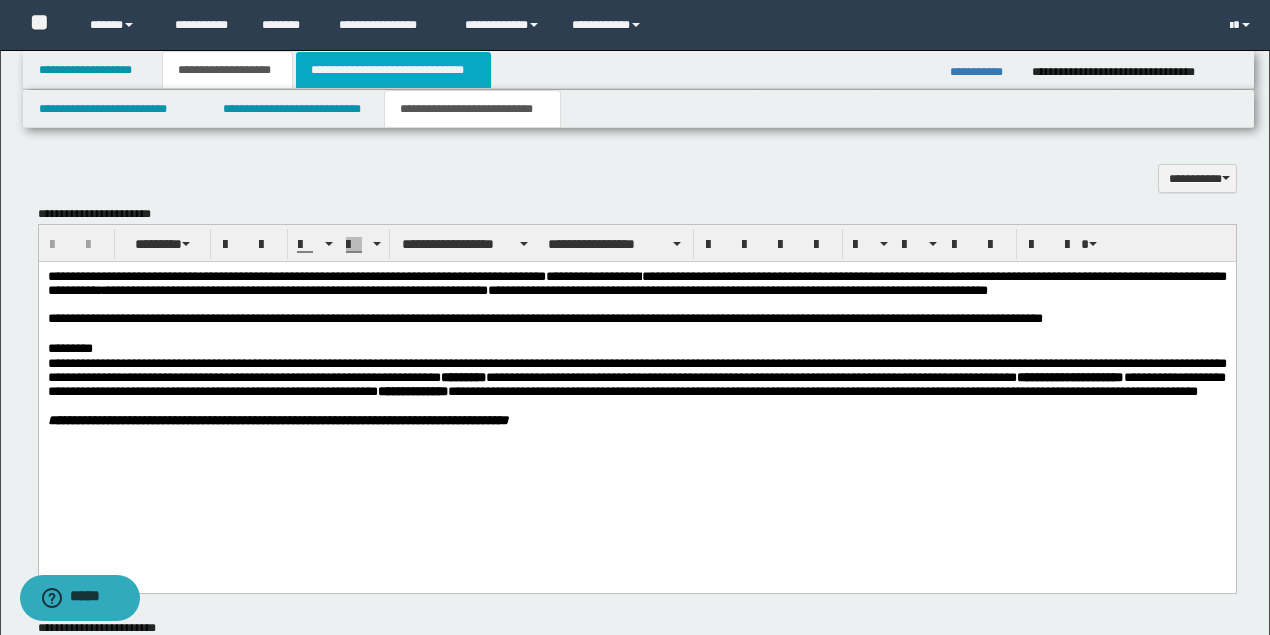 click on "**********" at bounding box center [393, 70] 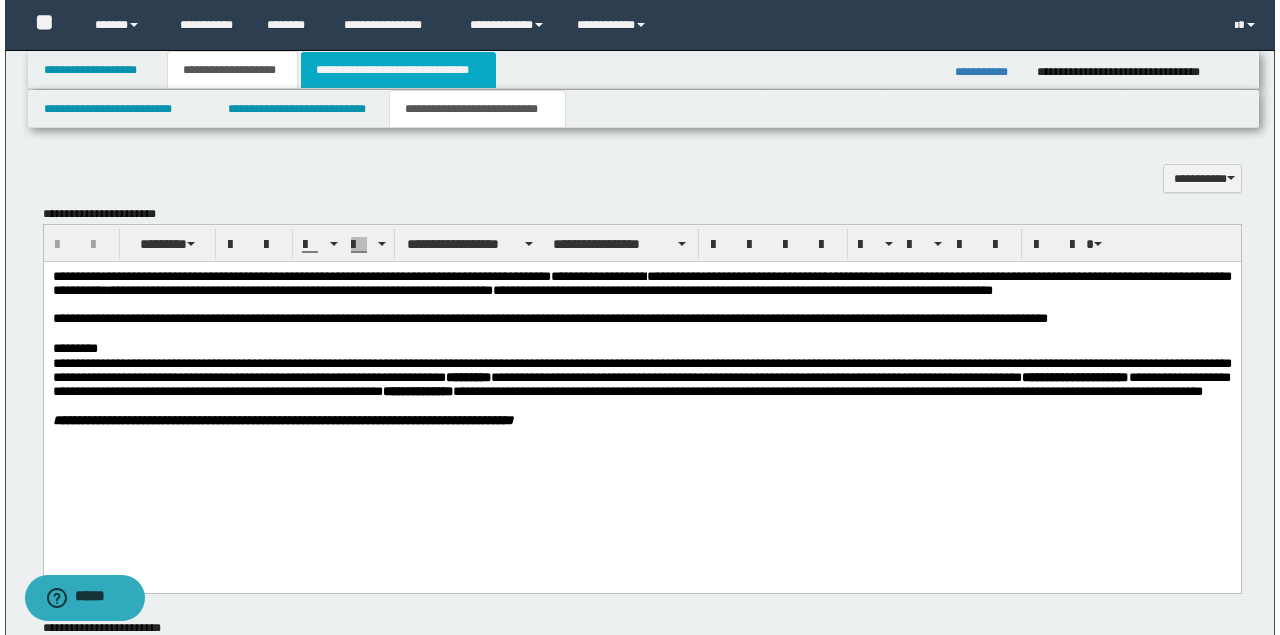 scroll, scrollTop: 0, scrollLeft: 0, axis: both 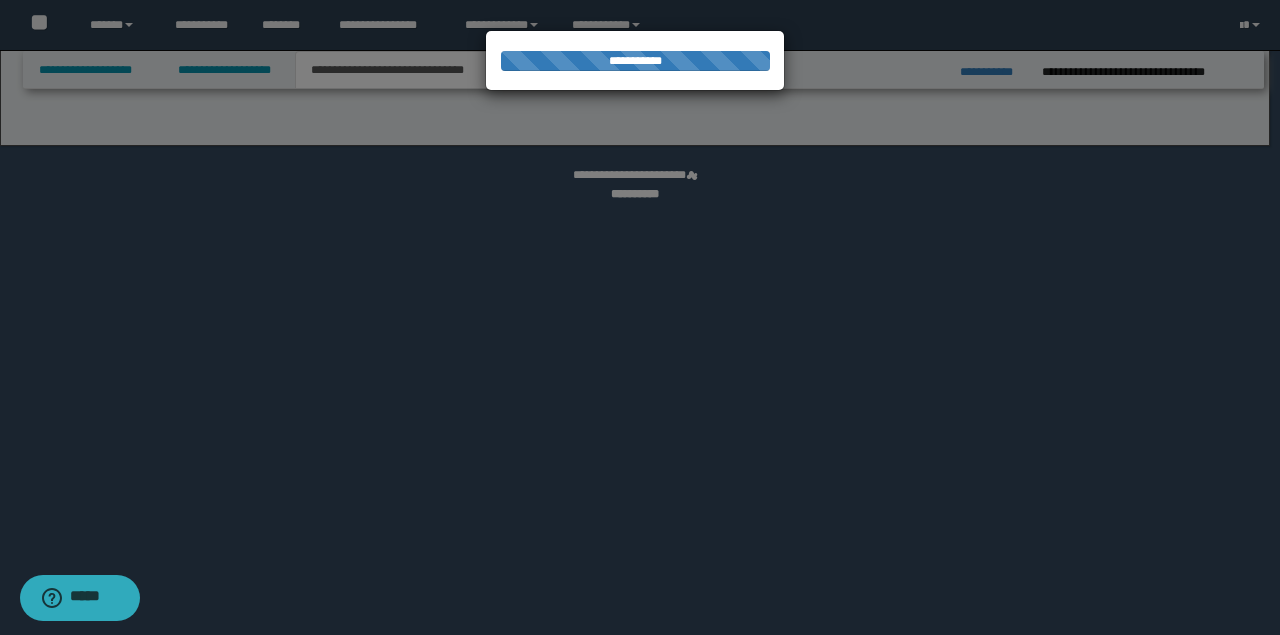 select on "*" 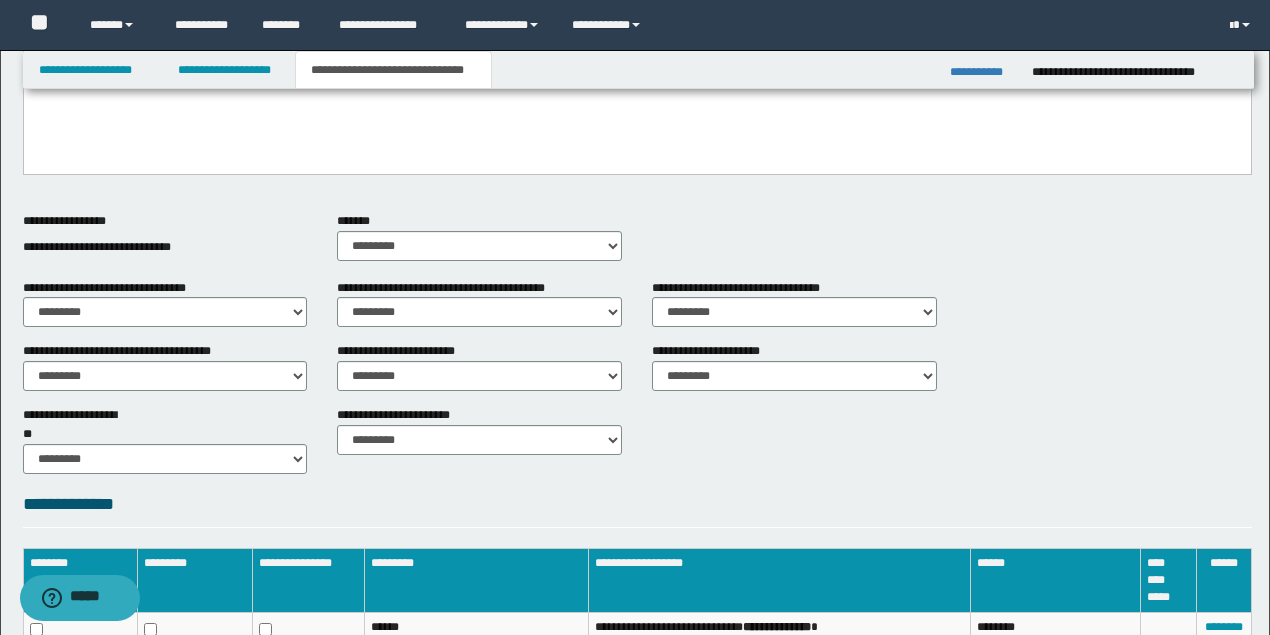 scroll, scrollTop: 600, scrollLeft: 0, axis: vertical 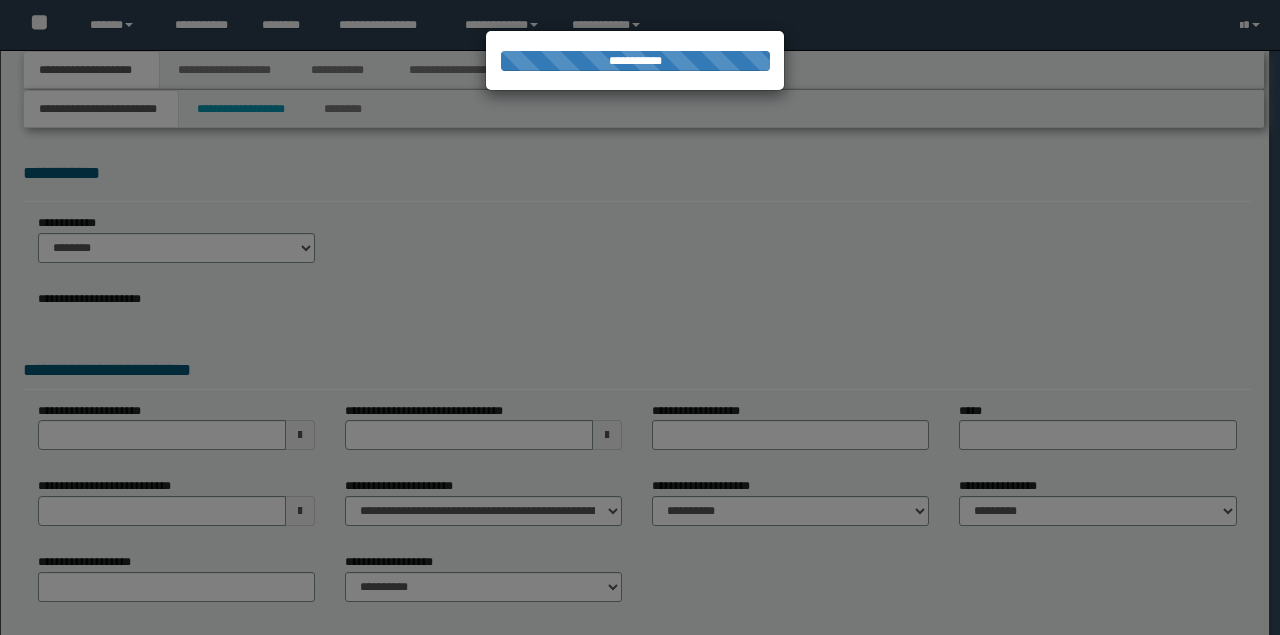 type on "**********" 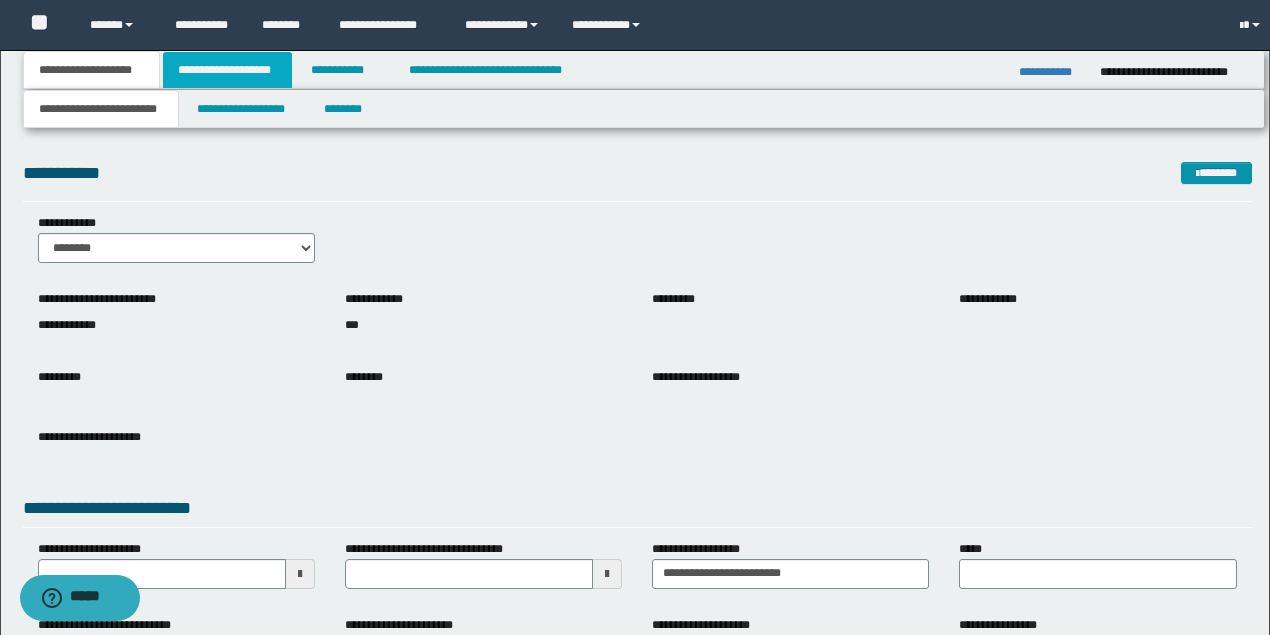 click on "**********" at bounding box center (227, 70) 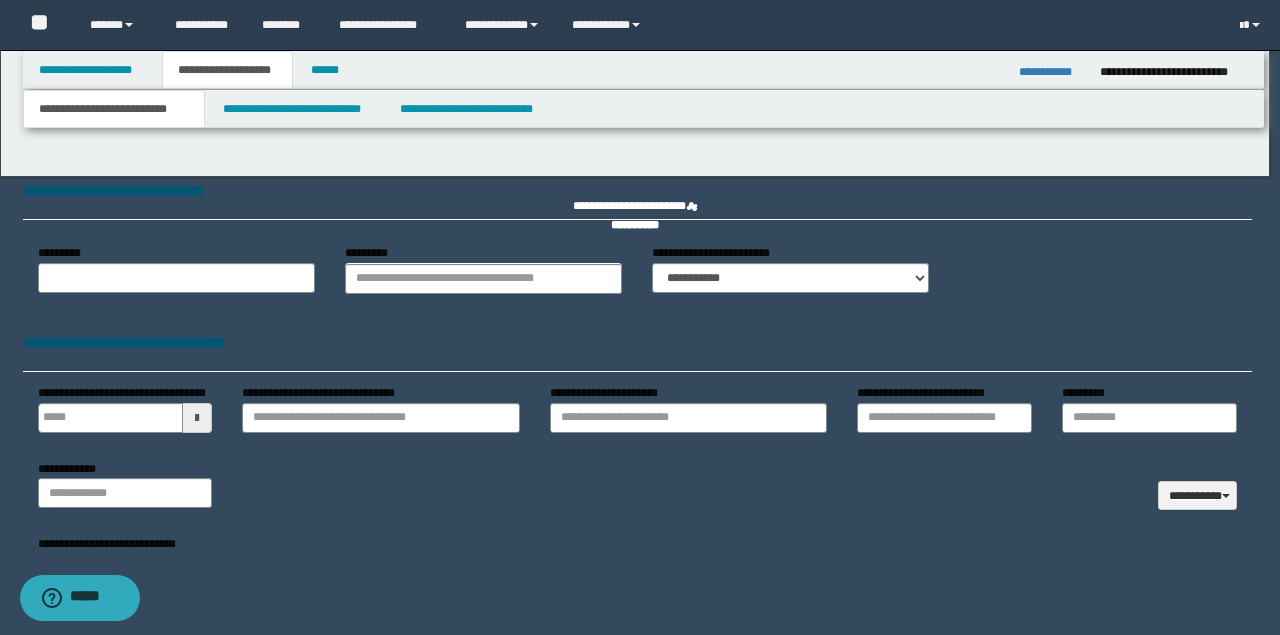 type 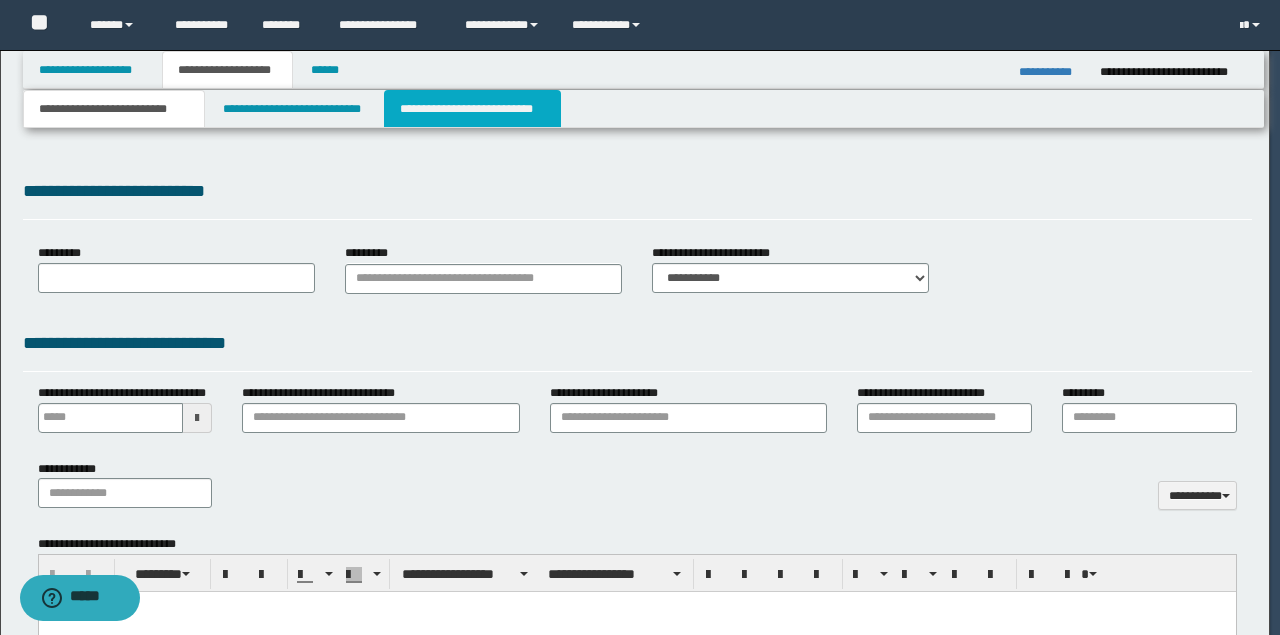 select on "*" 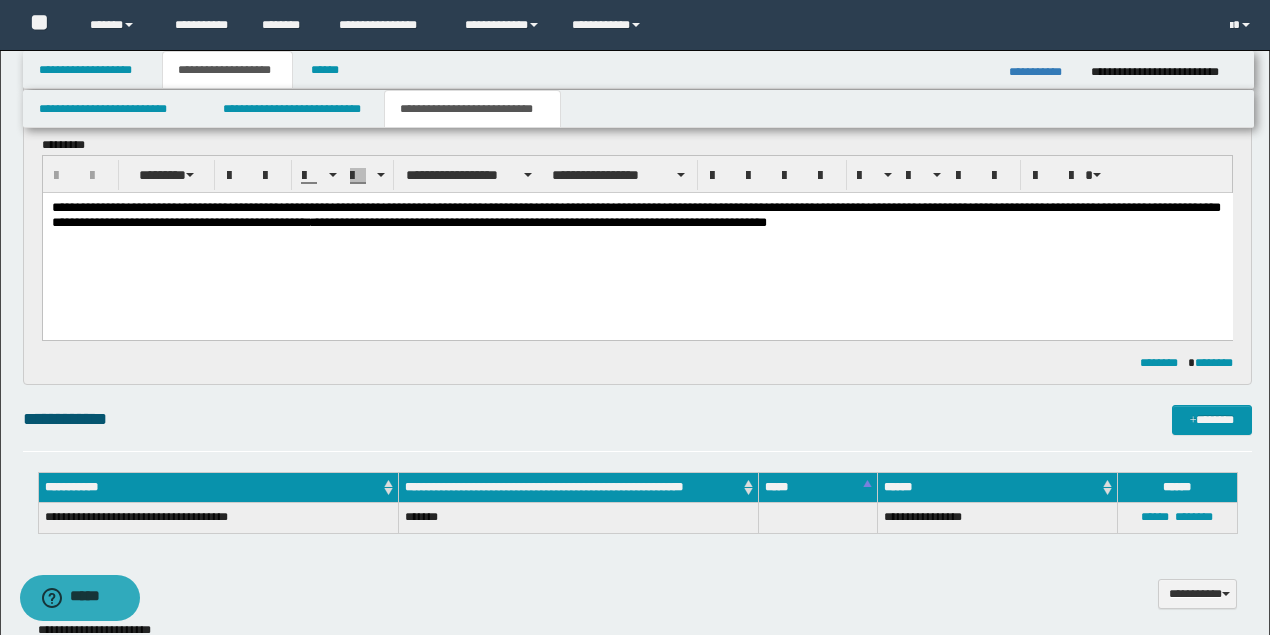 scroll, scrollTop: 533, scrollLeft: 0, axis: vertical 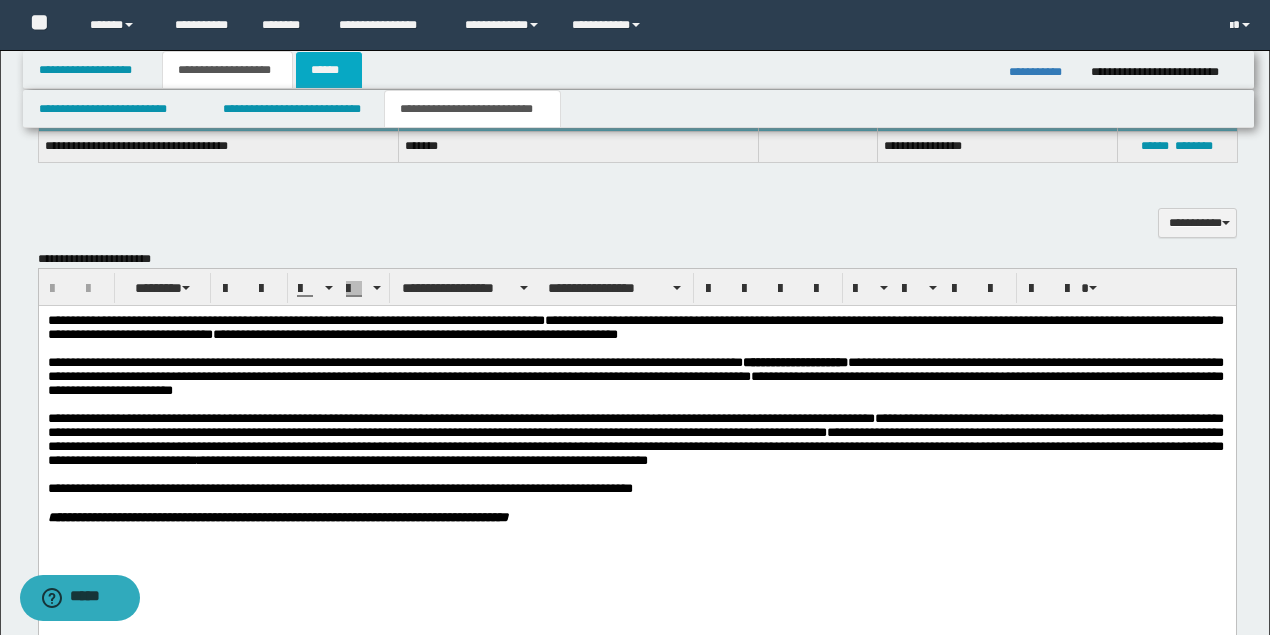 click on "******" at bounding box center [329, 70] 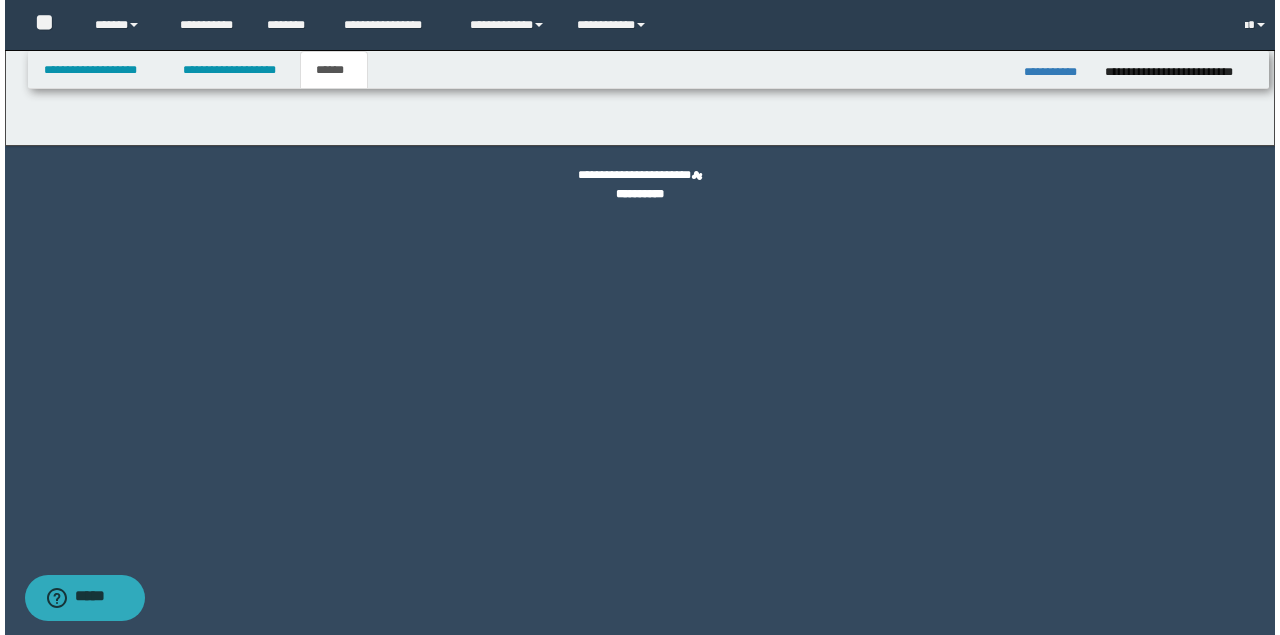 scroll, scrollTop: 0, scrollLeft: 0, axis: both 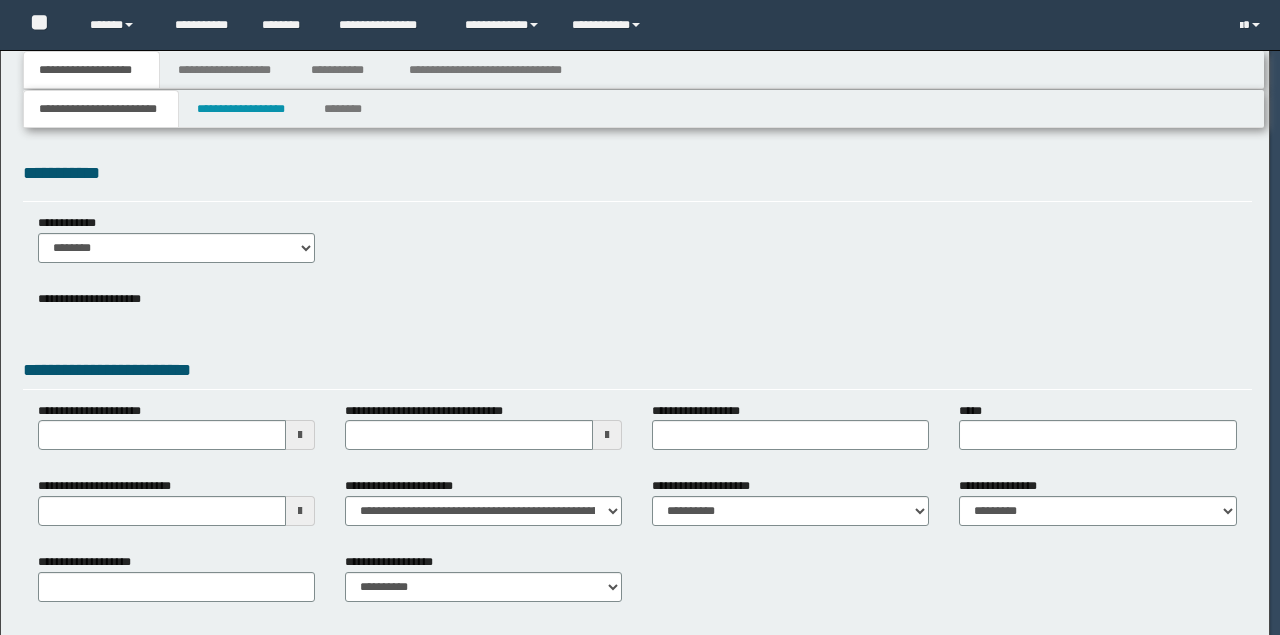 type on "**********" 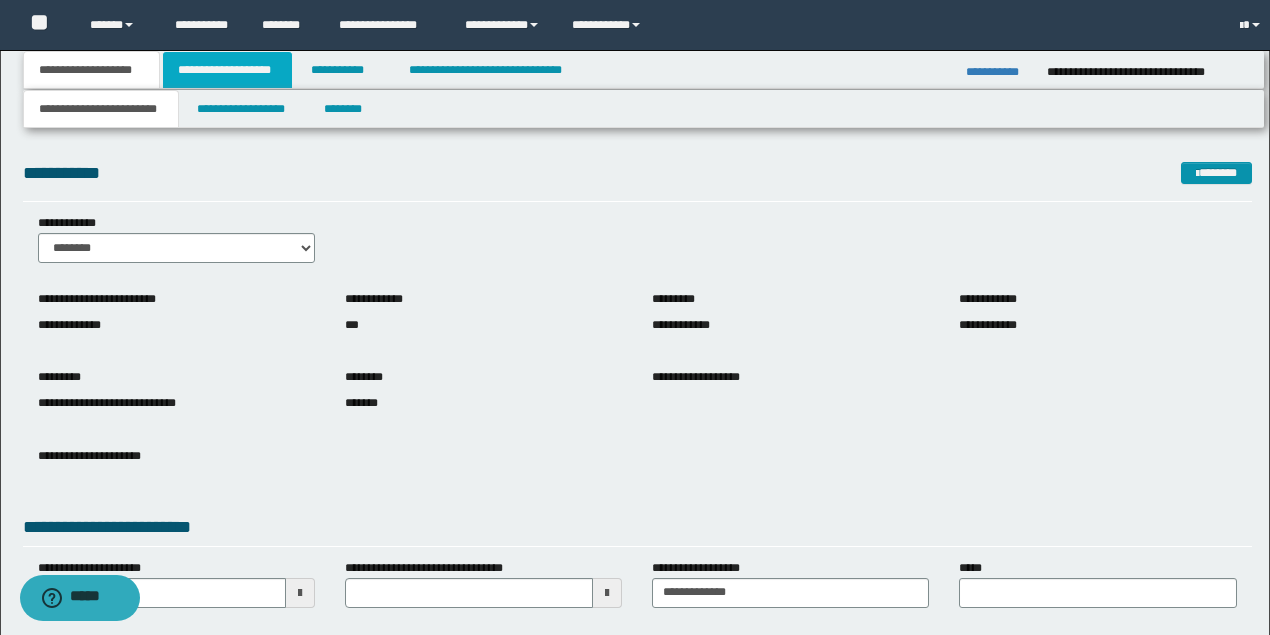 click on "**********" at bounding box center (227, 70) 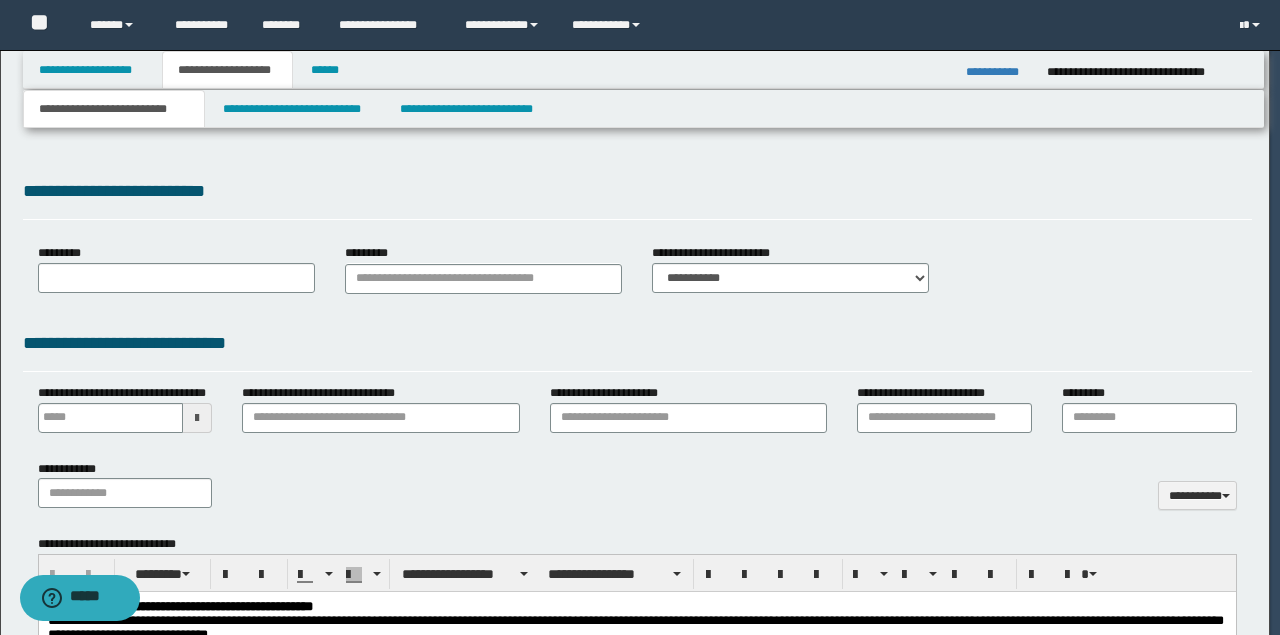 select on "*" 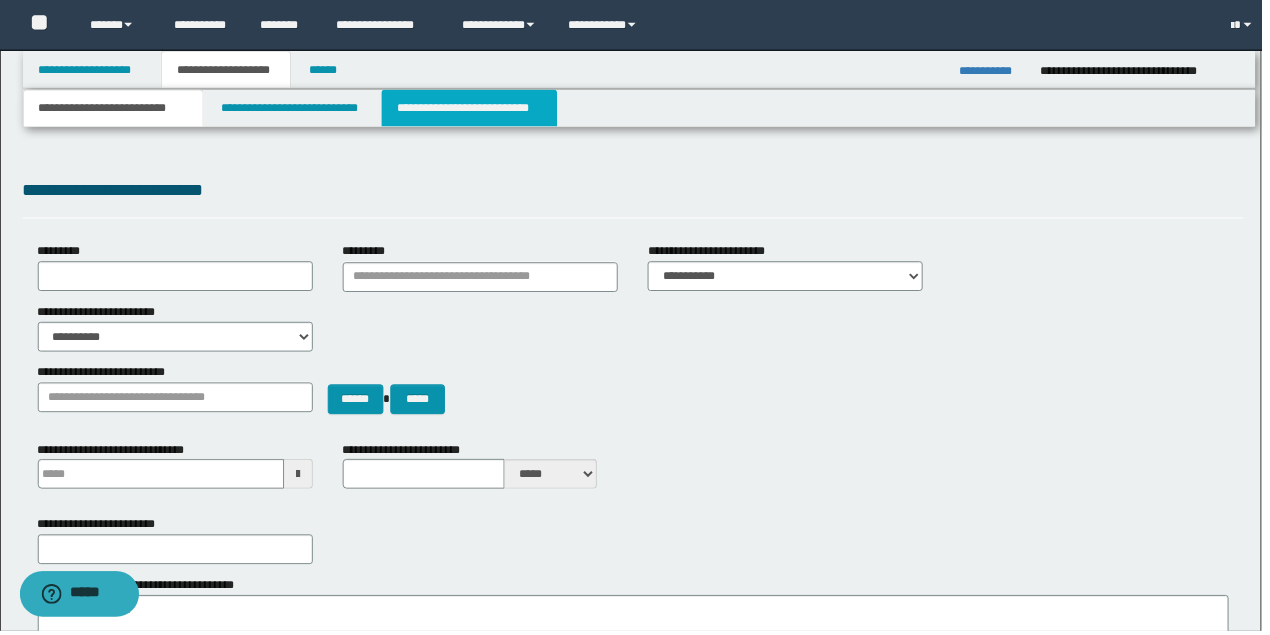 click on "**********" at bounding box center [472, 109] 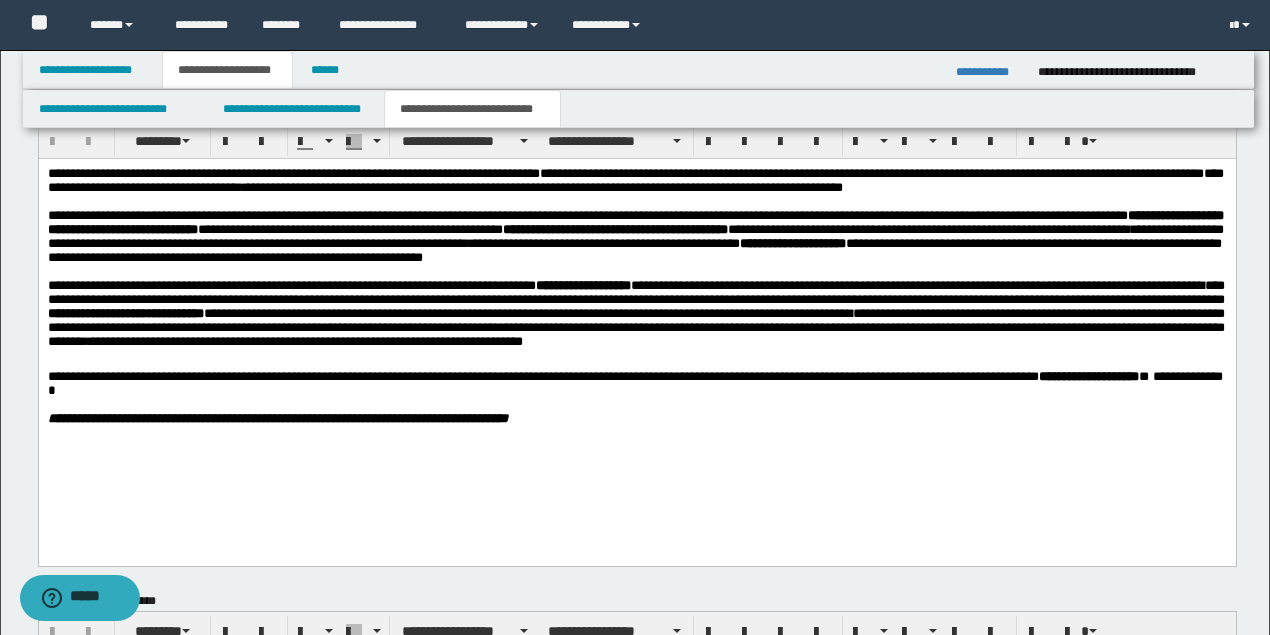 scroll, scrollTop: 800, scrollLeft: 0, axis: vertical 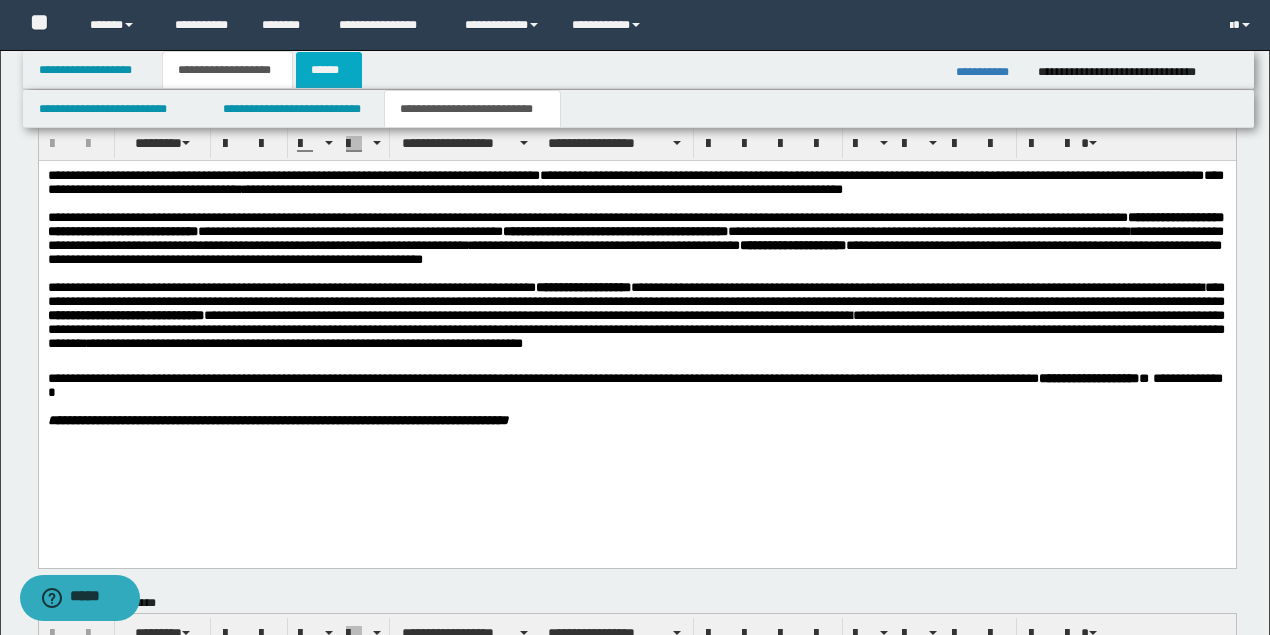click on "******" at bounding box center (329, 70) 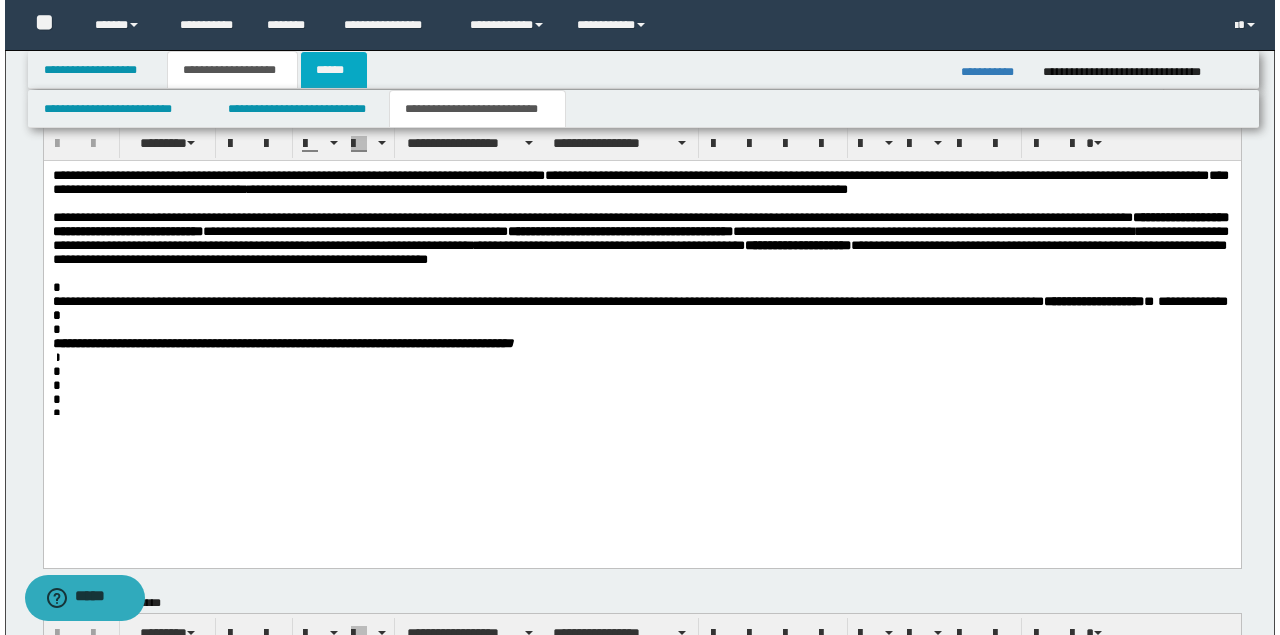 scroll, scrollTop: 0, scrollLeft: 0, axis: both 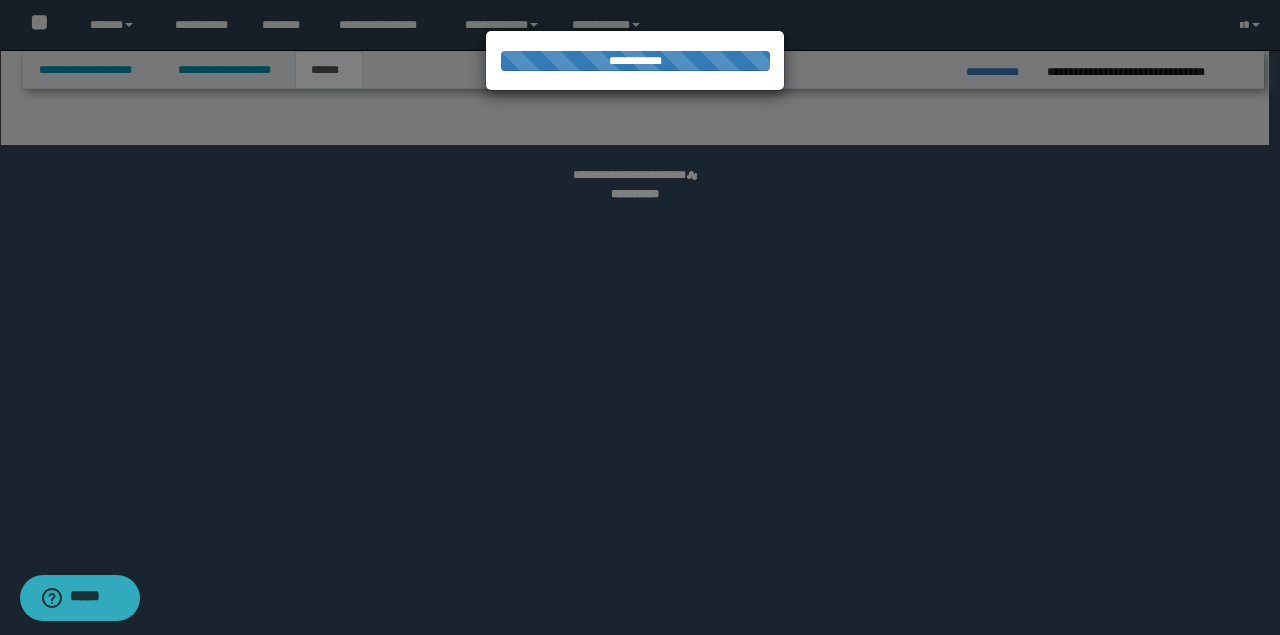 select on "*" 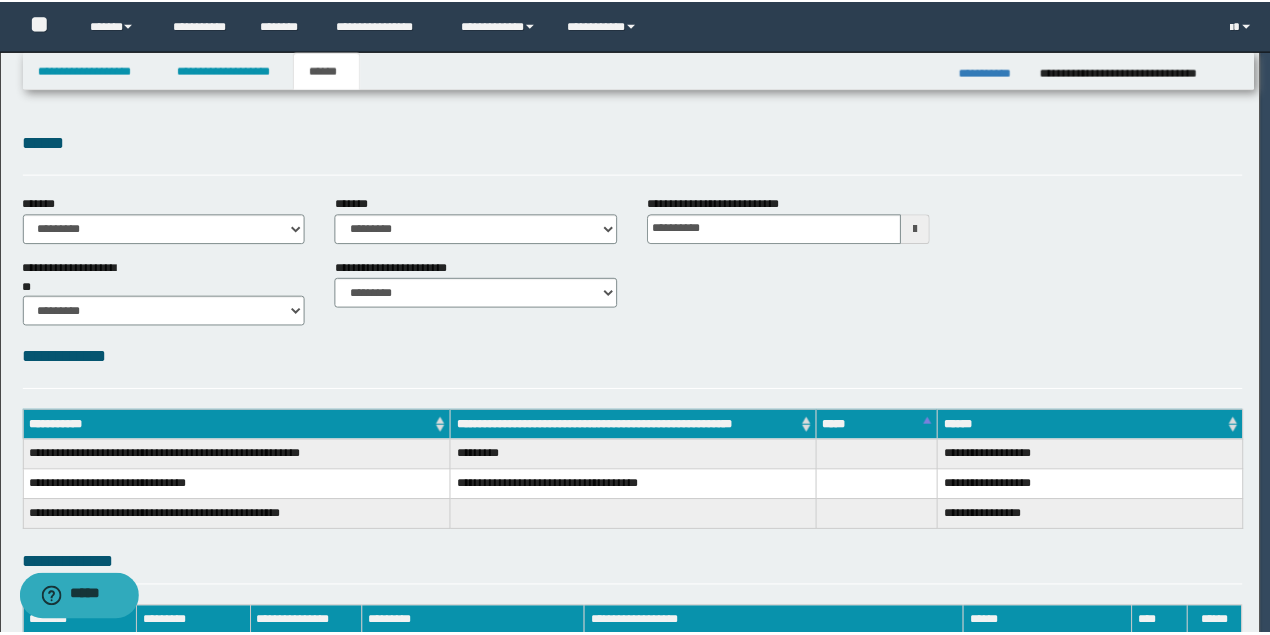 scroll, scrollTop: 0, scrollLeft: 0, axis: both 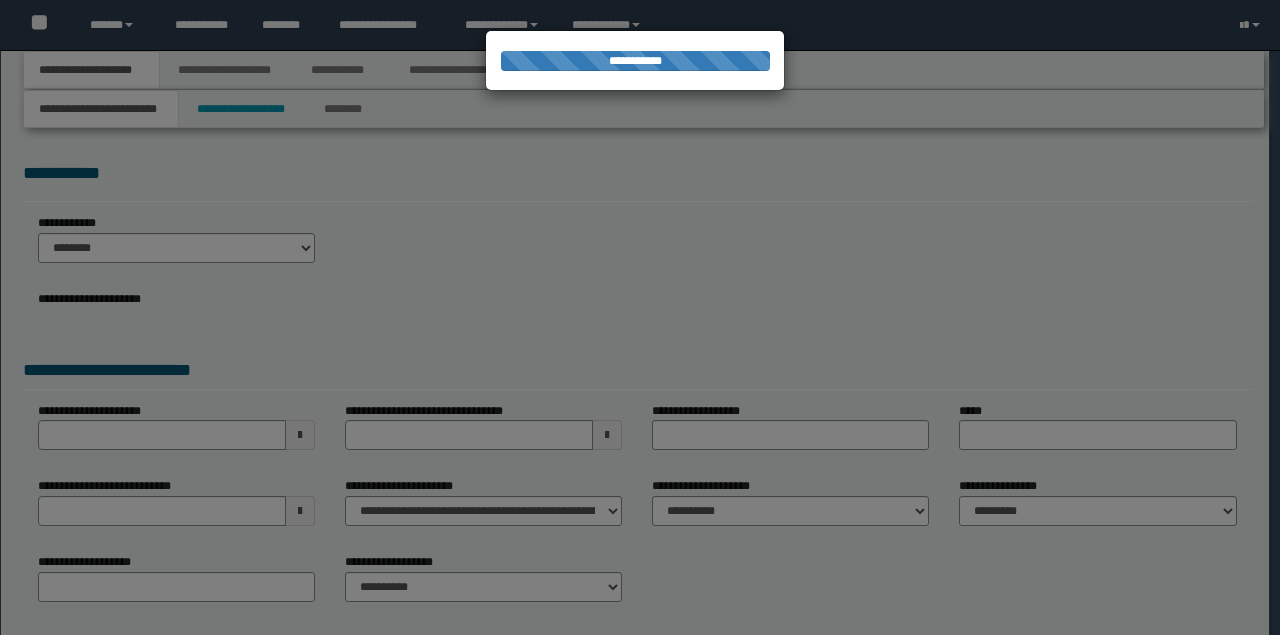 type on "**********" 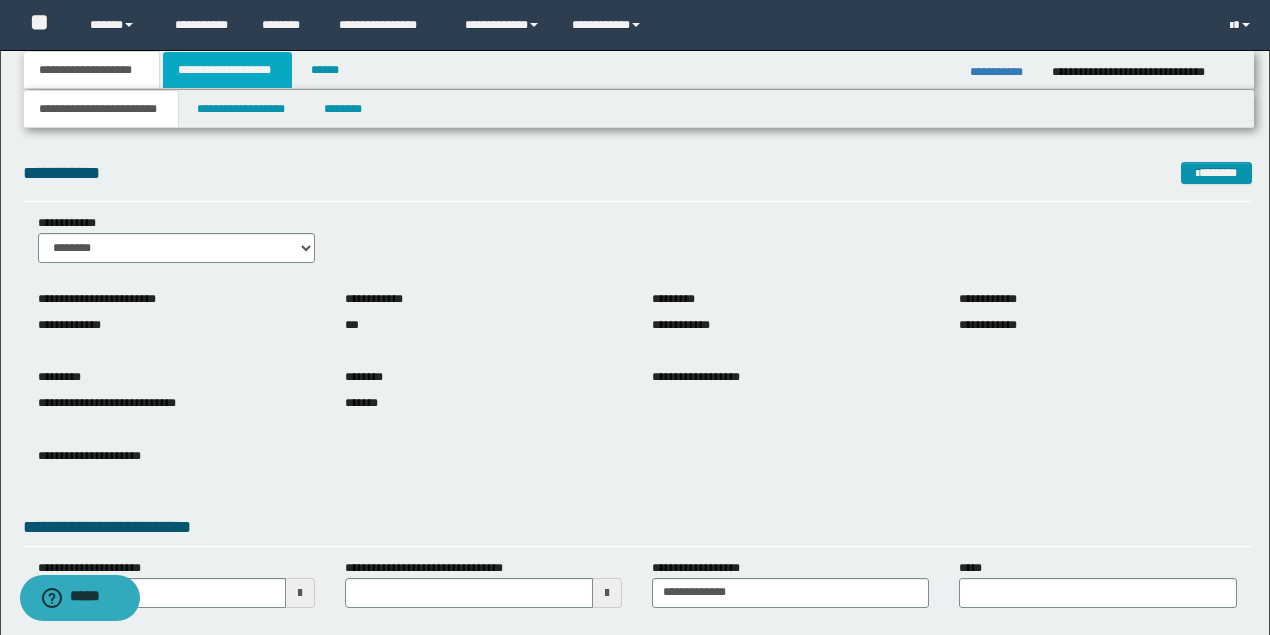 click on "**********" at bounding box center [227, 70] 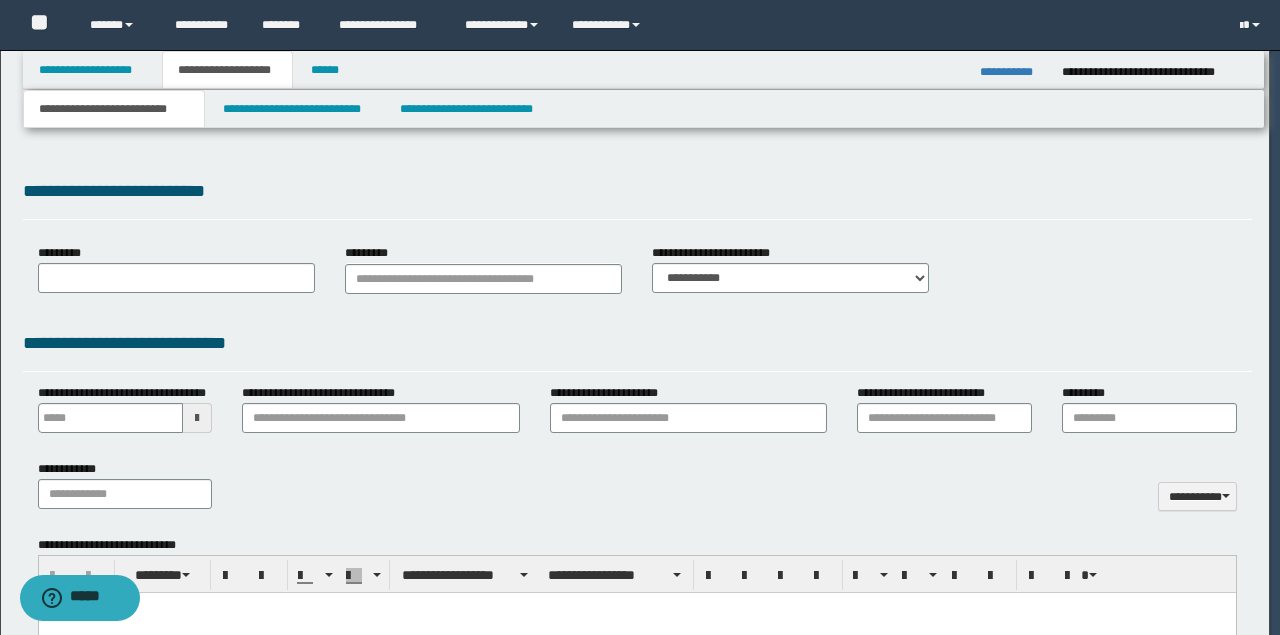 type on "**********" 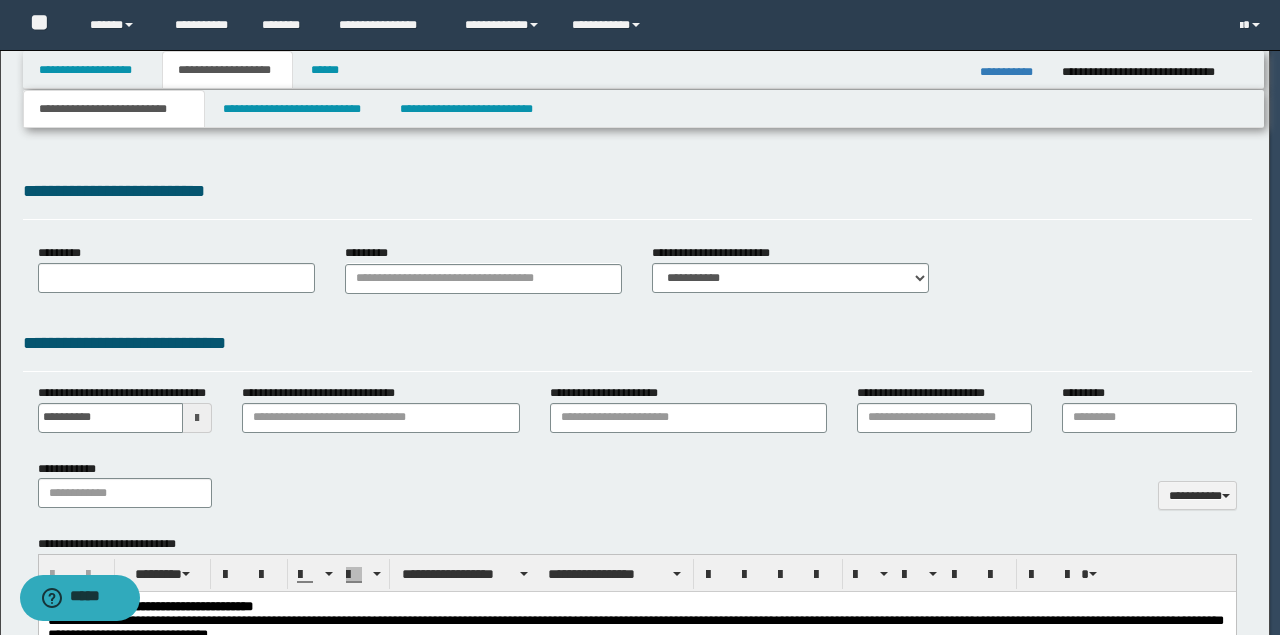 scroll, scrollTop: 0, scrollLeft: 0, axis: both 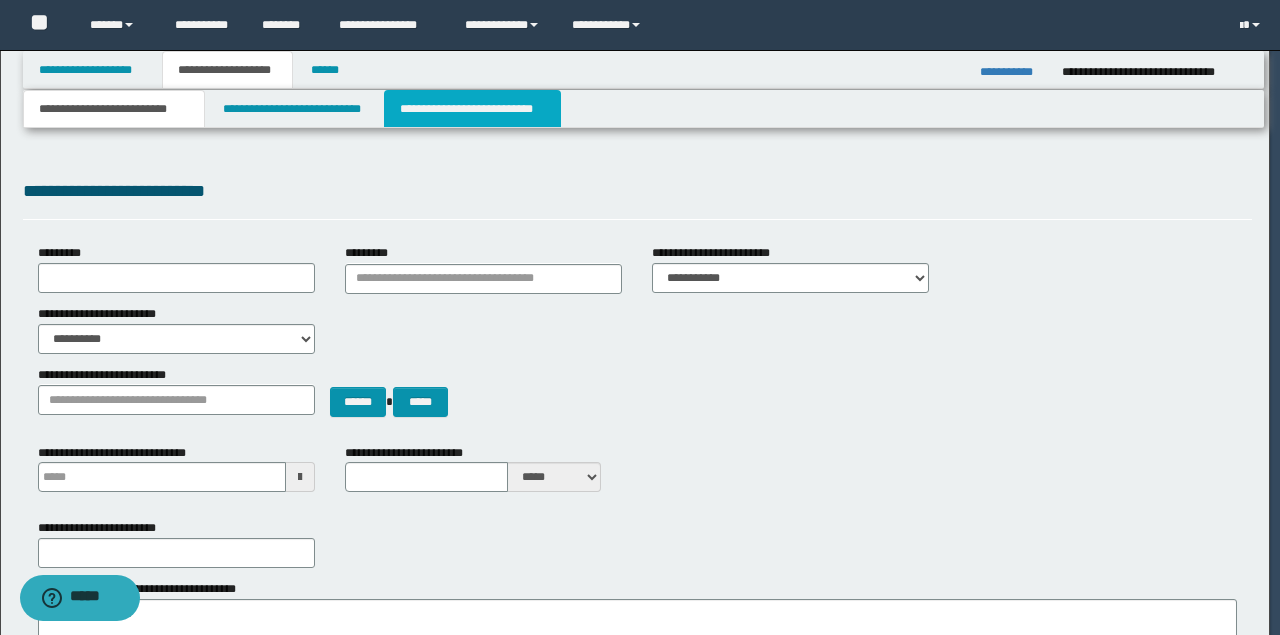 click on "**********" at bounding box center (472, 109) 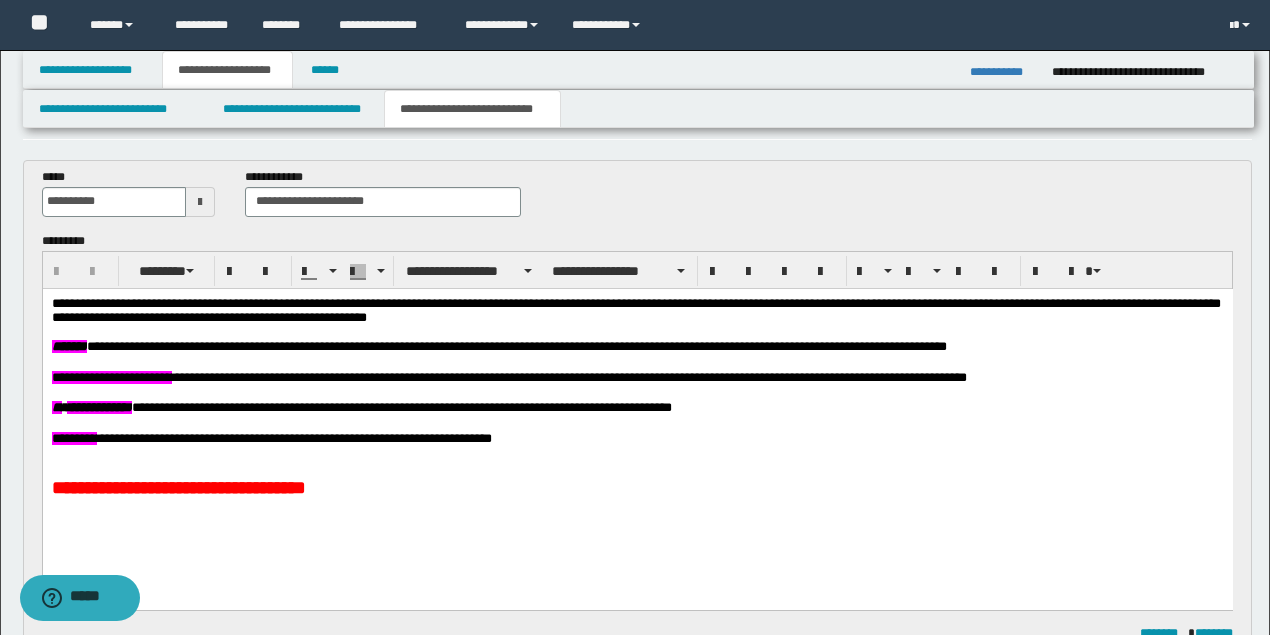 scroll, scrollTop: 0, scrollLeft: 0, axis: both 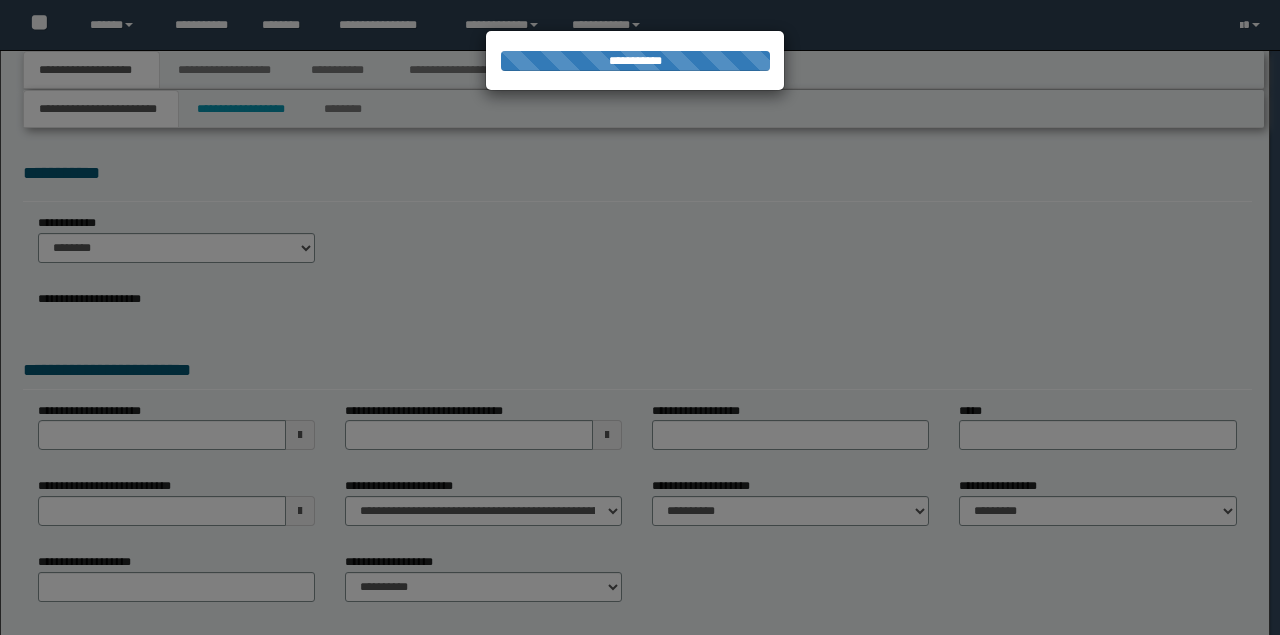 type on "**********" 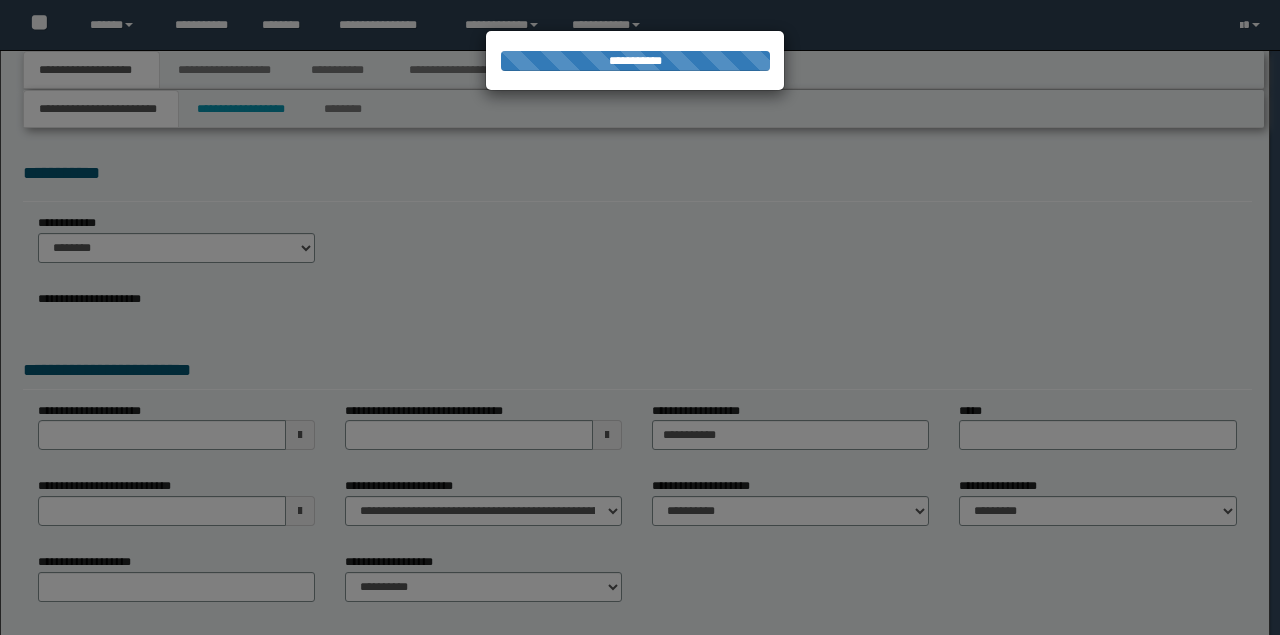 select on "*" 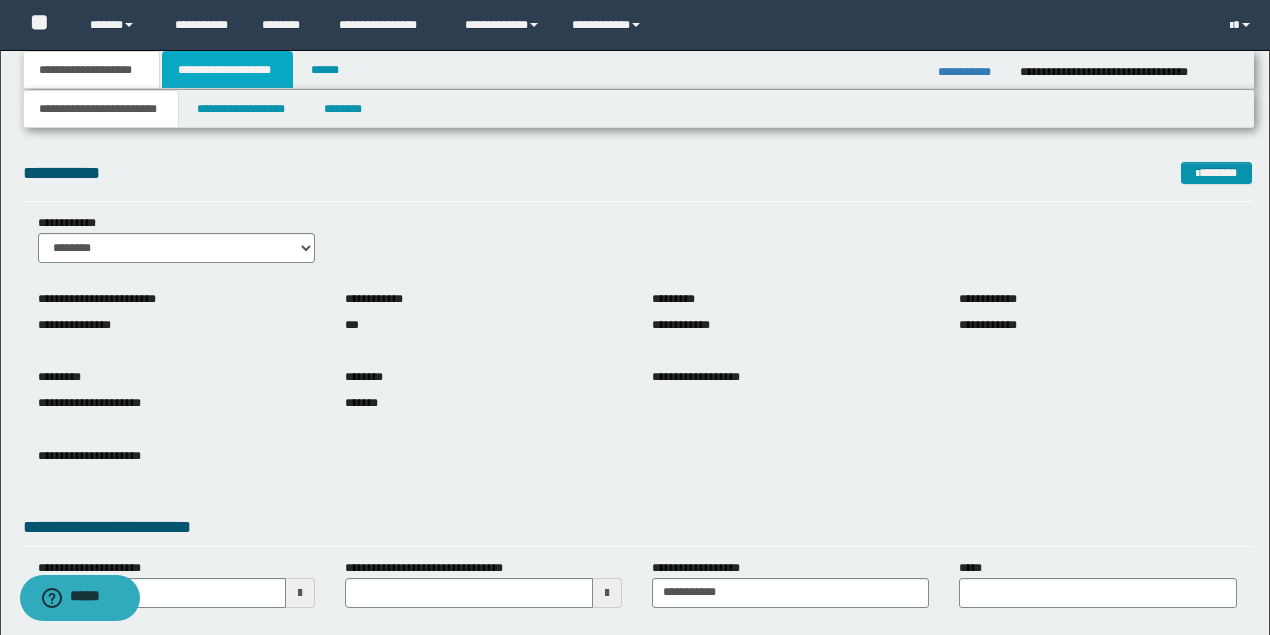 click on "**********" at bounding box center [227, 70] 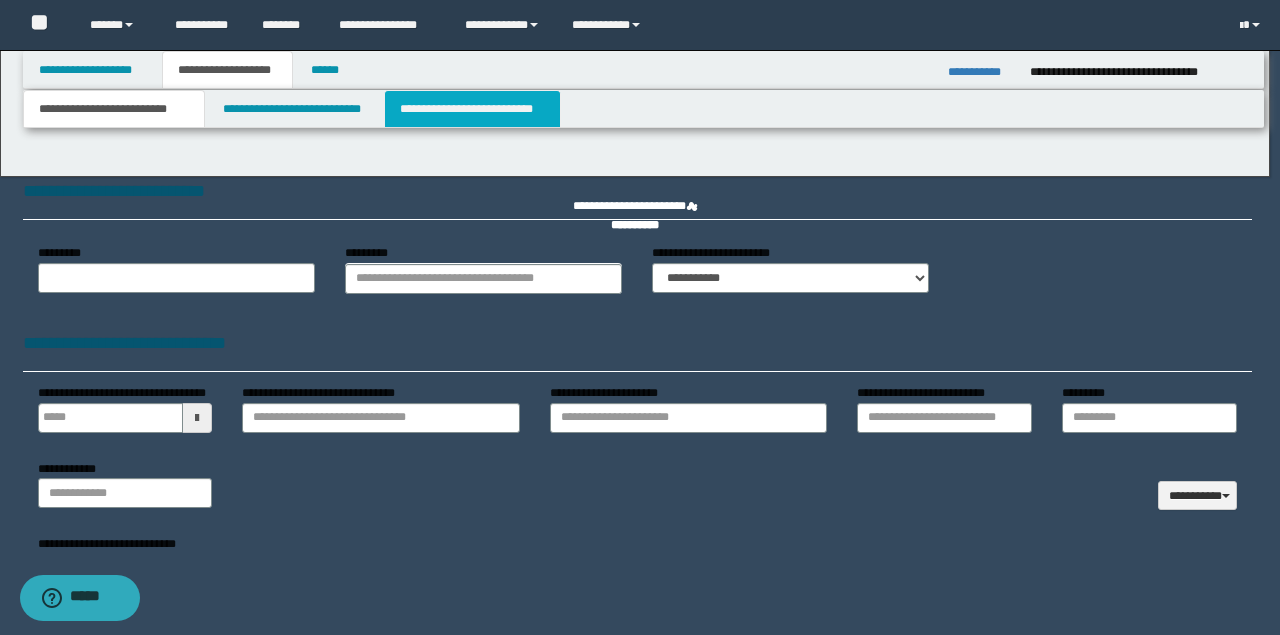 type on "**********" 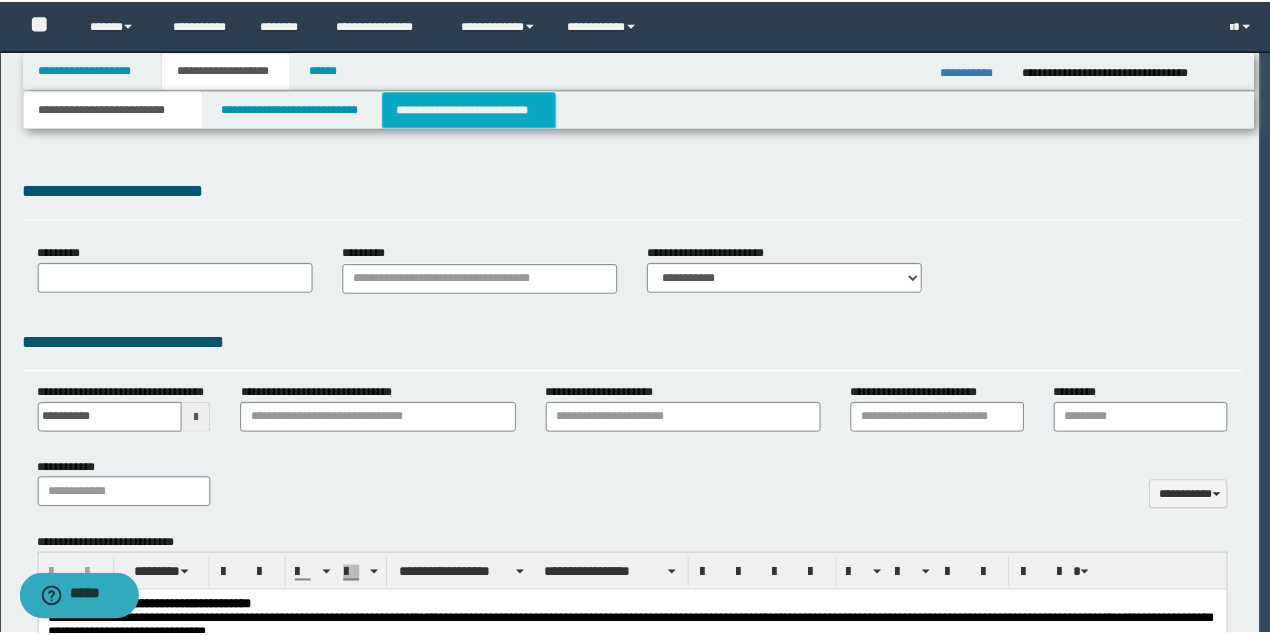 scroll, scrollTop: 0, scrollLeft: 0, axis: both 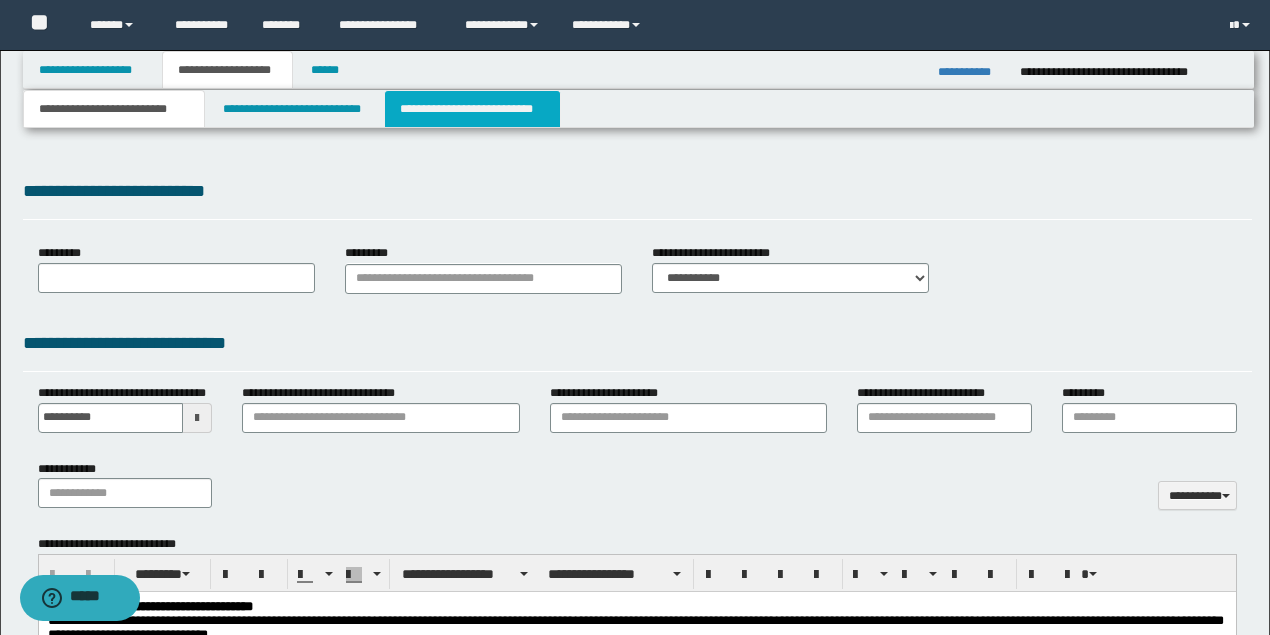 click on "**********" at bounding box center [472, 109] 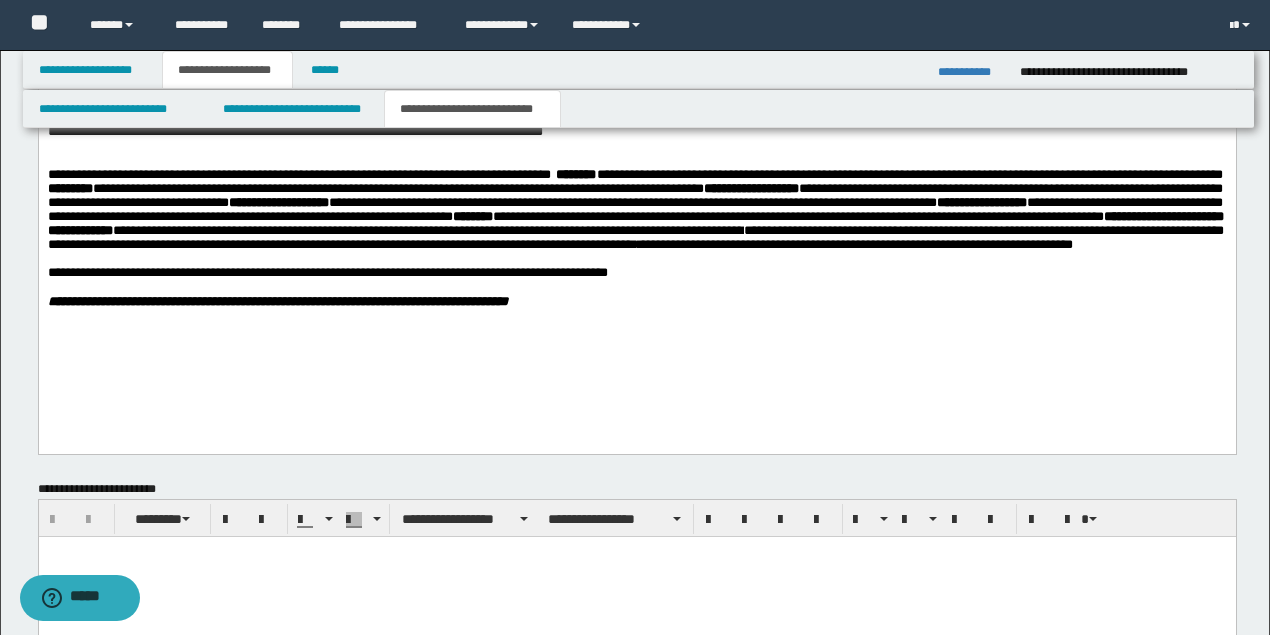 scroll, scrollTop: 1200, scrollLeft: 0, axis: vertical 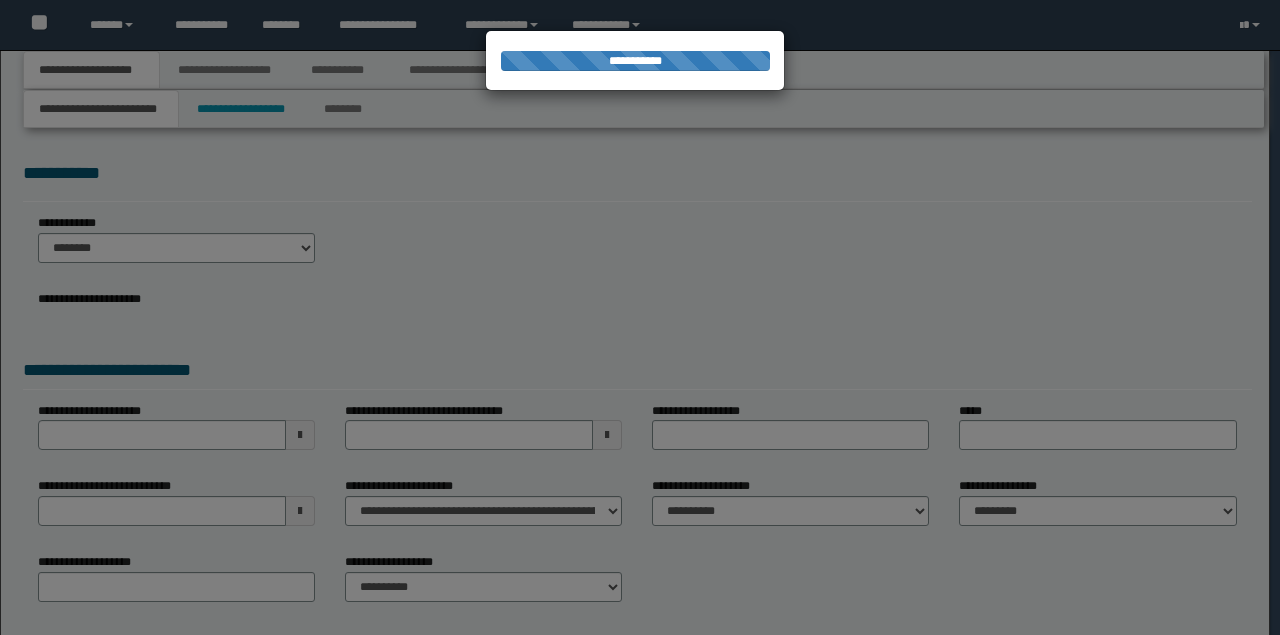 type on "**********" 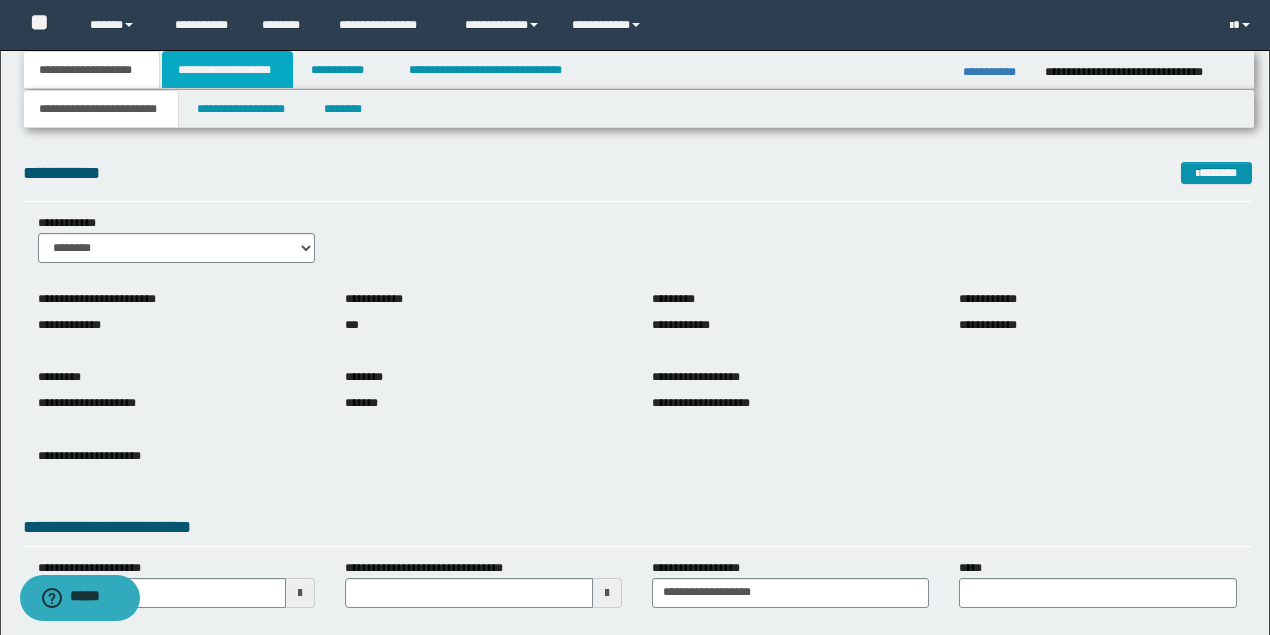 click on "**********" at bounding box center [227, 70] 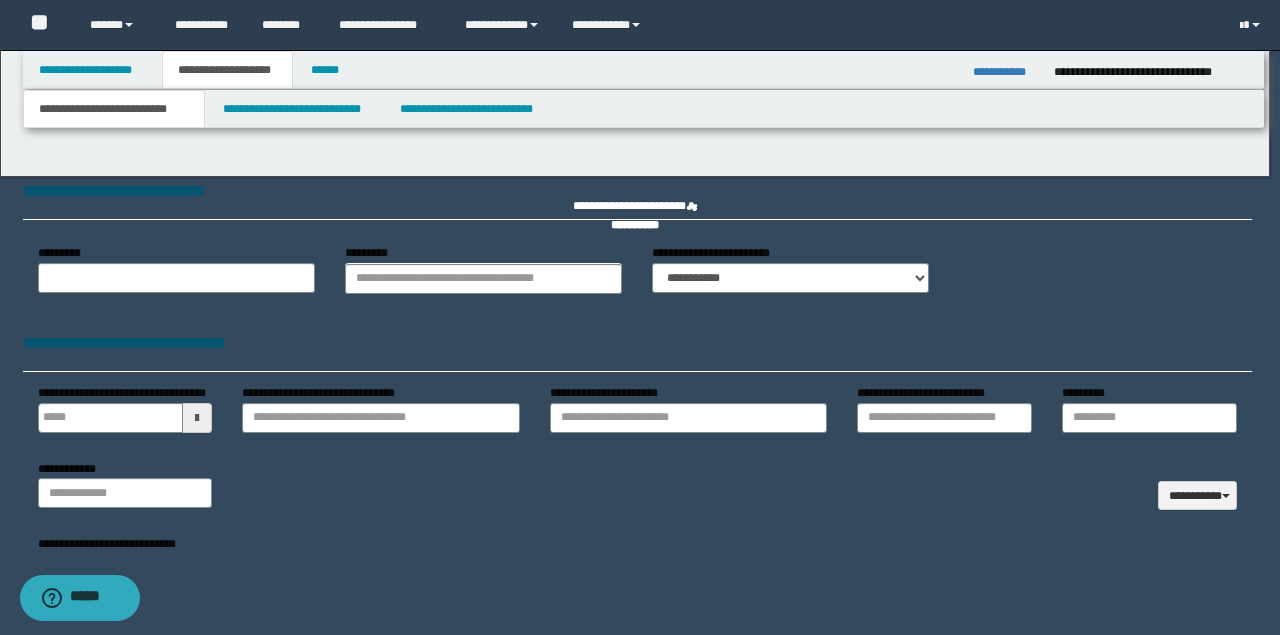 type on "**********" 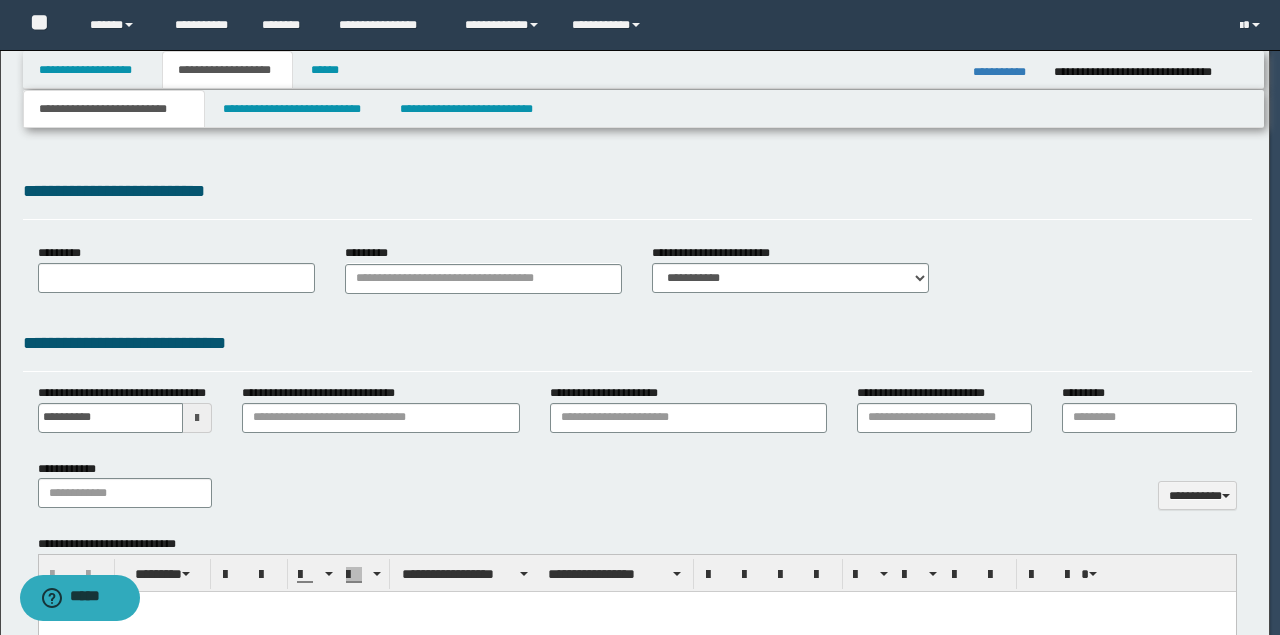type on "**********" 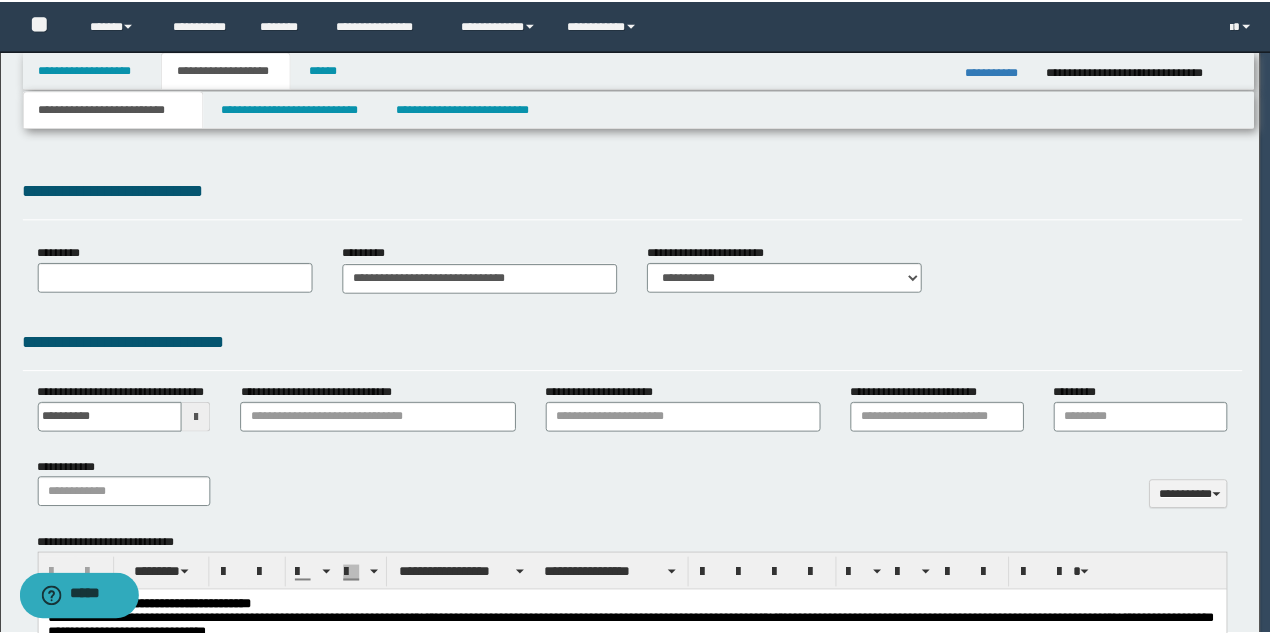 scroll, scrollTop: 0, scrollLeft: 0, axis: both 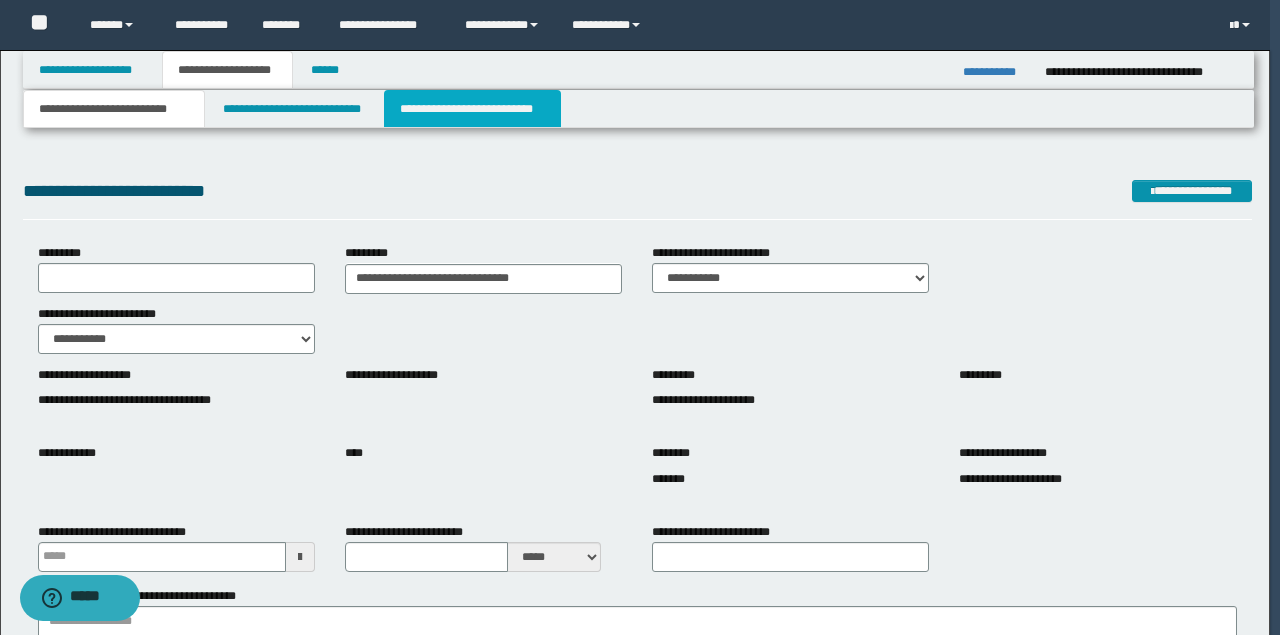 click on "**********" at bounding box center (472, 109) 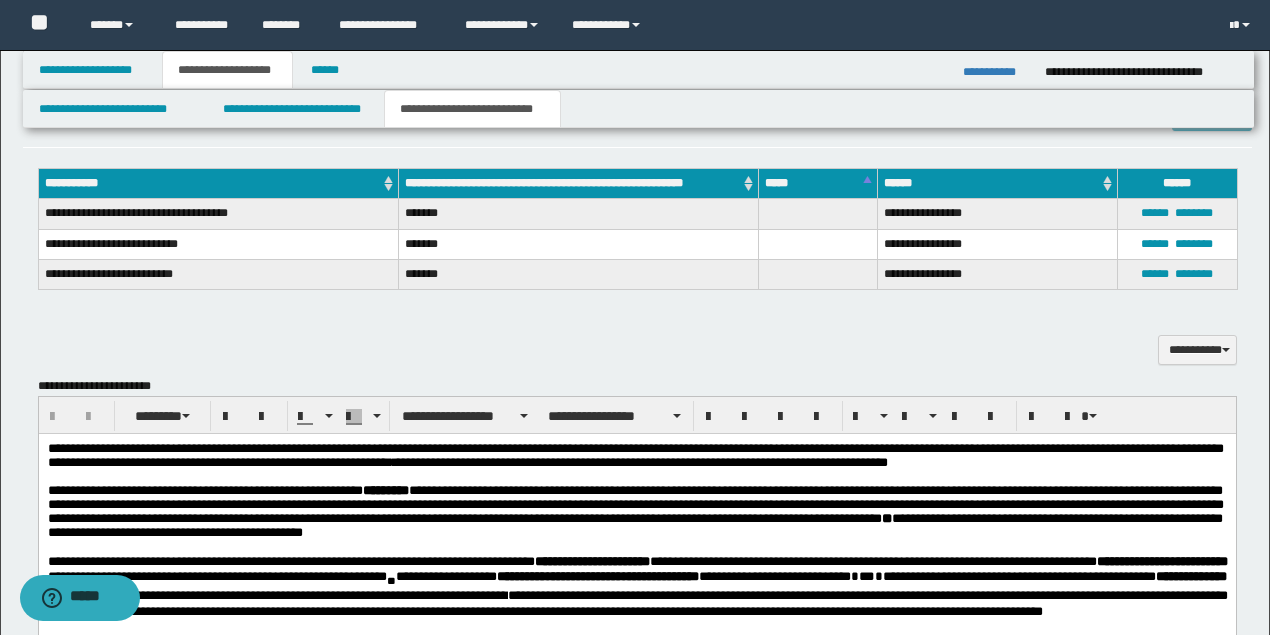 scroll, scrollTop: 666, scrollLeft: 0, axis: vertical 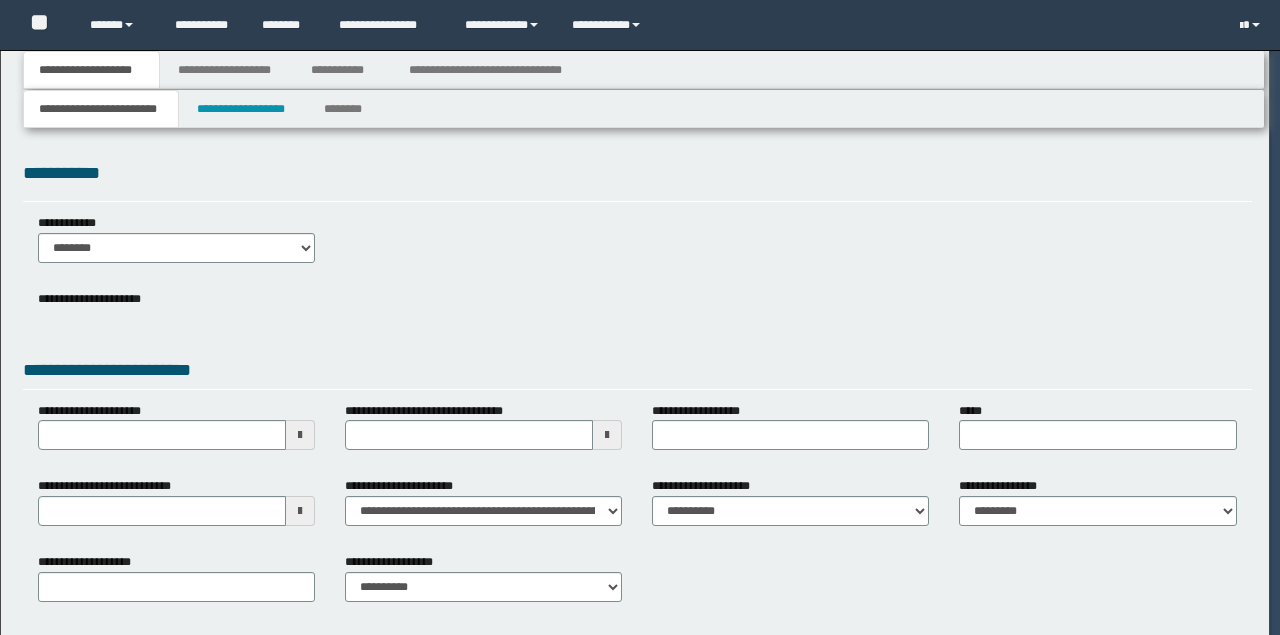 type on "********" 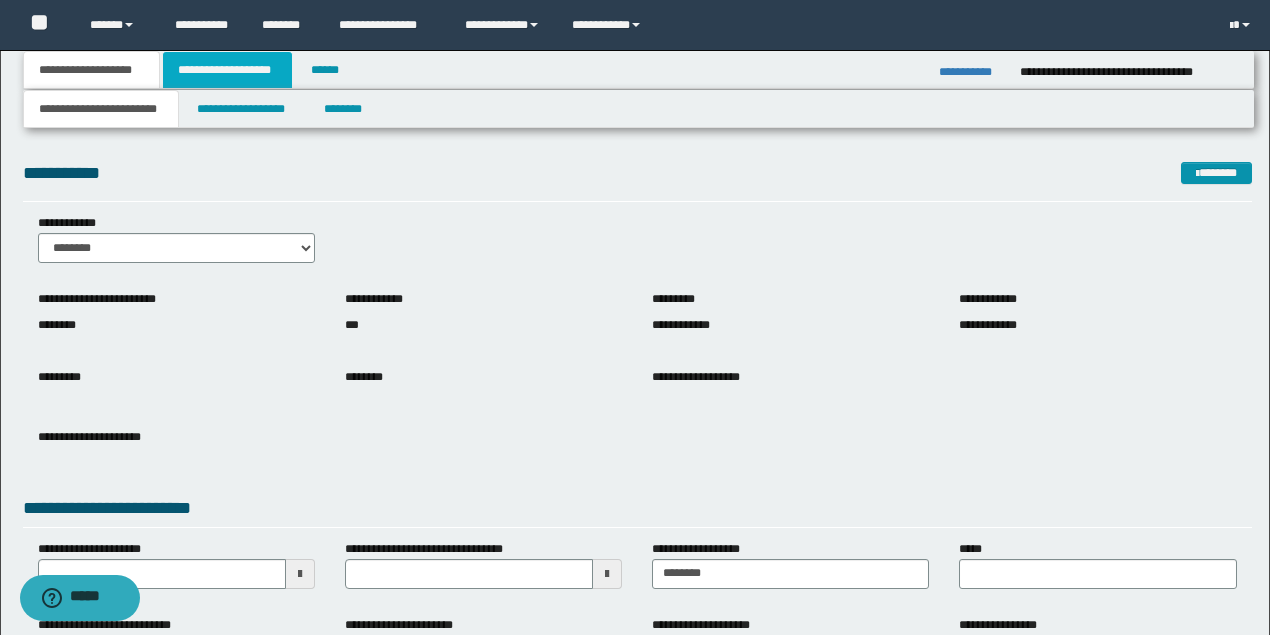 click on "**********" at bounding box center (227, 70) 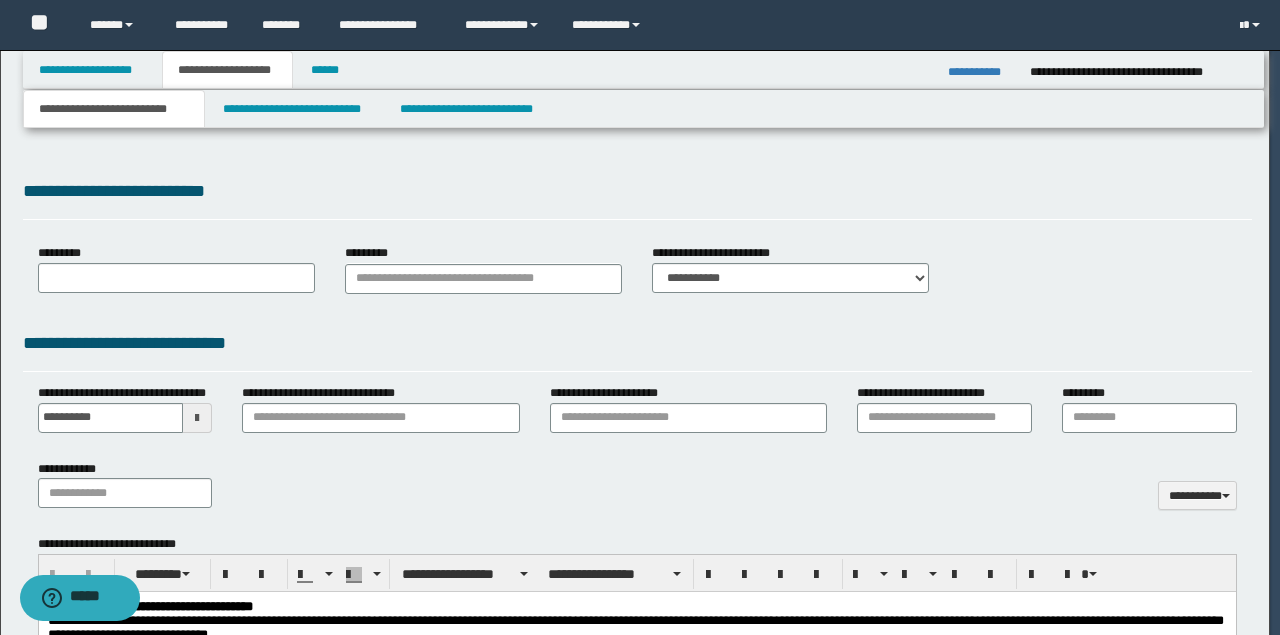 select on "*" 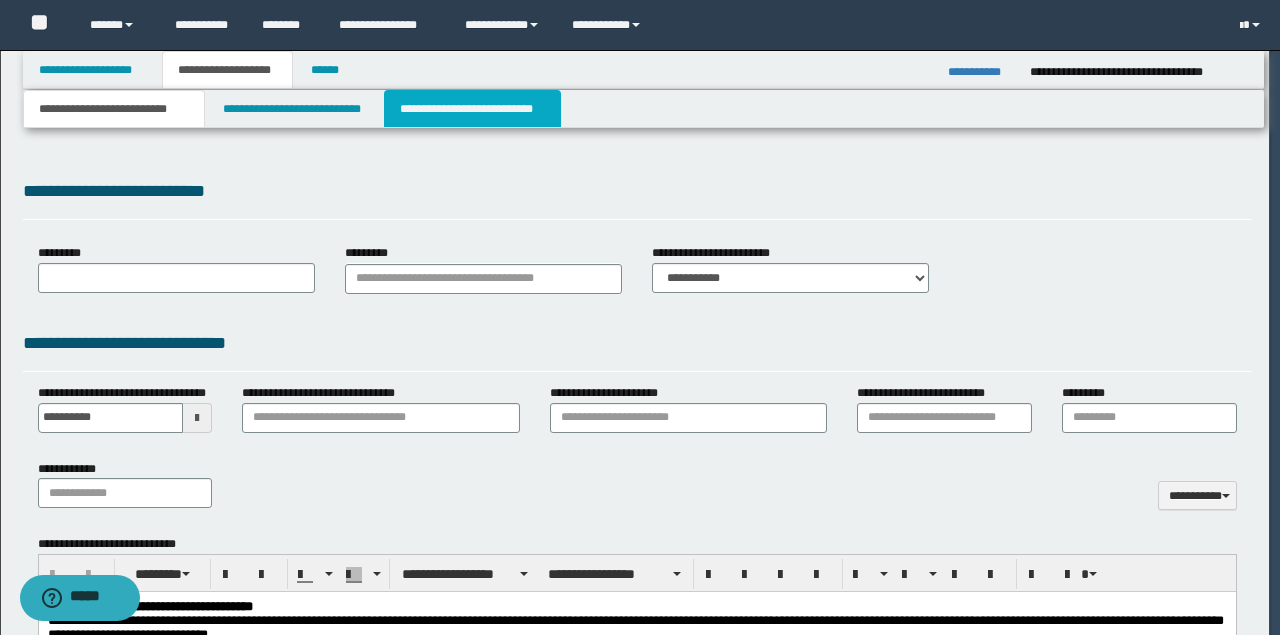 scroll, scrollTop: 0, scrollLeft: 0, axis: both 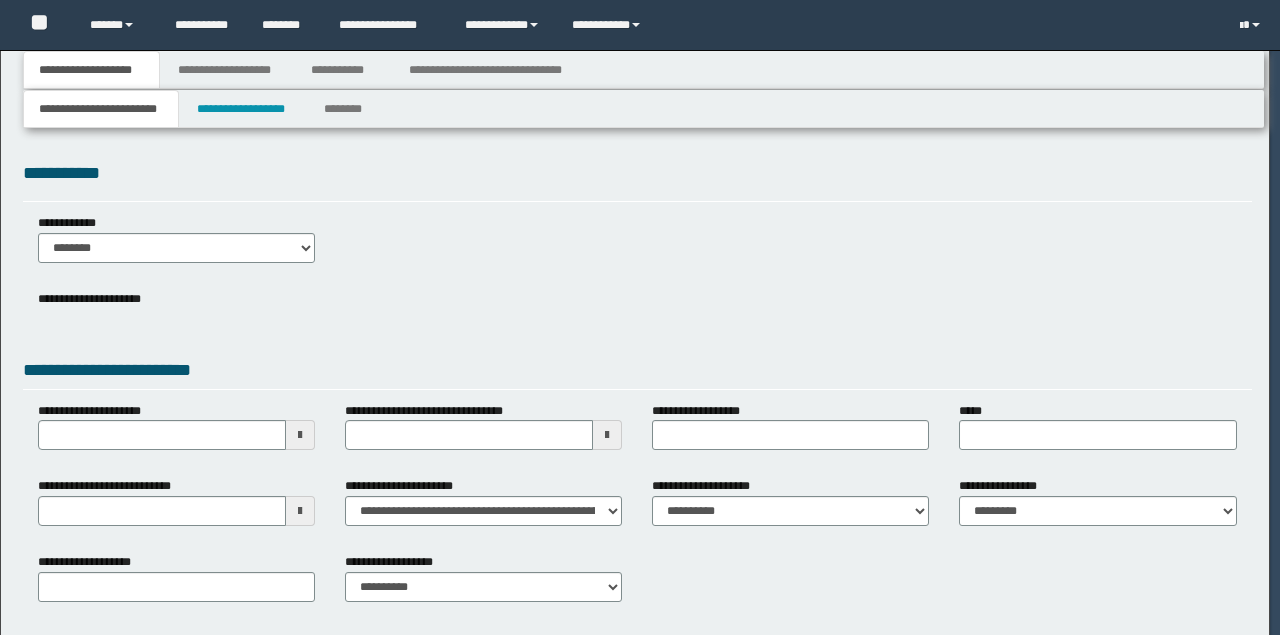 type on "**********" 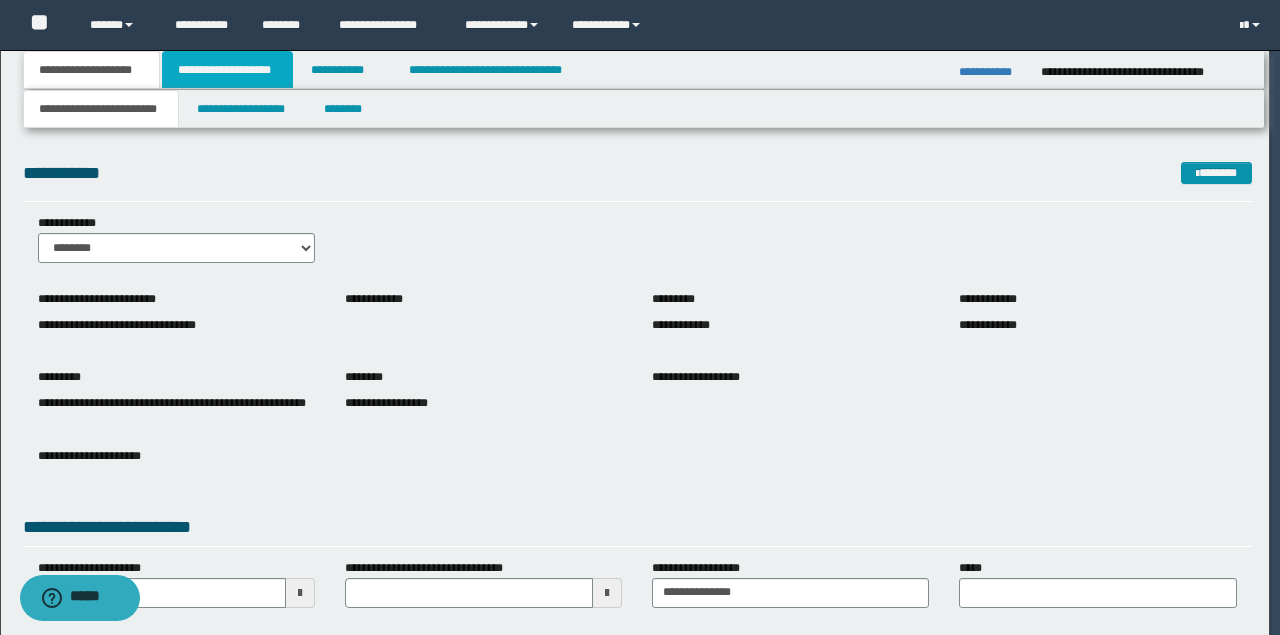 click on "**********" at bounding box center (227, 70) 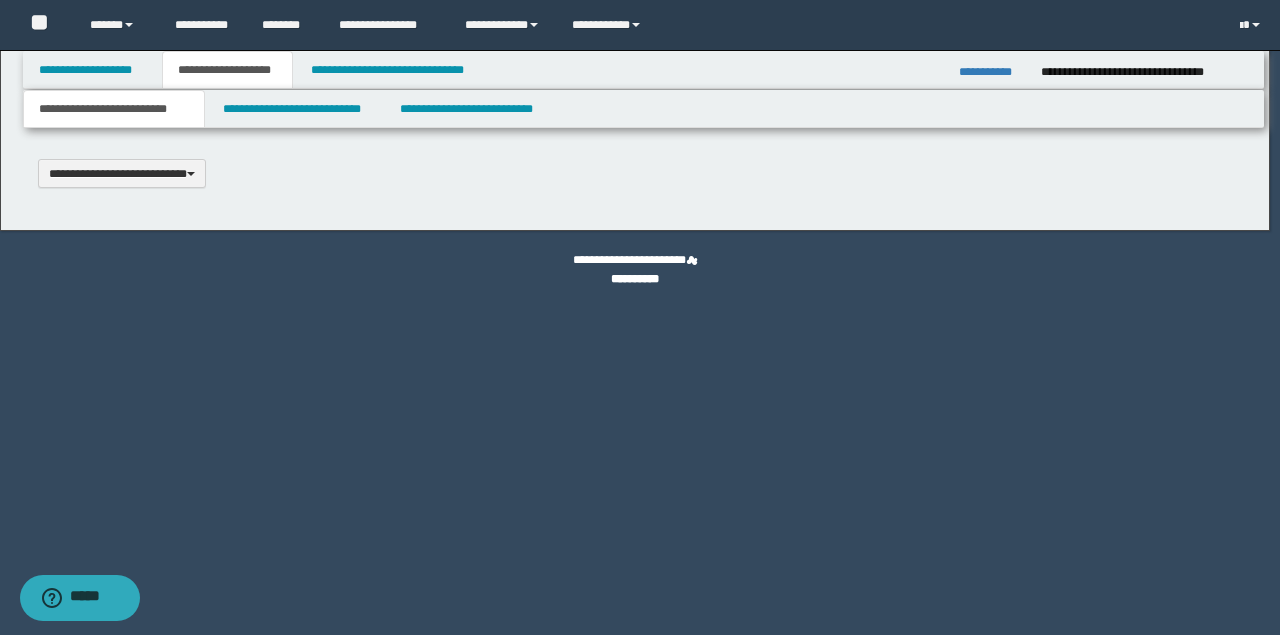 type 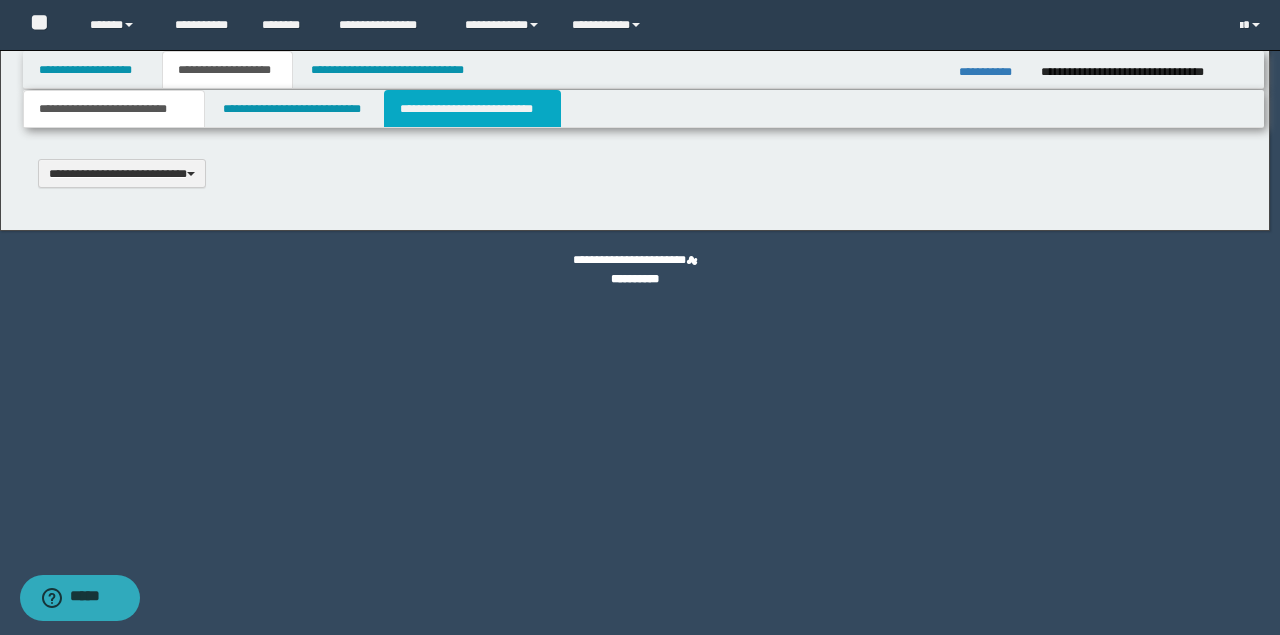 click on "**********" at bounding box center (472, 109) 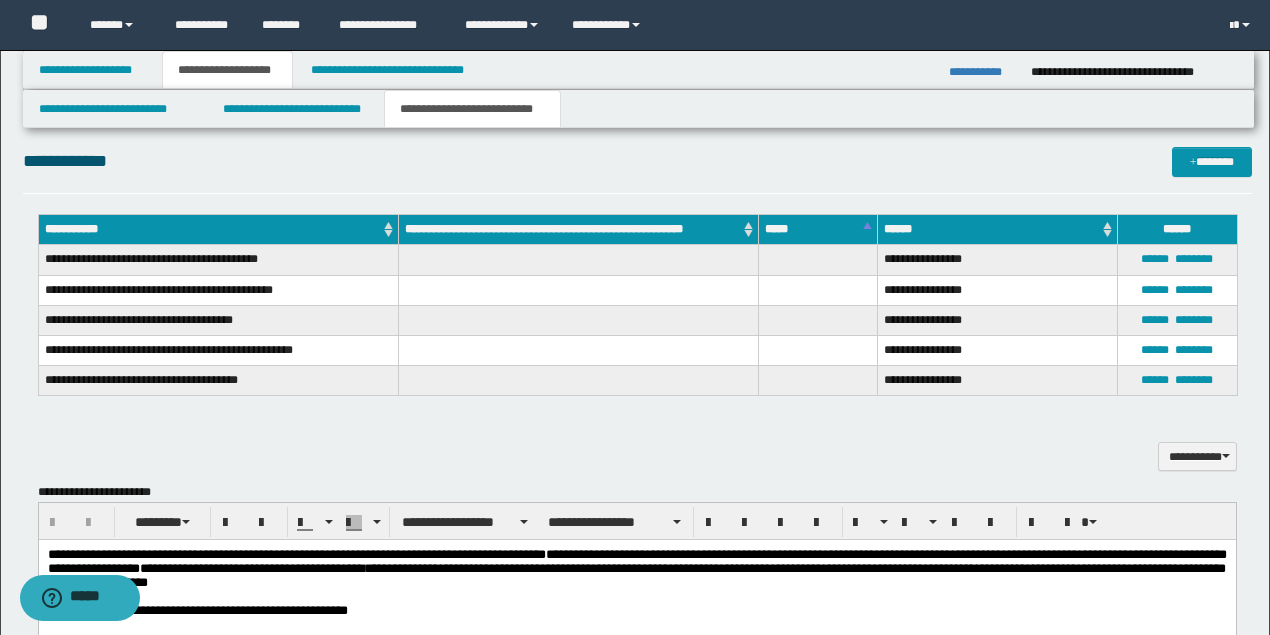 scroll, scrollTop: 1133, scrollLeft: 0, axis: vertical 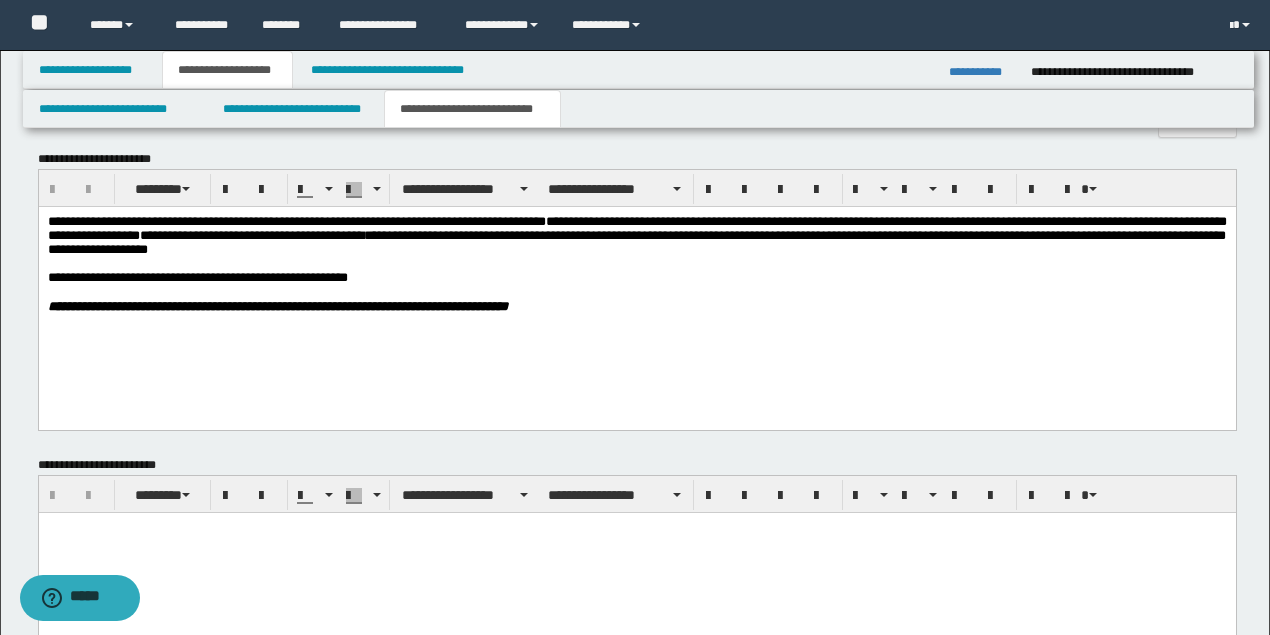 click on "**********" at bounding box center [636, 288] 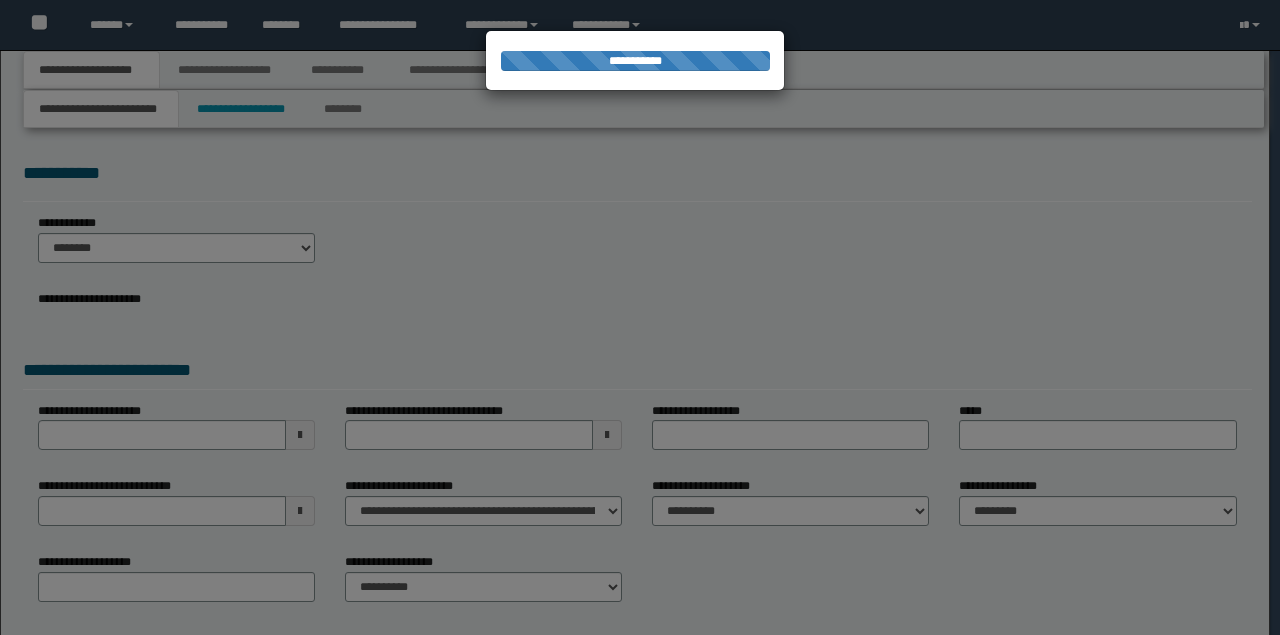 scroll, scrollTop: 0, scrollLeft: 0, axis: both 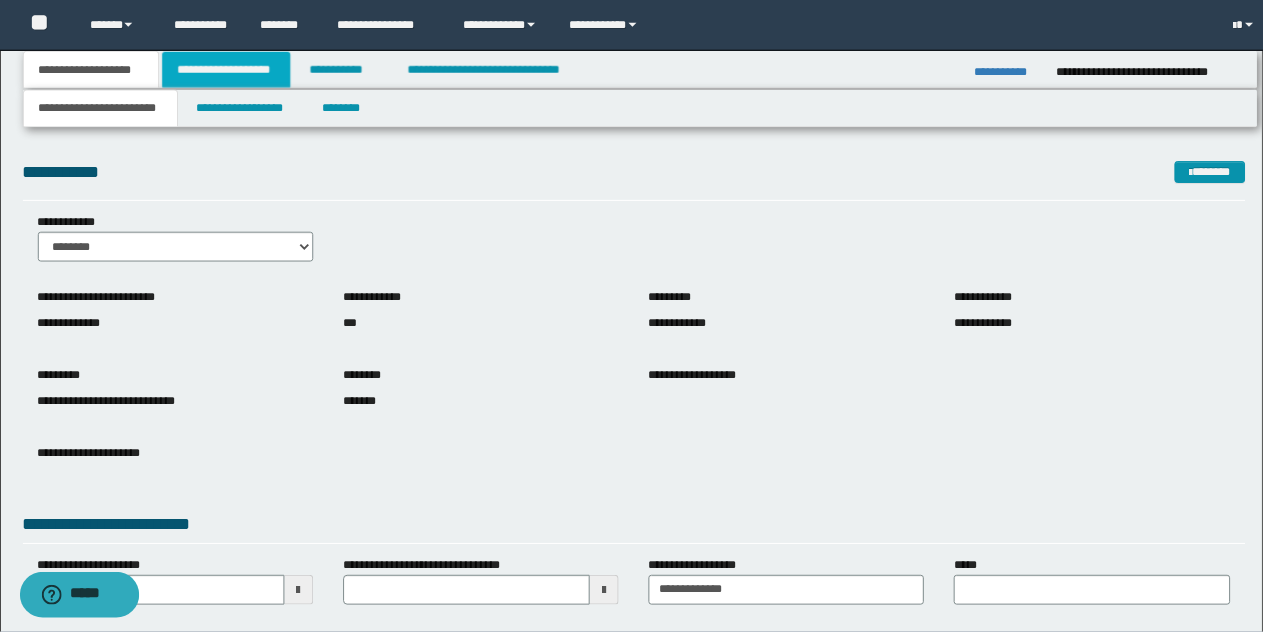click on "**********" at bounding box center [227, 70] 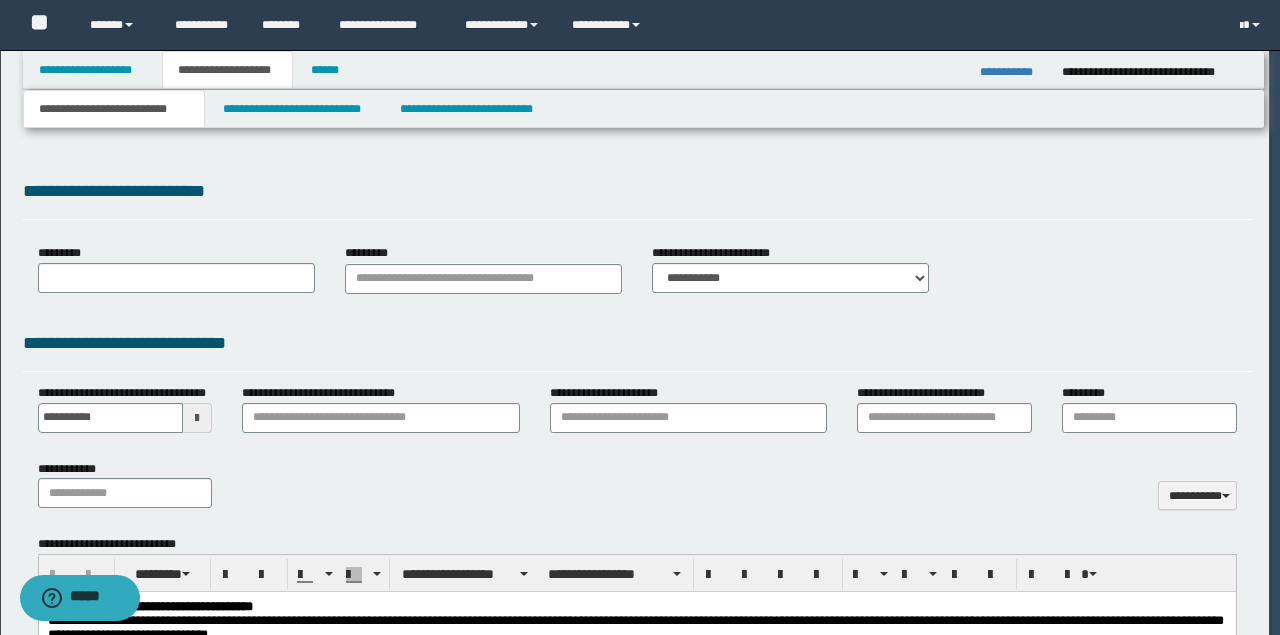 select on "*" 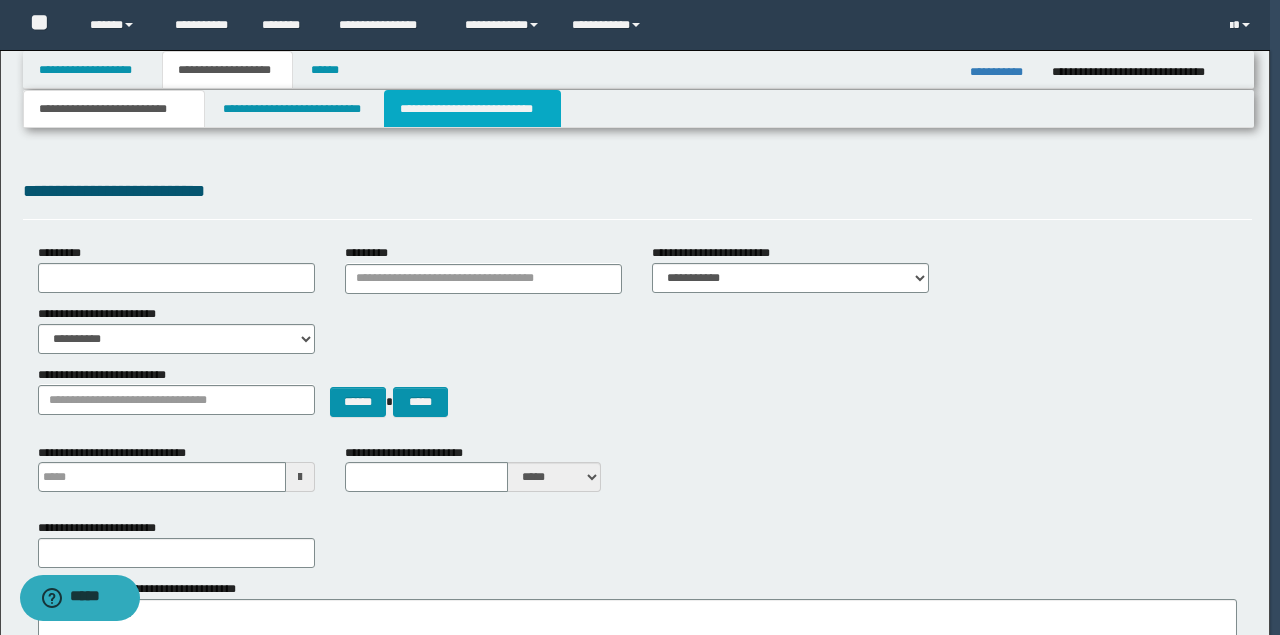 click on "**********" at bounding box center [472, 109] 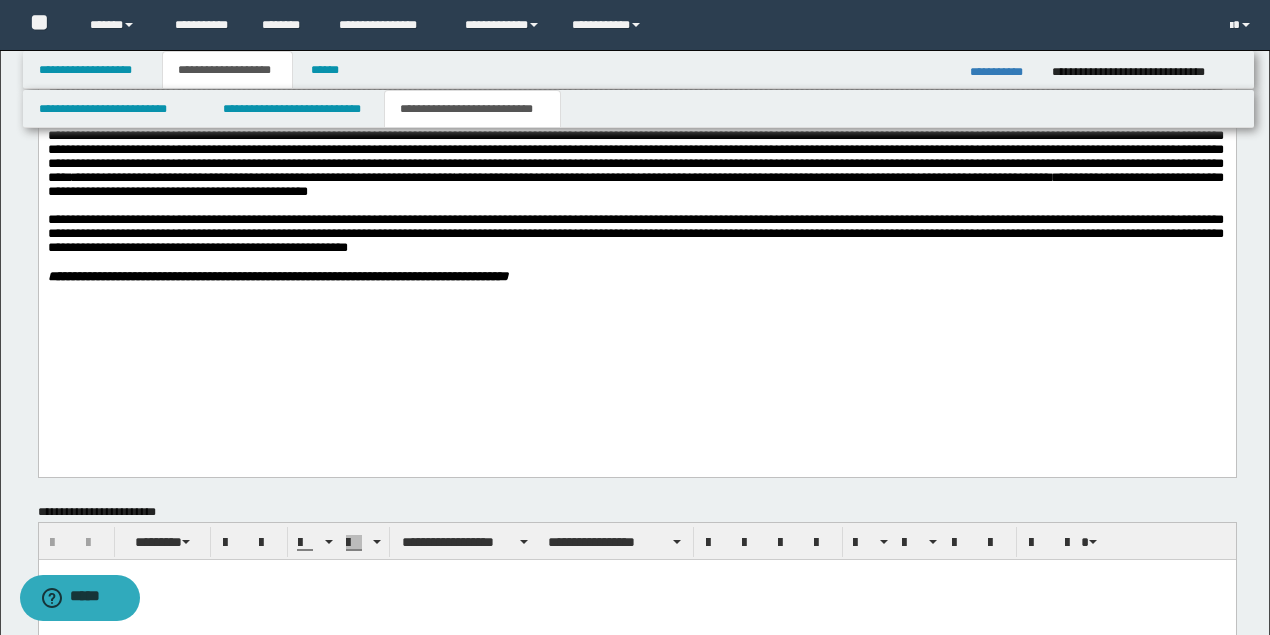 scroll, scrollTop: 1600, scrollLeft: 0, axis: vertical 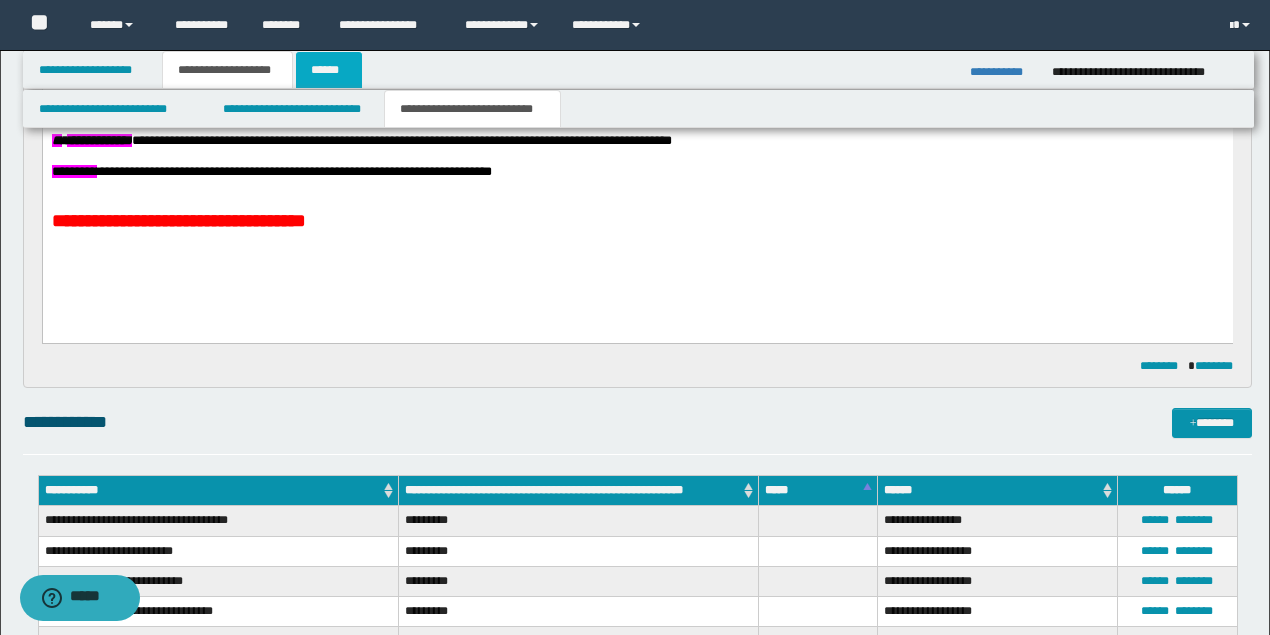click on "******" at bounding box center [329, 70] 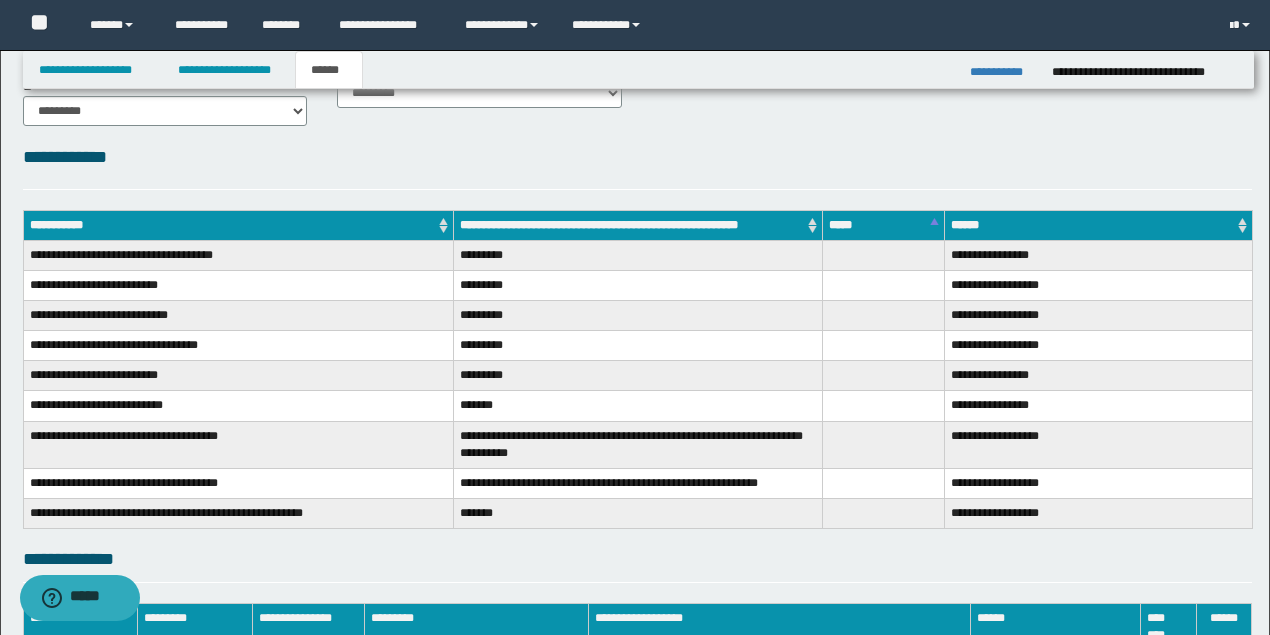 scroll, scrollTop: 0, scrollLeft: 0, axis: both 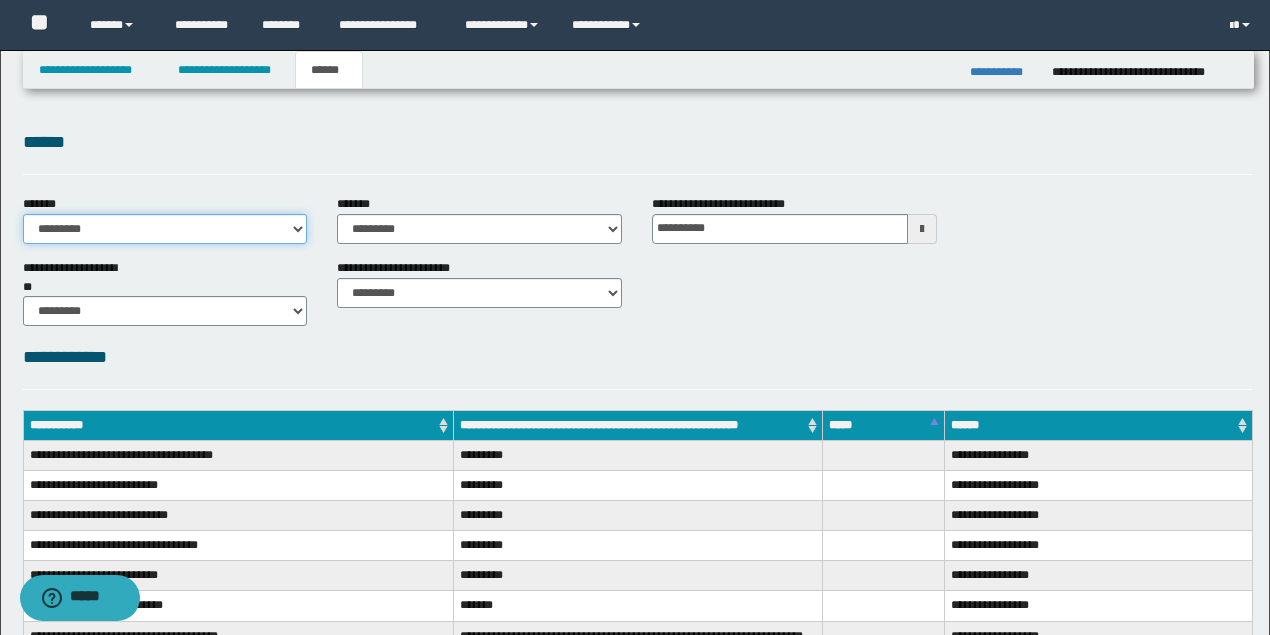 click on "**********" at bounding box center [165, 229] 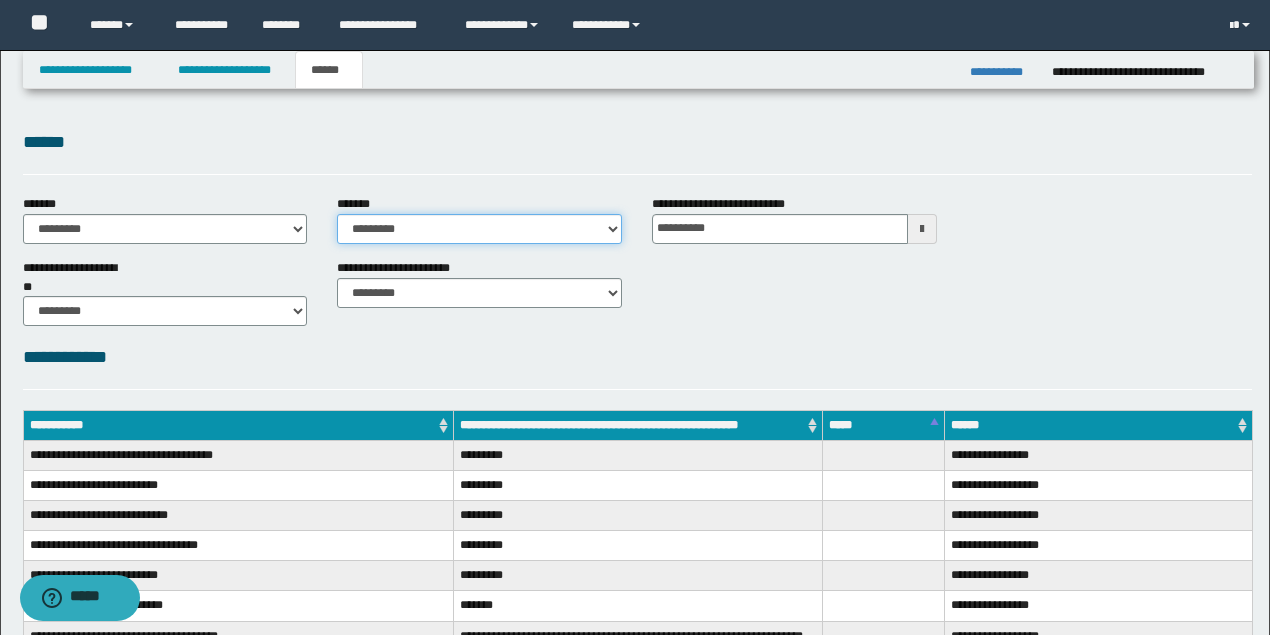 drag, startPoint x: 440, startPoint y: 223, endPoint x: 441, endPoint y: 236, distance: 13.038404 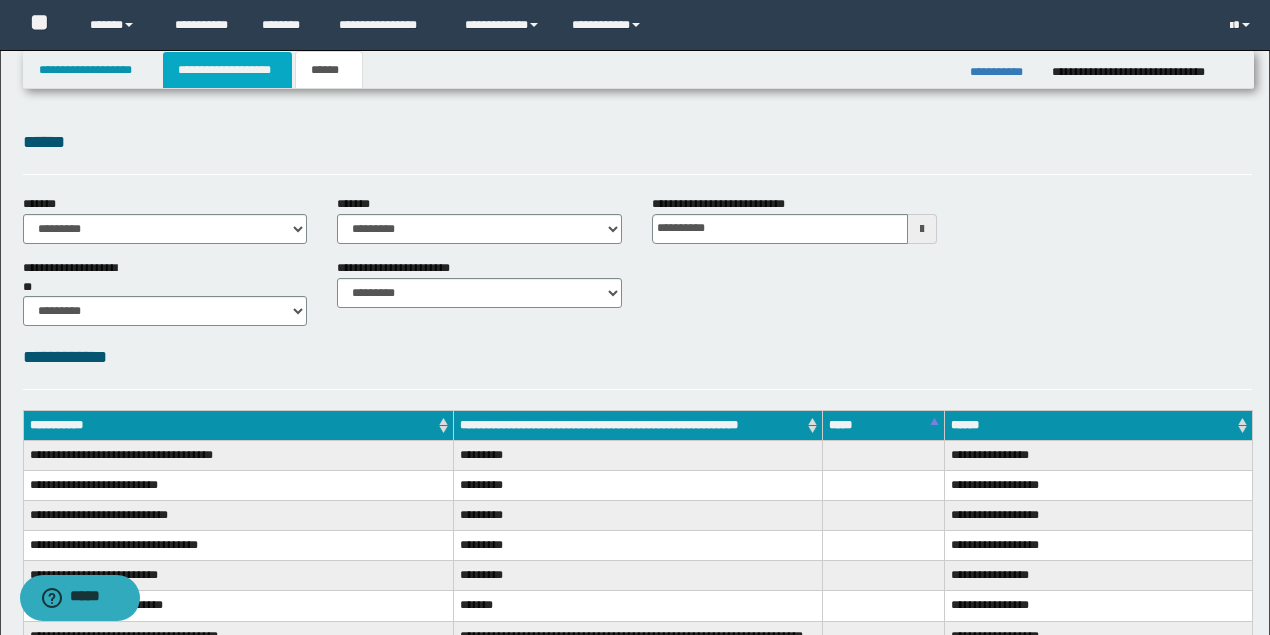 click on "**********" at bounding box center [227, 70] 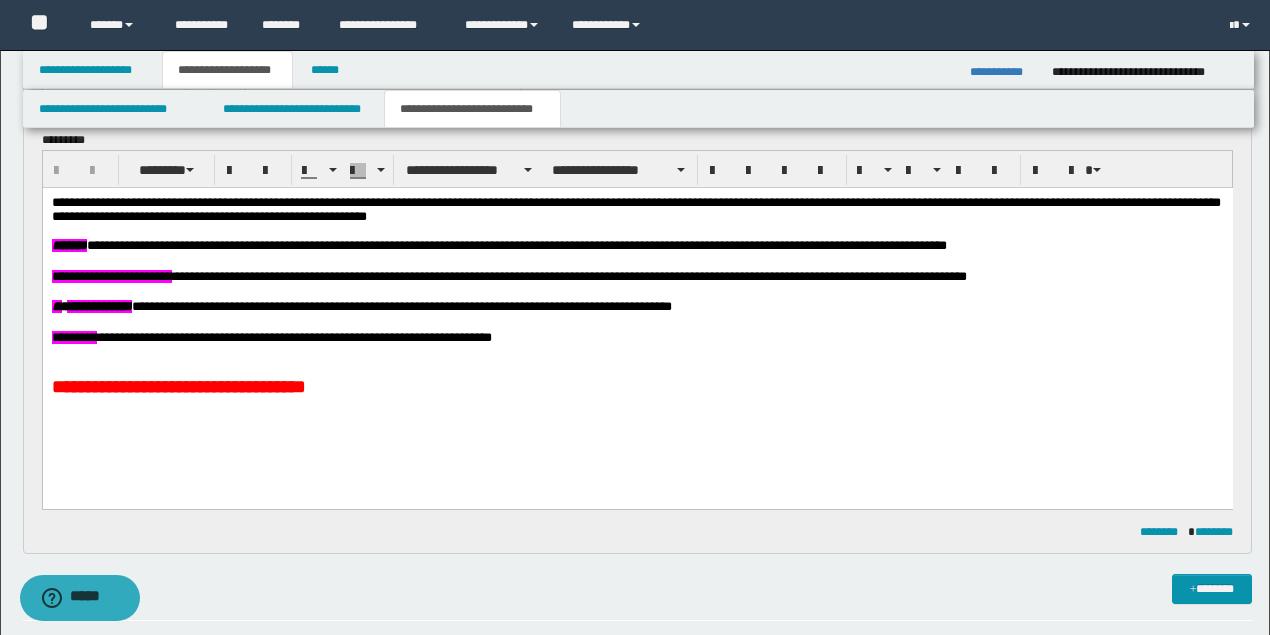 scroll, scrollTop: 0, scrollLeft: 0, axis: both 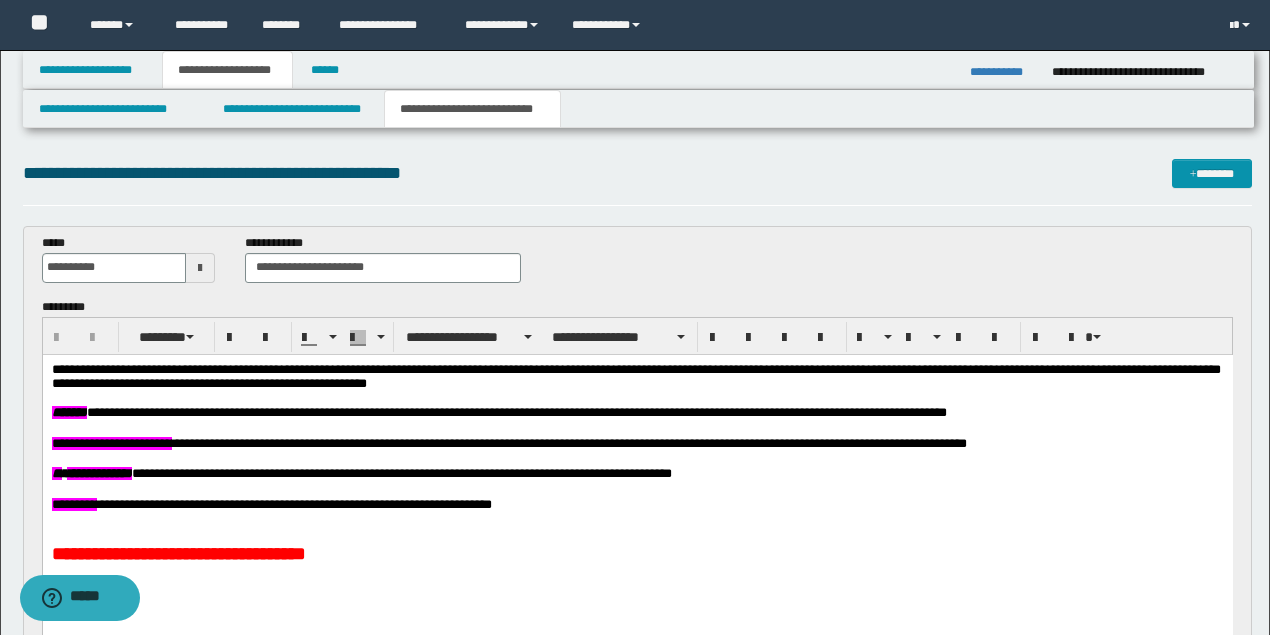 click at bounding box center (635, 397) 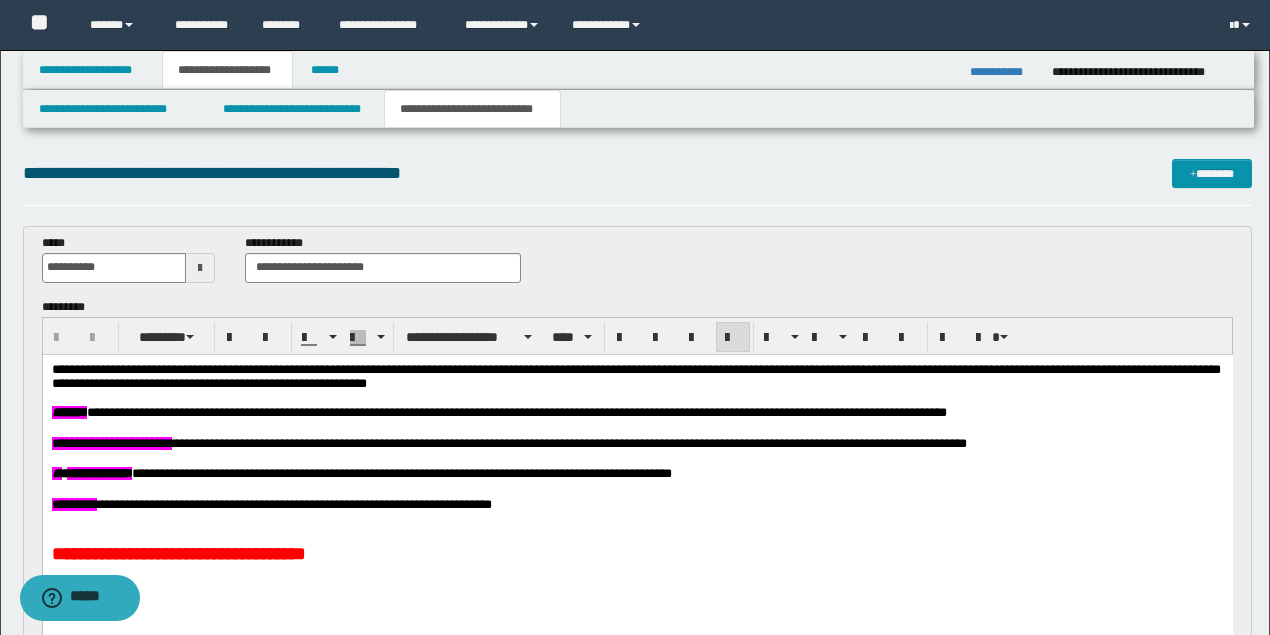 click on "**********" at bounding box center (635, 376) 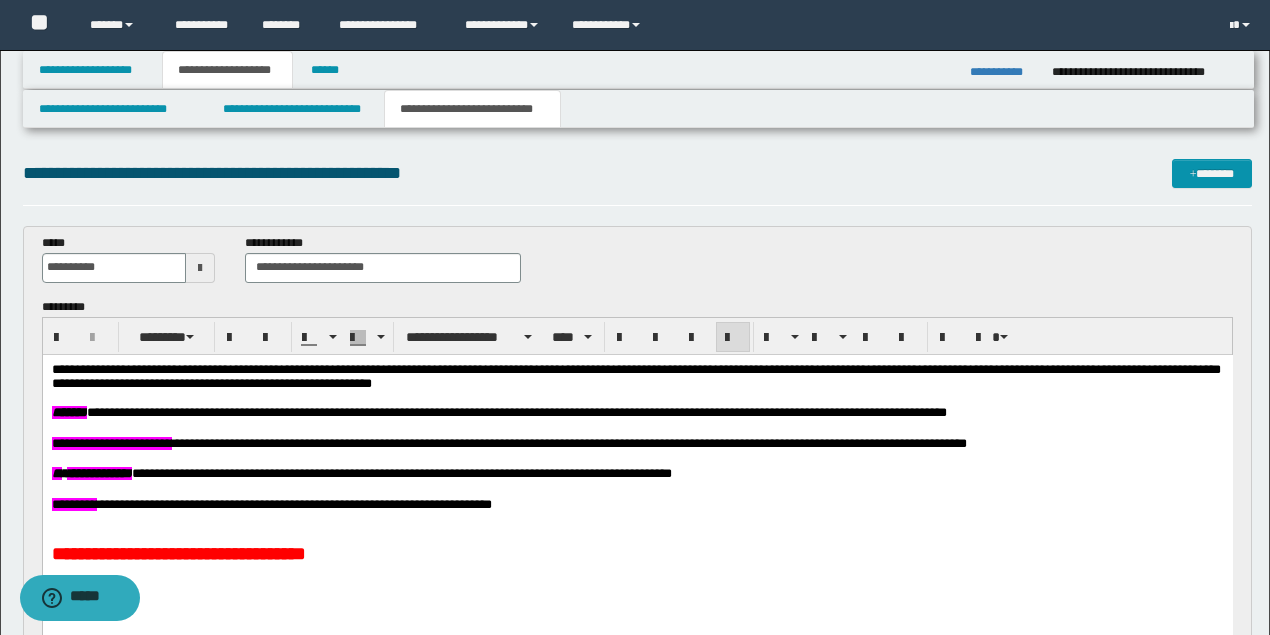 click at bounding box center (637, 426) 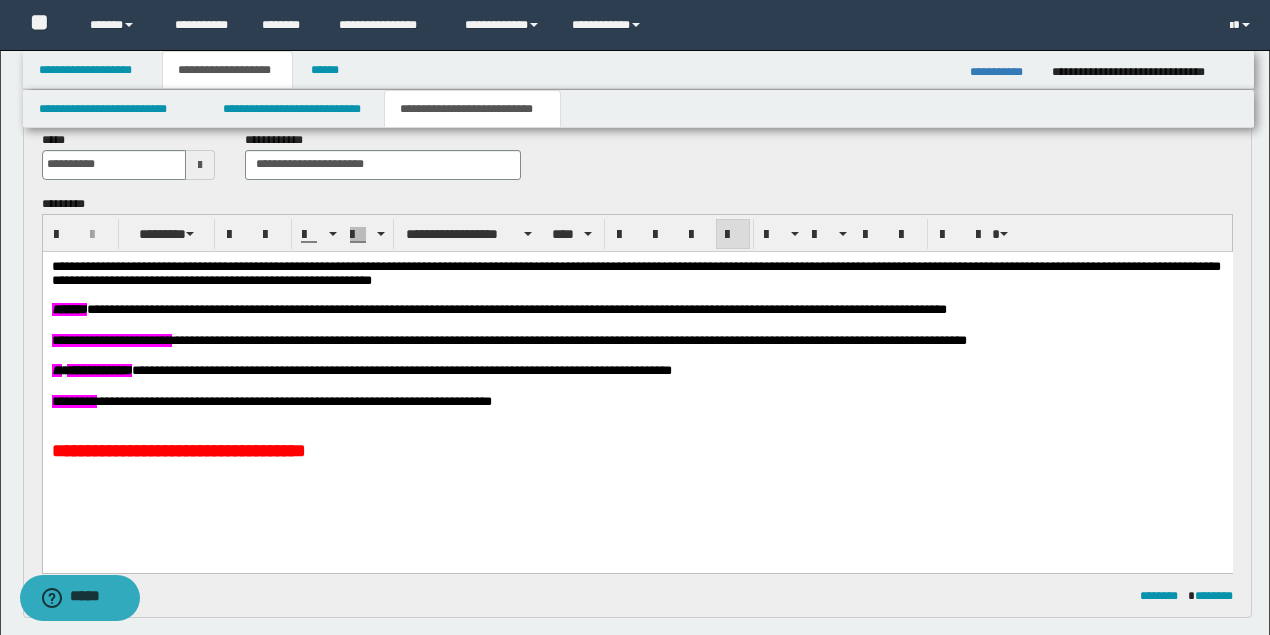 scroll, scrollTop: 133, scrollLeft: 0, axis: vertical 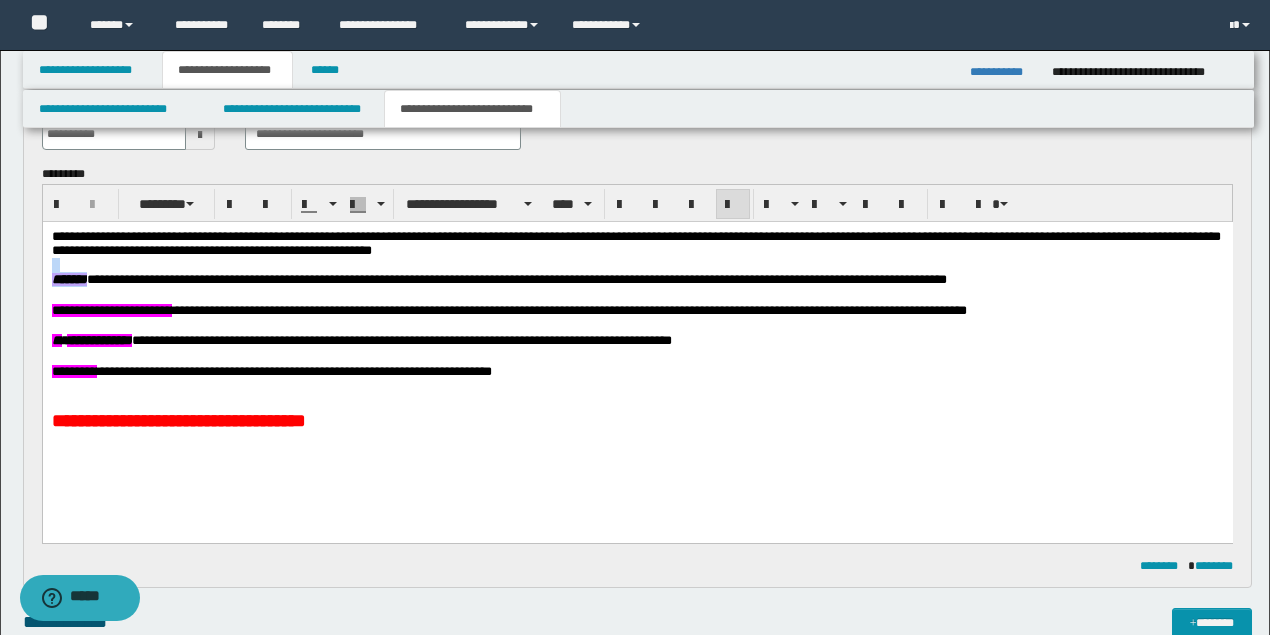 drag, startPoint x: 101, startPoint y: 278, endPoint x: 57, endPoint y: 491, distance: 217.49713 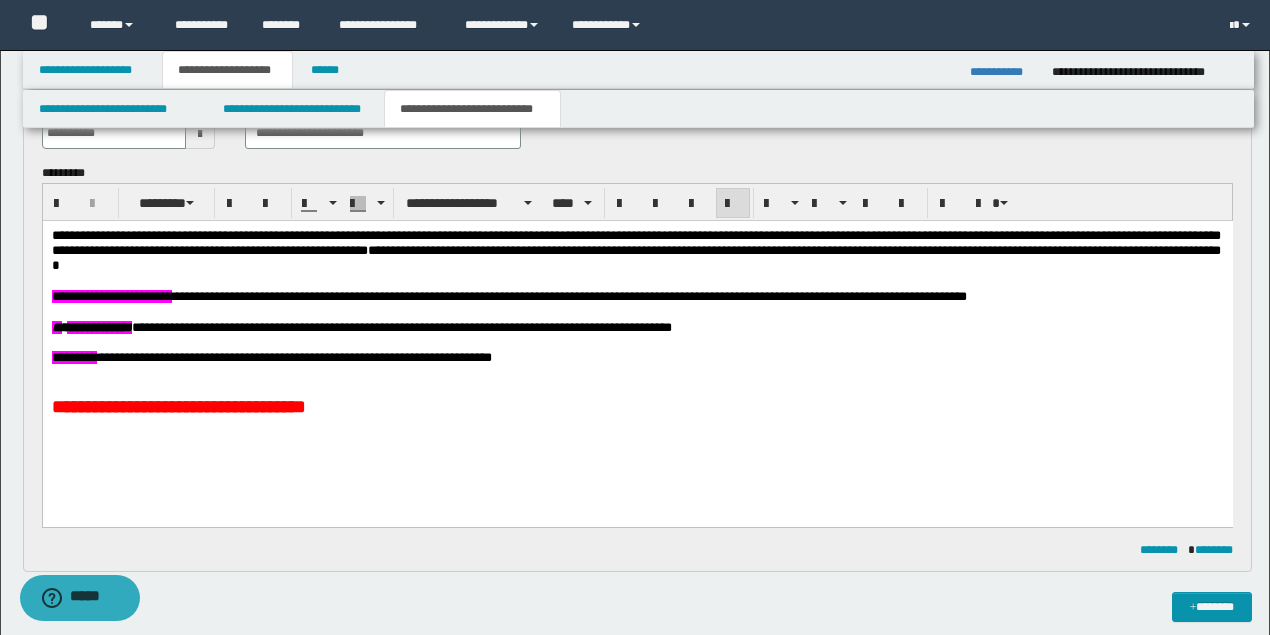 scroll, scrollTop: 0, scrollLeft: 0, axis: both 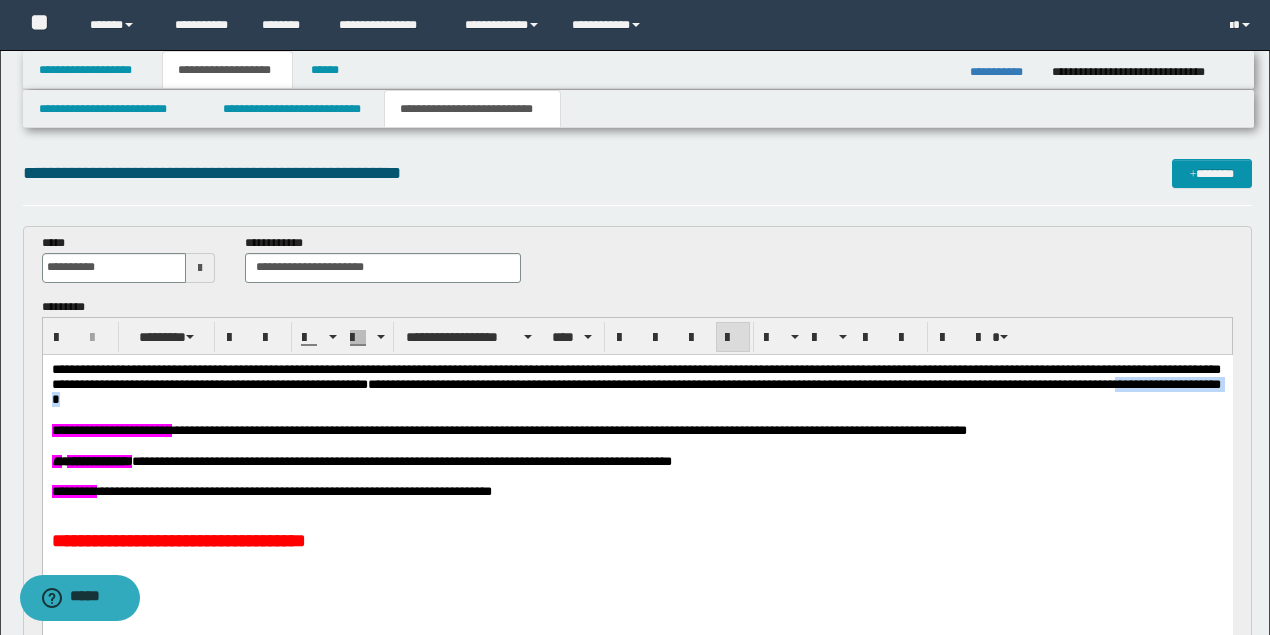 drag, startPoint x: 279, startPoint y: 401, endPoint x: 139, endPoint y: 400, distance: 140.00357 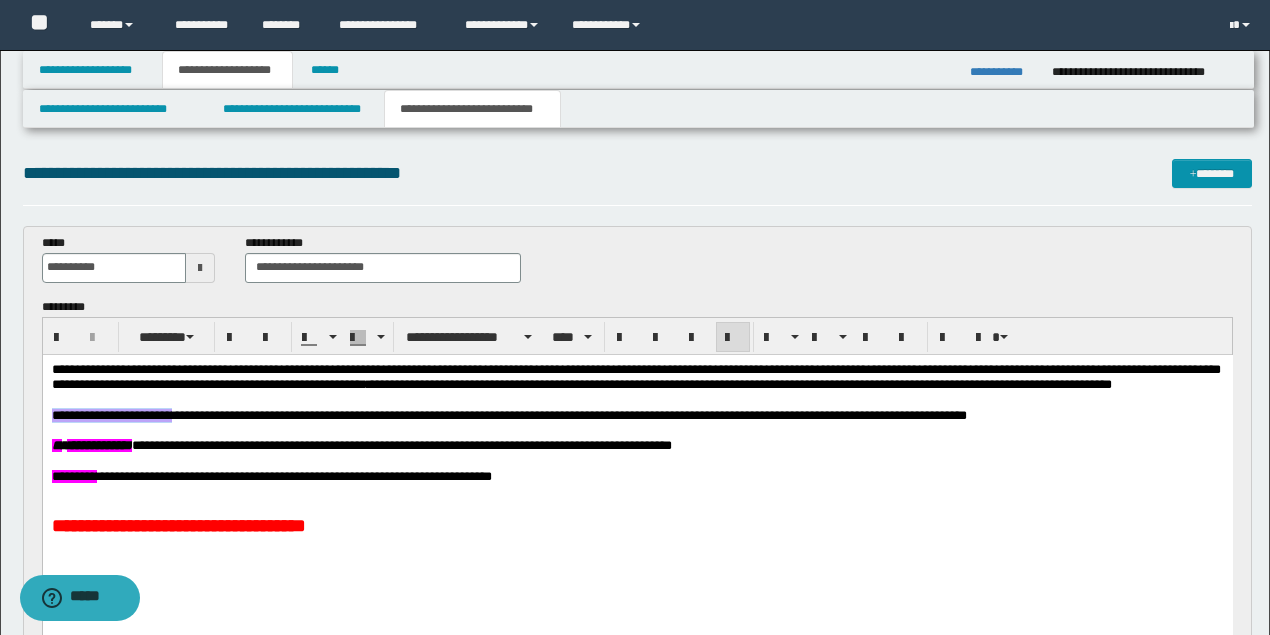 drag, startPoint x: 182, startPoint y: 429, endPoint x: 45, endPoint y: 429, distance: 137 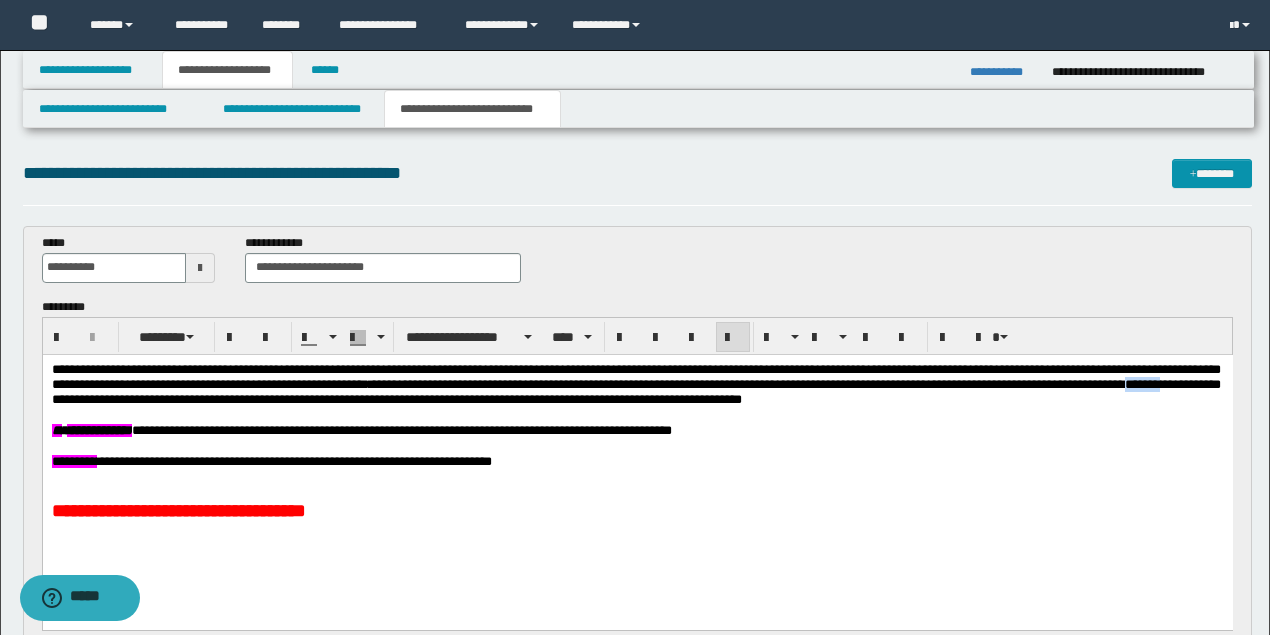 drag, startPoint x: 182, startPoint y: 397, endPoint x: 143, endPoint y: 399, distance: 39.051247 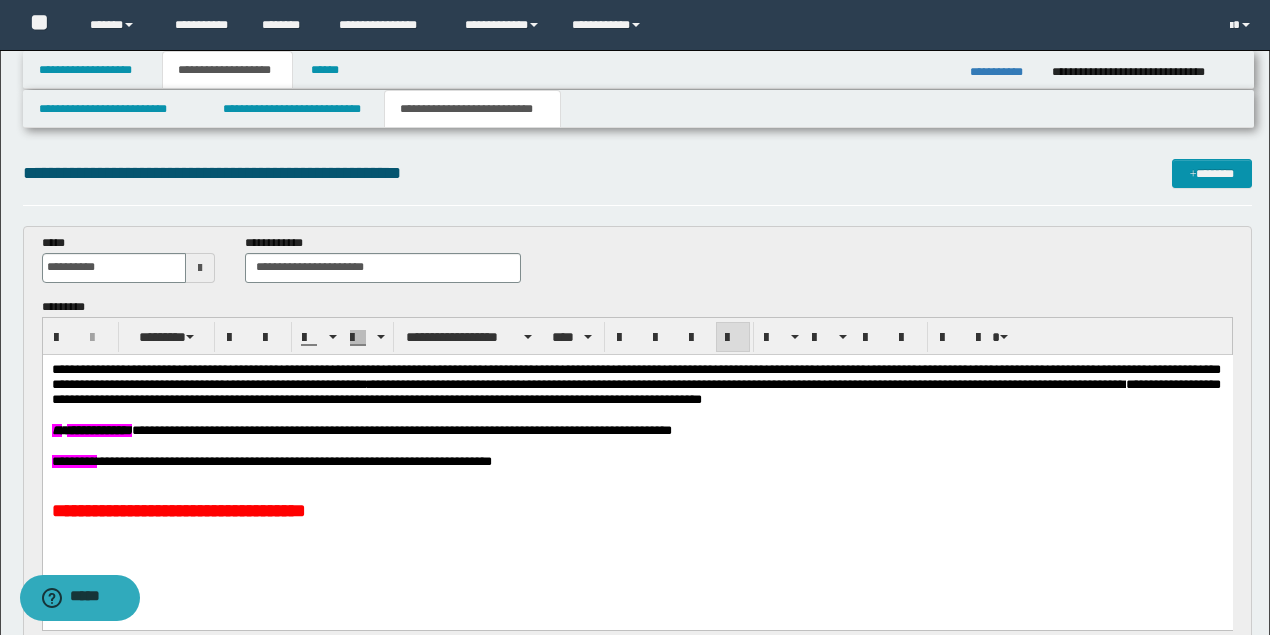 click on "**********" at bounding box center [635, 391] 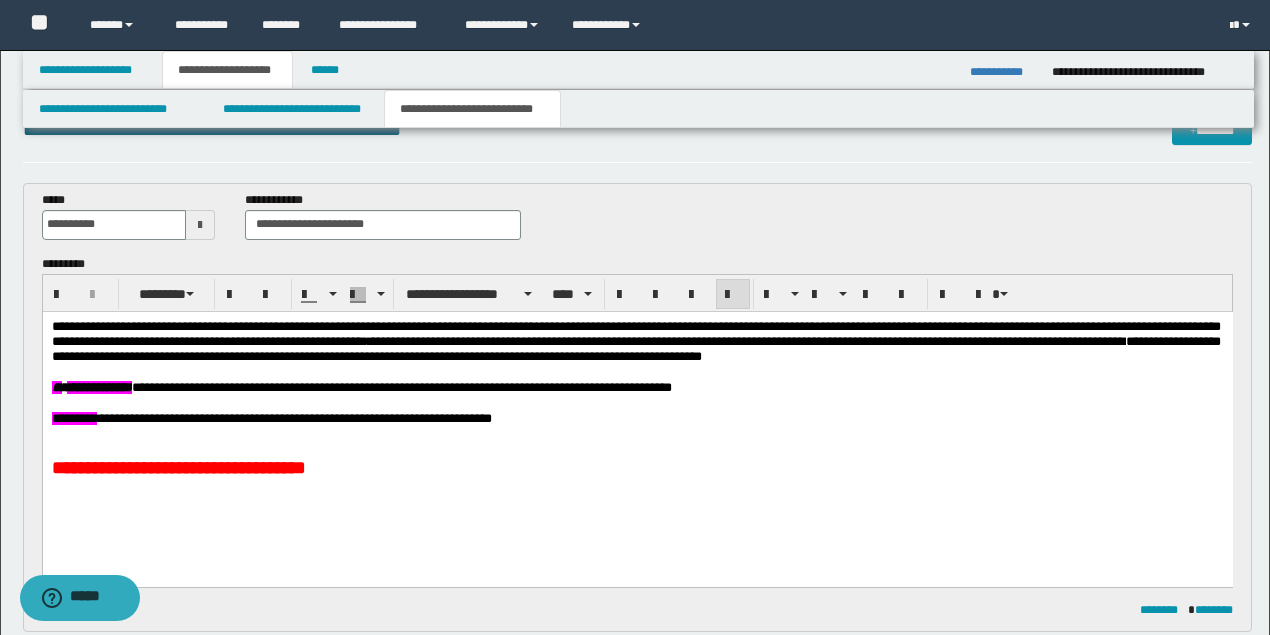 scroll, scrollTop: 66, scrollLeft: 0, axis: vertical 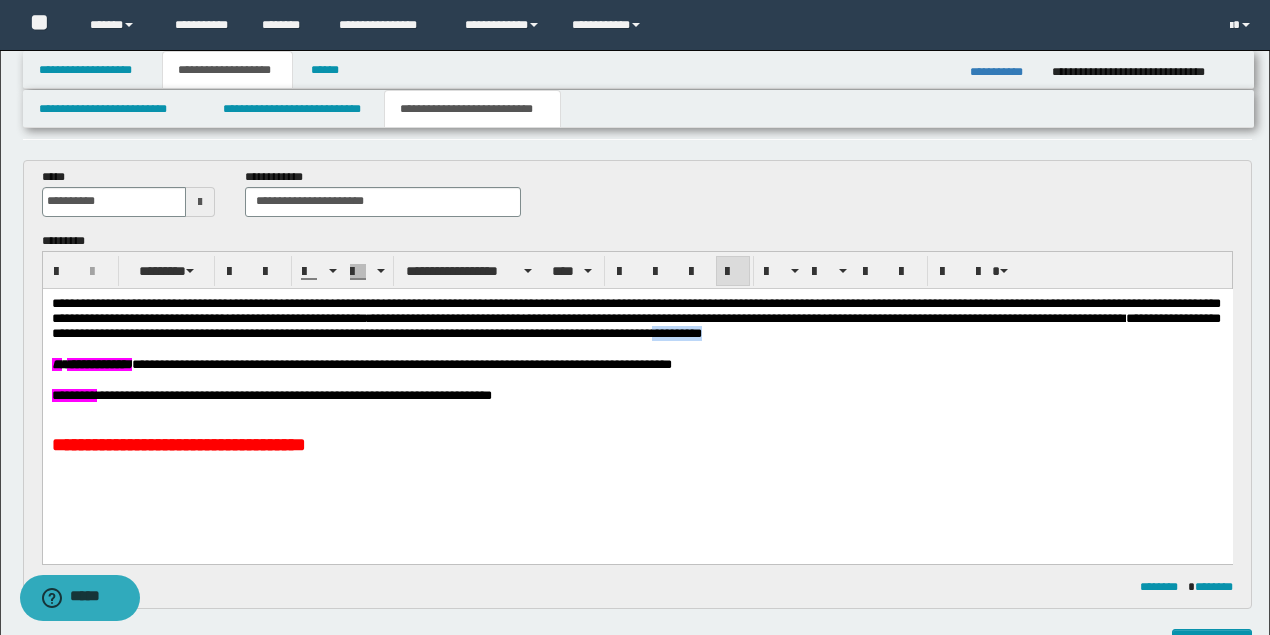 drag, startPoint x: 955, startPoint y: 339, endPoint x: 896, endPoint y: 334, distance: 59.211487 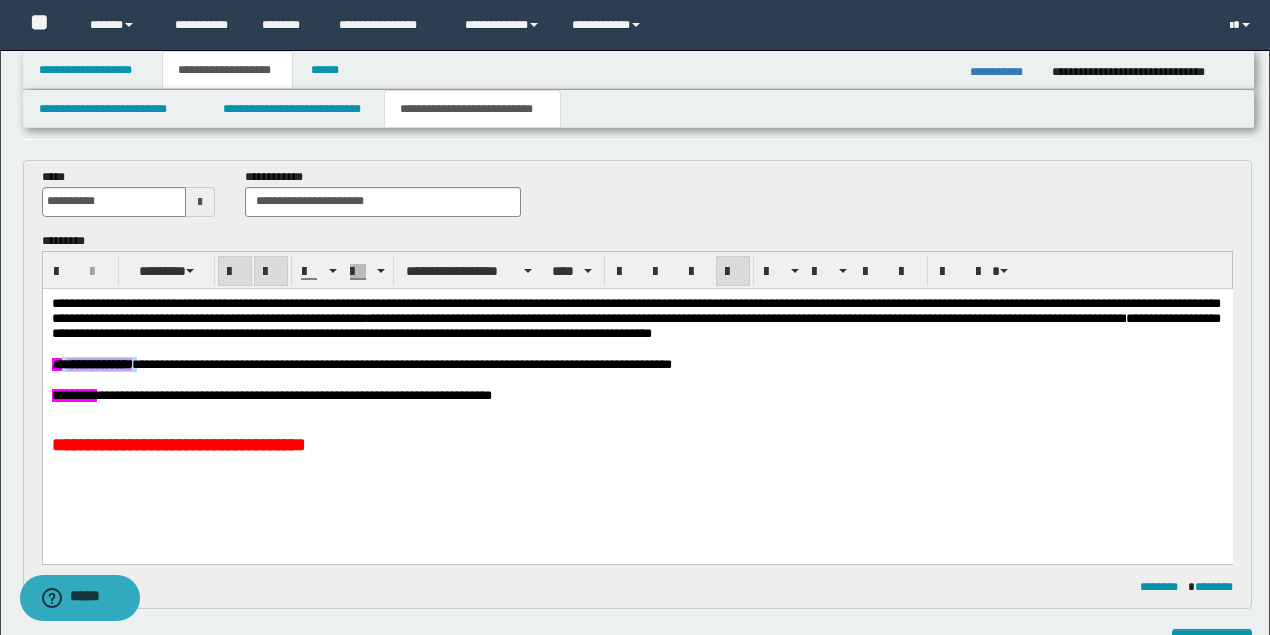 drag, startPoint x: 150, startPoint y: 363, endPoint x: 69, endPoint y: 363, distance: 81 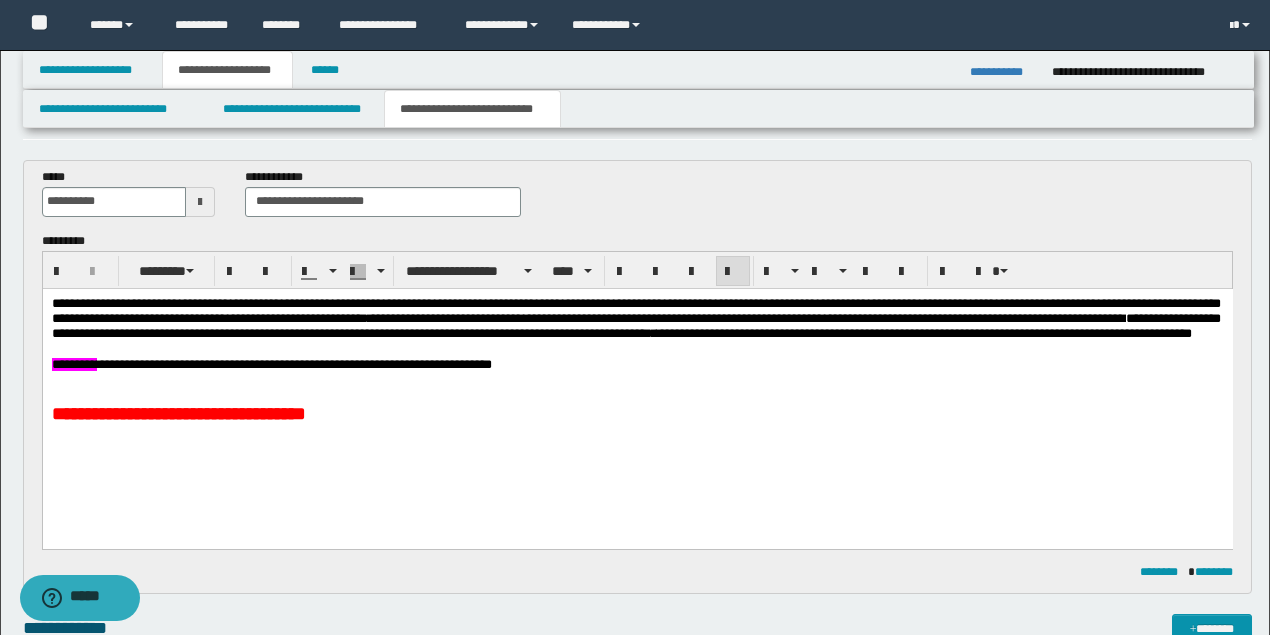 click on "**********" at bounding box center (923, 332) 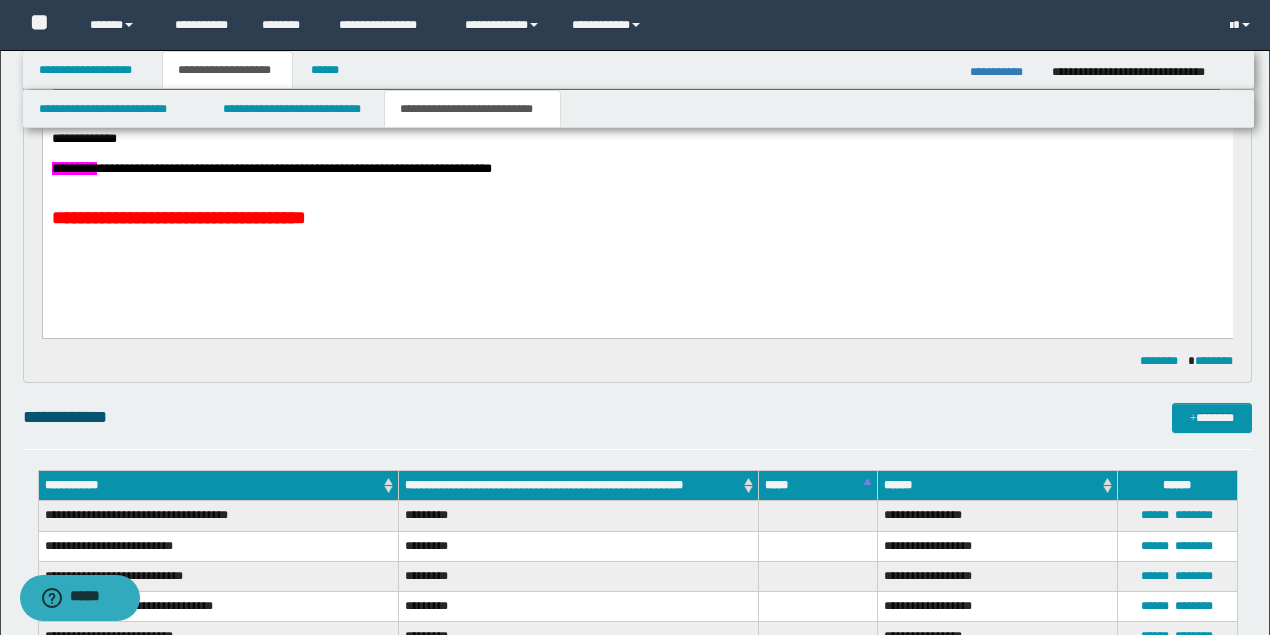 scroll, scrollTop: 133, scrollLeft: 0, axis: vertical 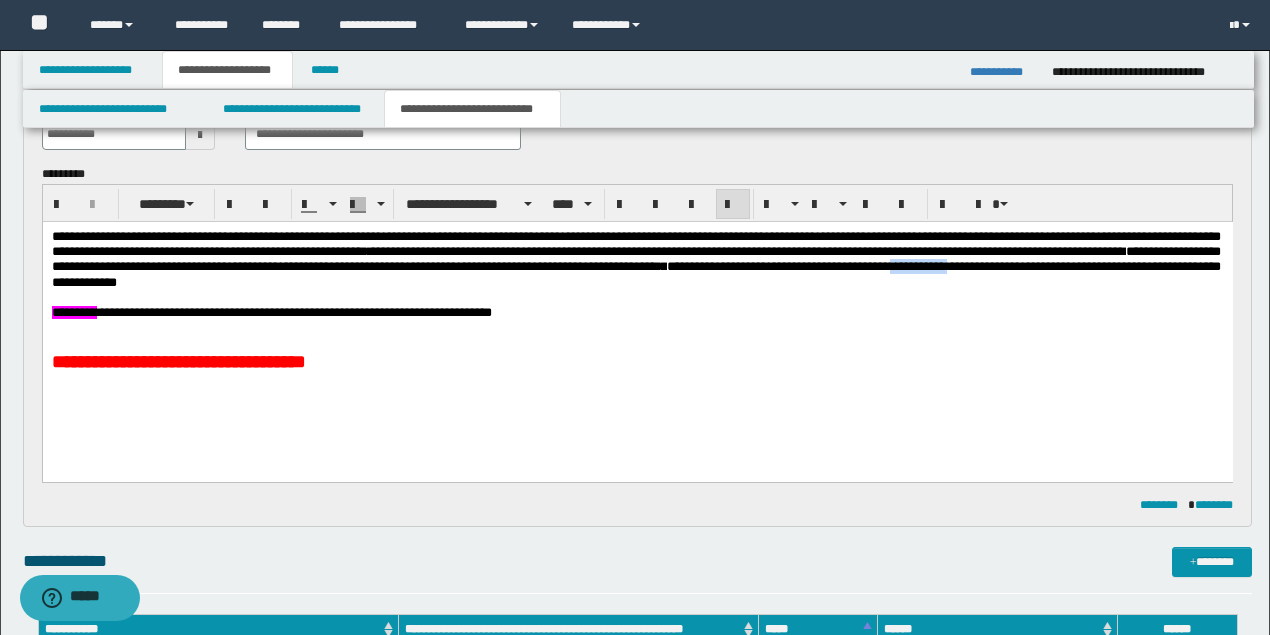 drag, startPoint x: 1181, startPoint y: 269, endPoint x: 1127, endPoint y: 268, distance: 54.00926 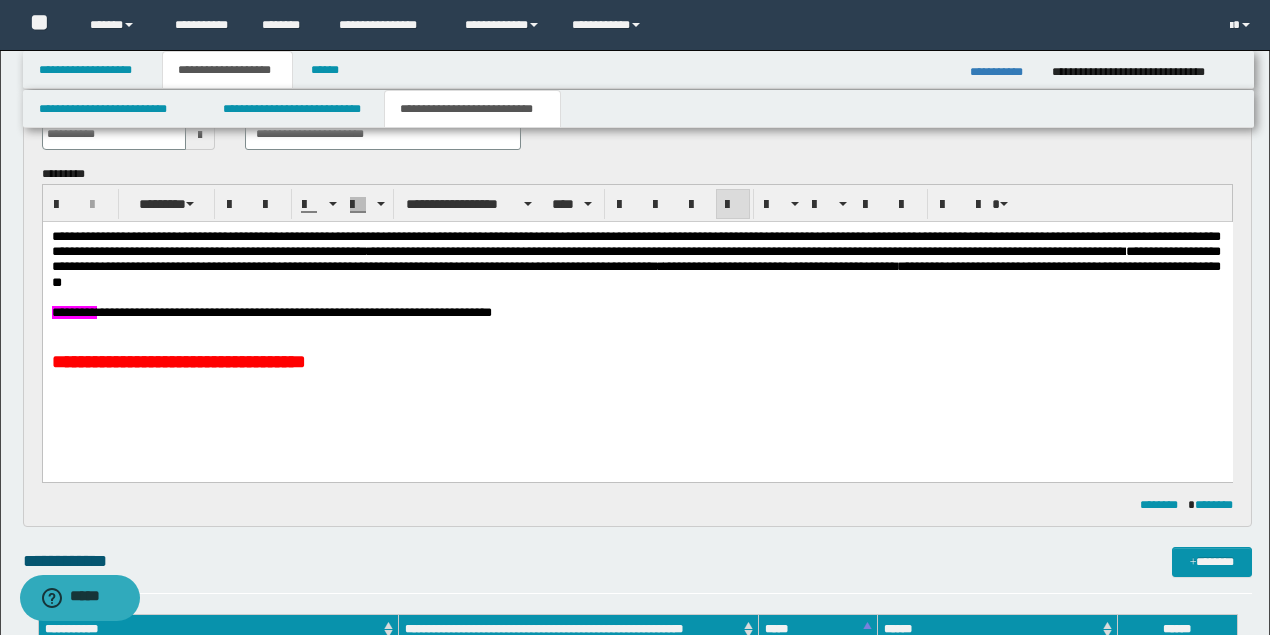 click on "**********" at bounding box center [637, 311] 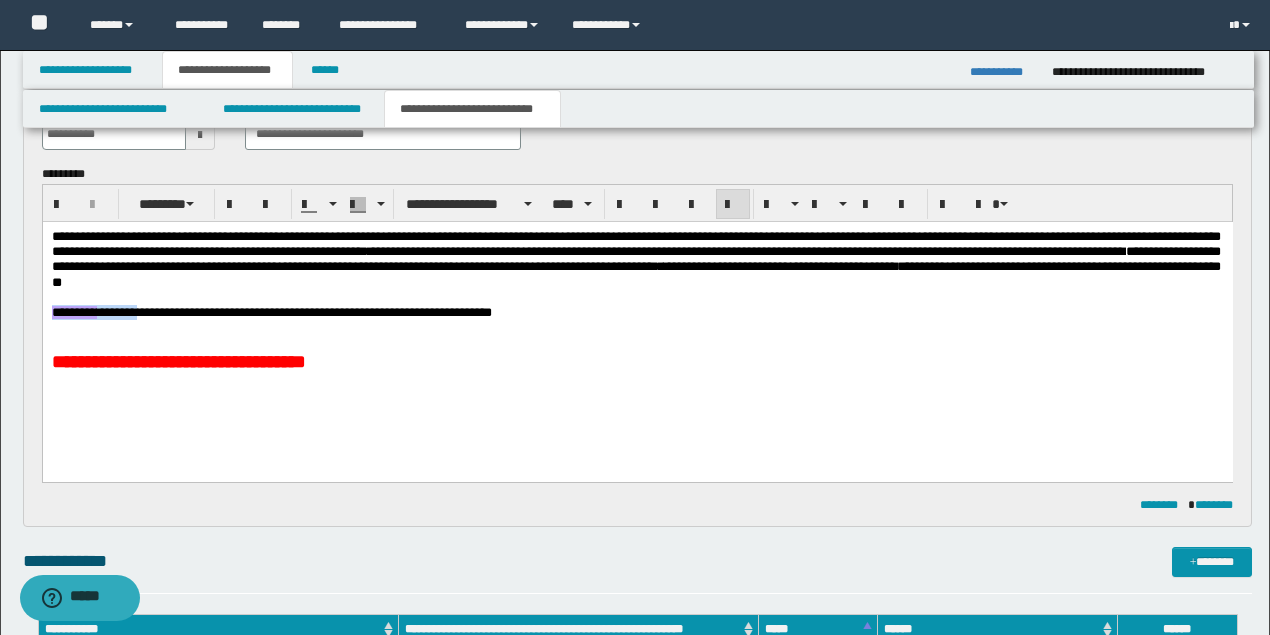 drag, startPoint x: 151, startPoint y: 315, endPoint x: 75, endPoint y: 531, distance: 228.98035 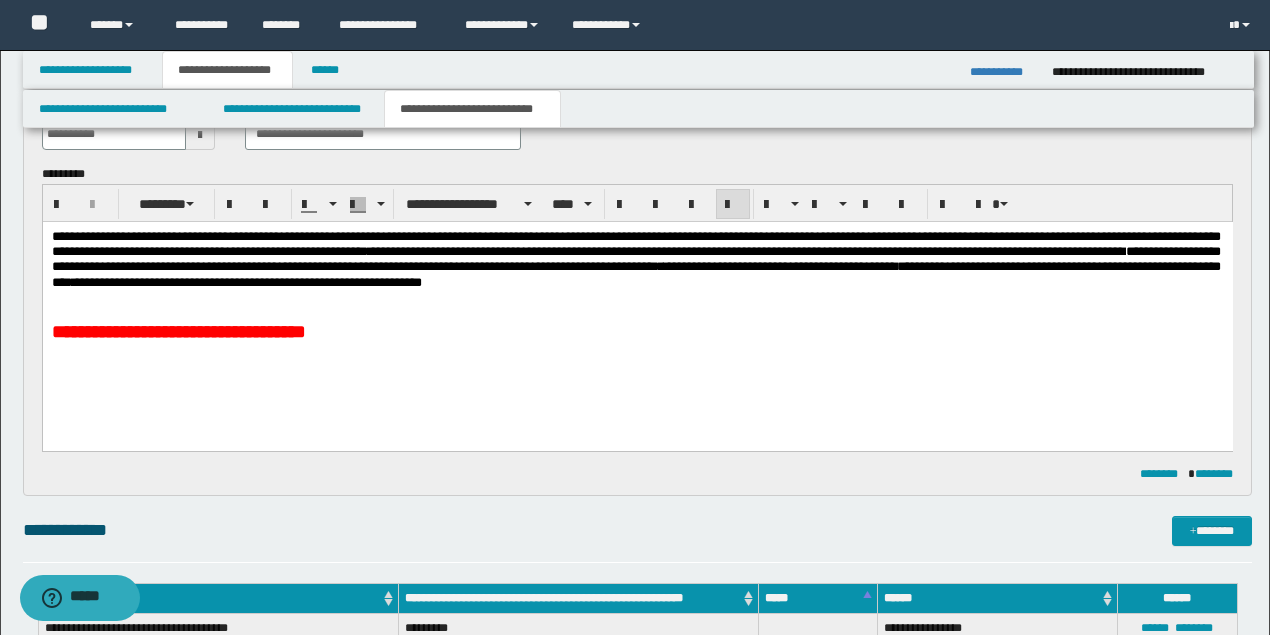 click on "**********" at bounding box center (246, 281) 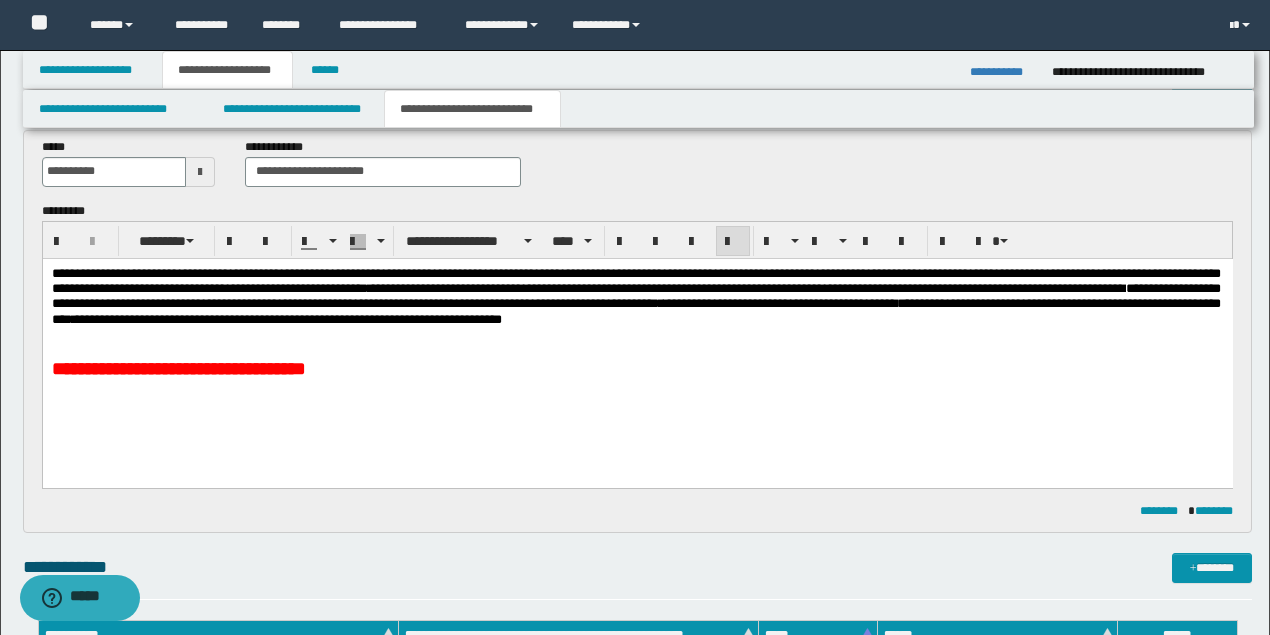 scroll, scrollTop: 0, scrollLeft: 0, axis: both 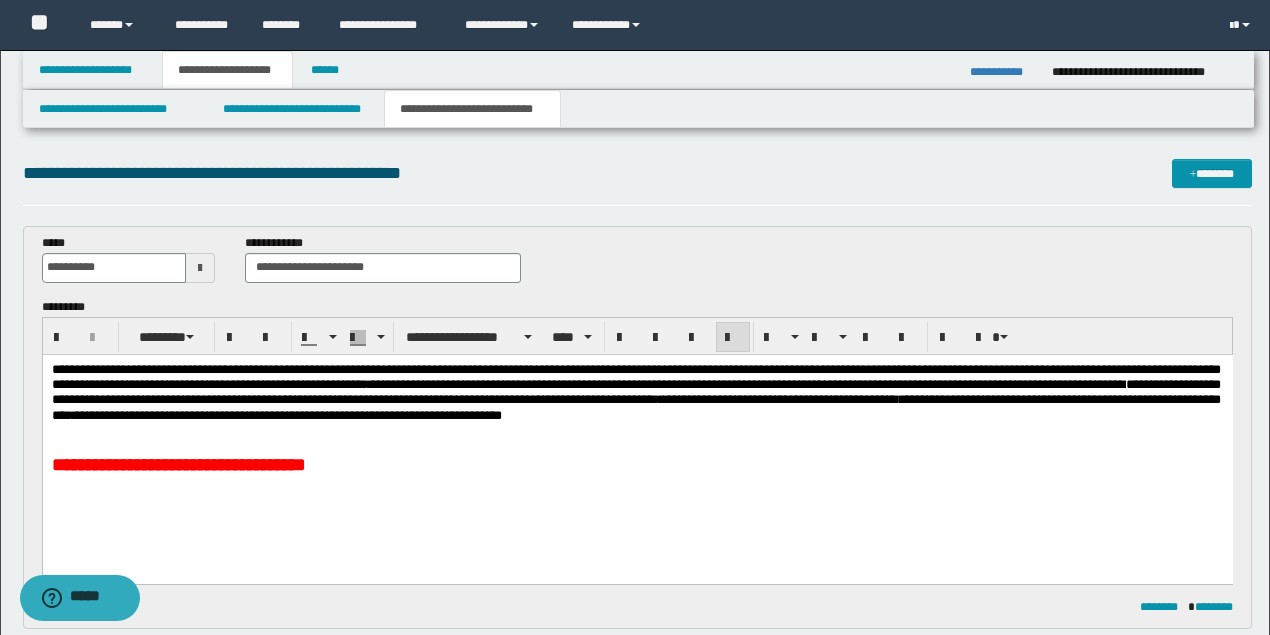 drag, startPoint x: 609, startPoint y: 416, endPoint x: 625, endPoint y: 443, distance: 31.38471 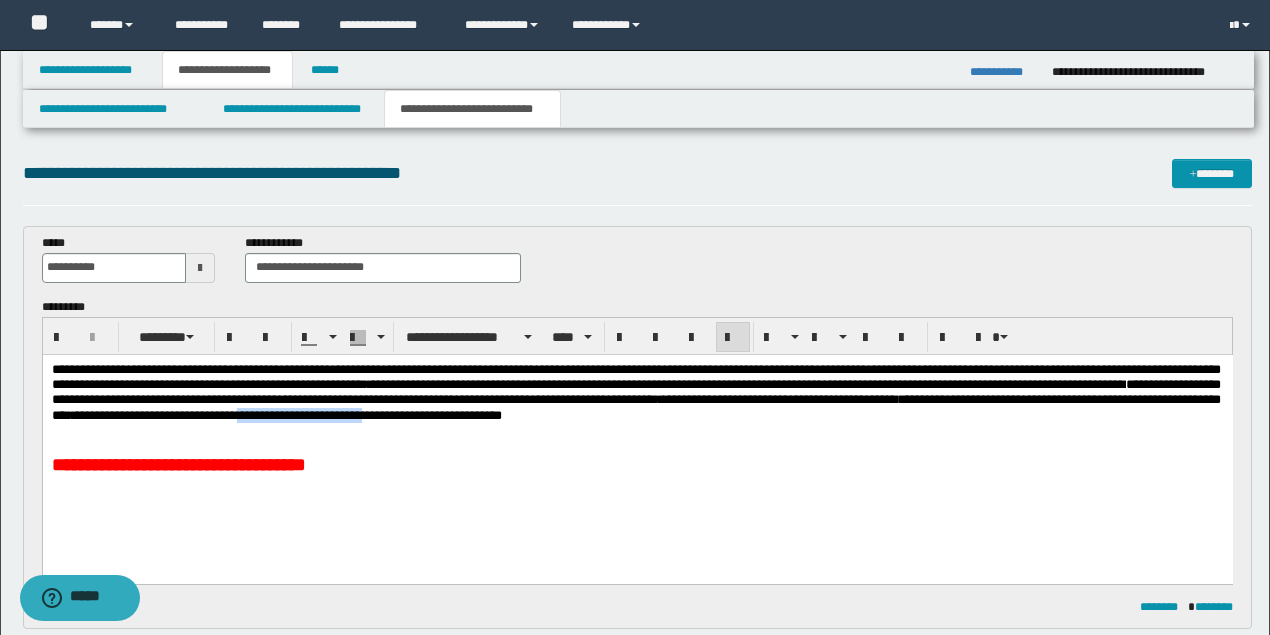 drag, startPoint x: 509, startPoint y: 417, endPoint x: 647, endPoint y: 416, distance: 138.00362 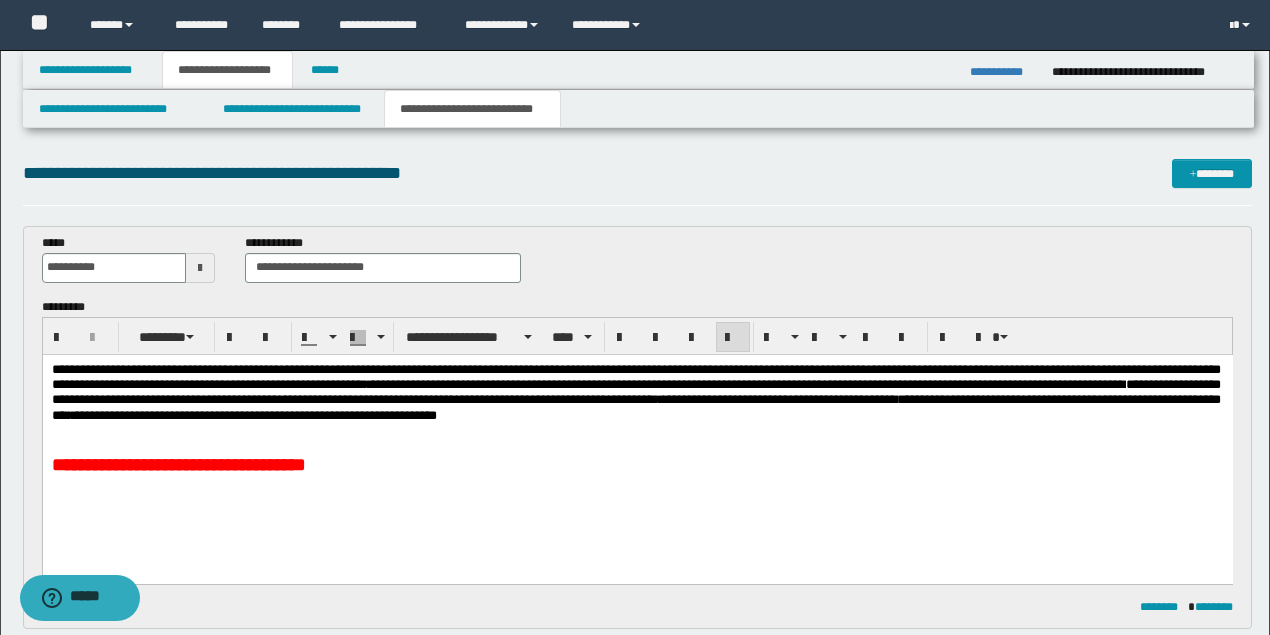 click on "**********" at bounding box center [635, 392] 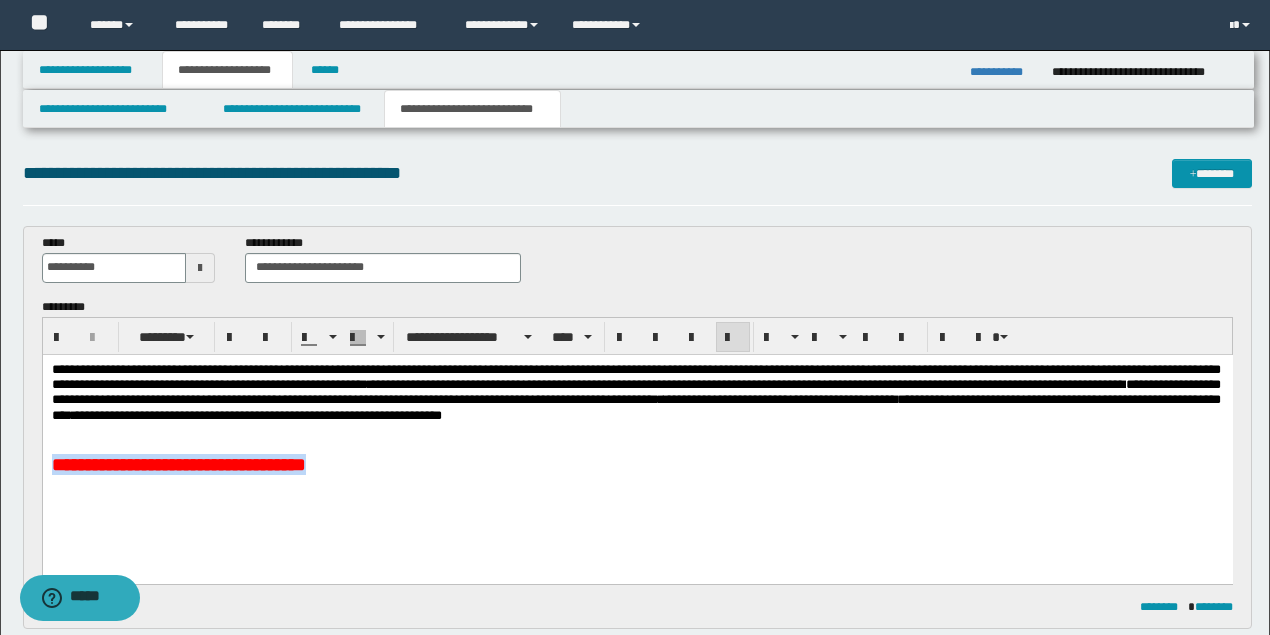 drag, startPoint x: 341, startPoint y: 451, endPoint x: 341, endPoint y: 463, distance: 12 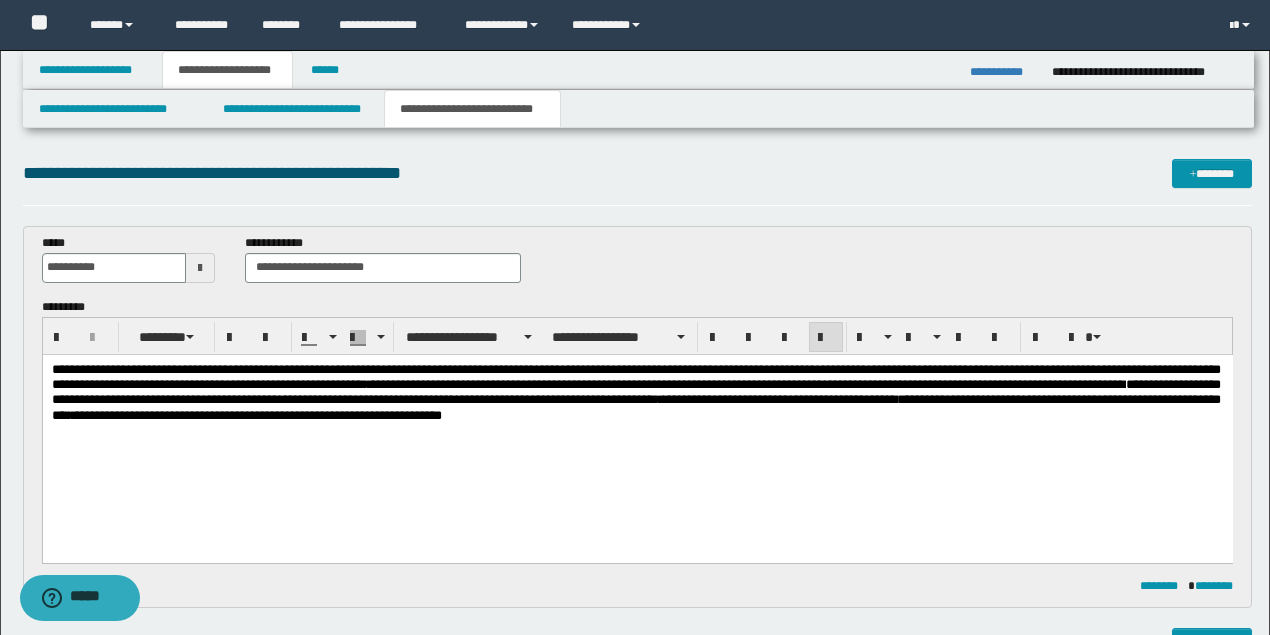 click on "**********" at bounding box center (637, 432) 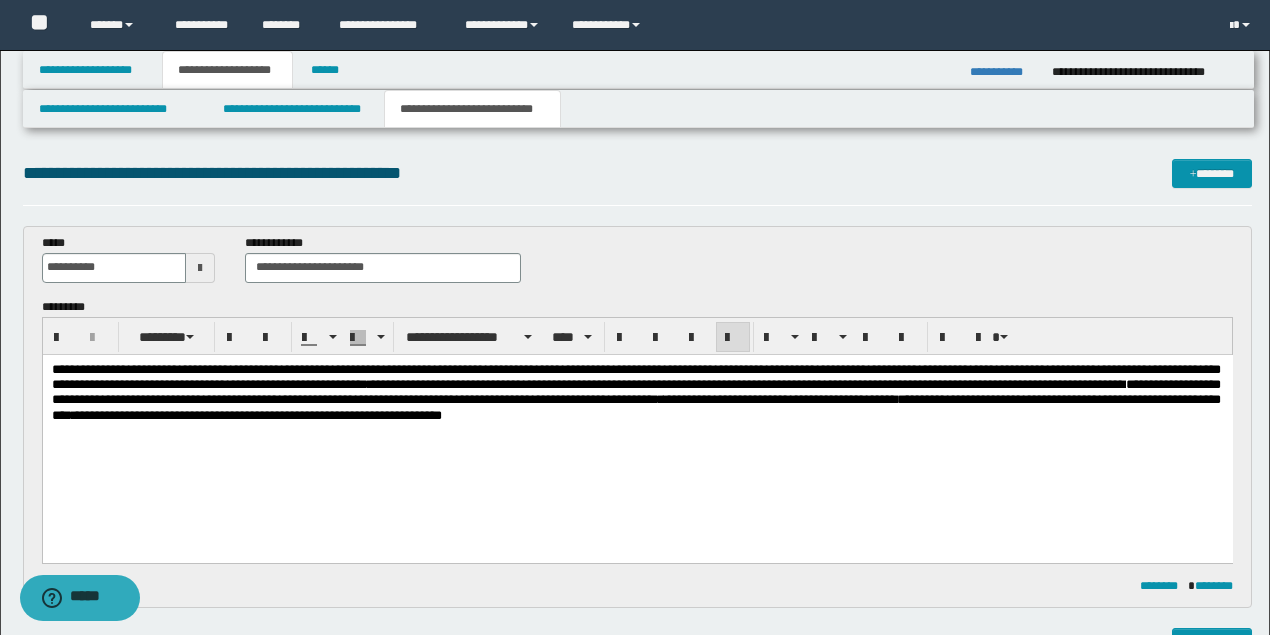 click on "**********" at bounding box center (635, 406) 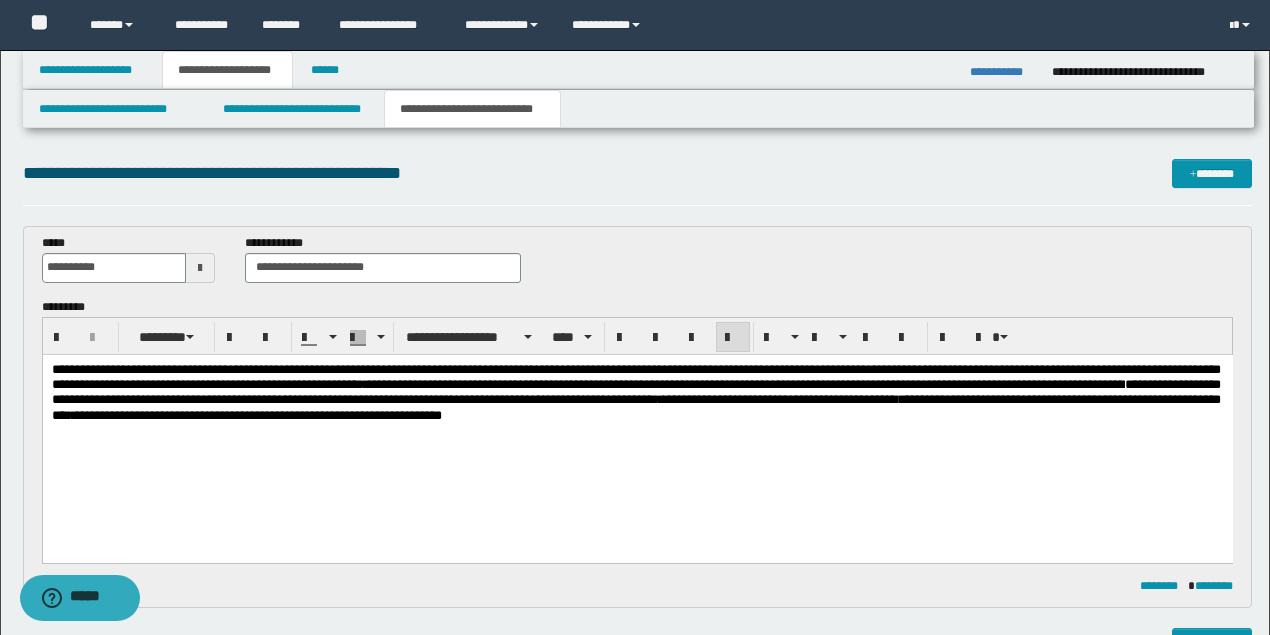 click on "**********" at bounding box center [635, 376] 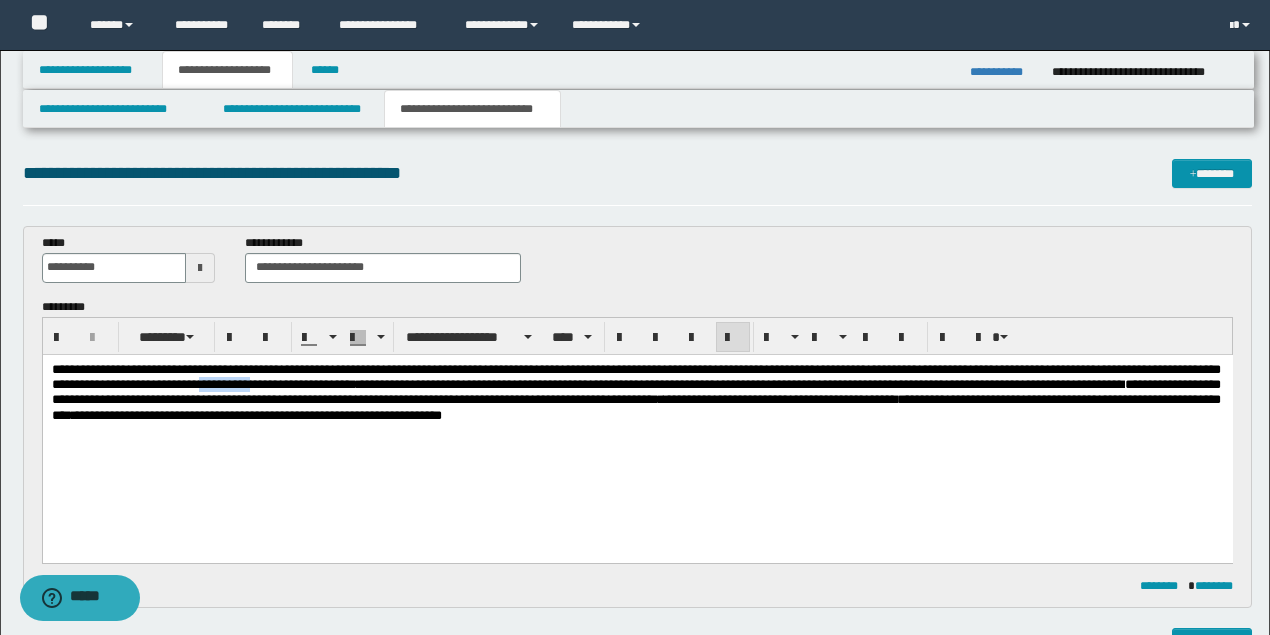 drag, startPoint x: 366, startPoint y: 383, endPoint x: 316, endPoint y: 390, distance: 50.48762 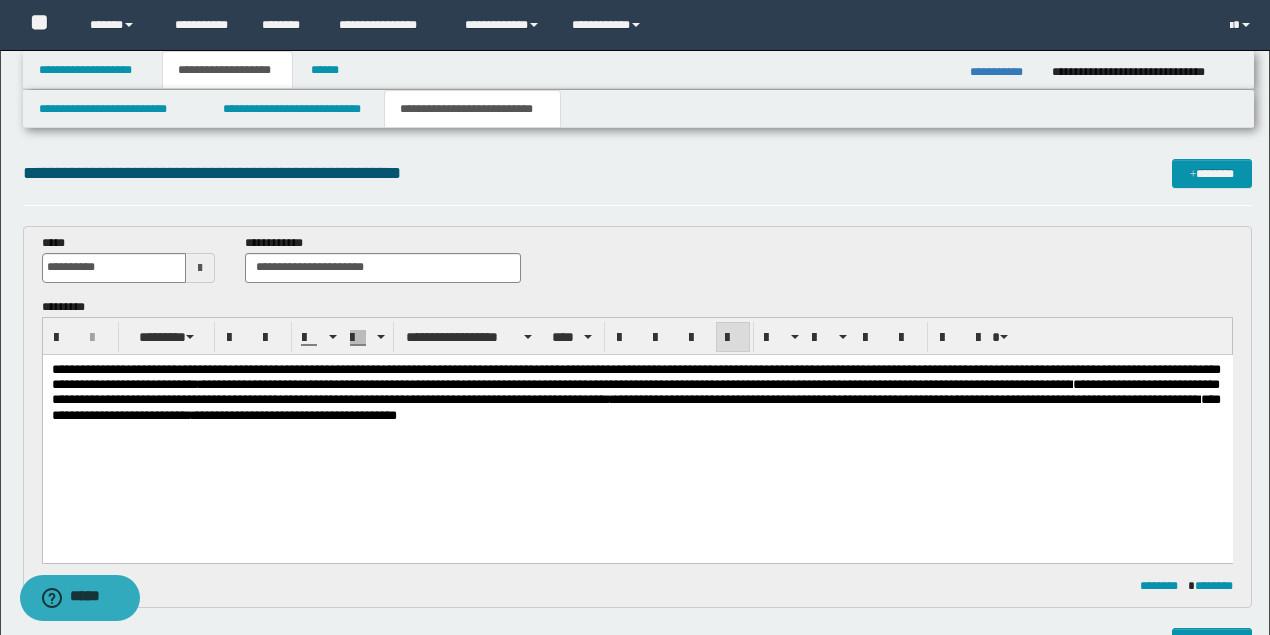 click on "**********" at bounding box center [907, 398] 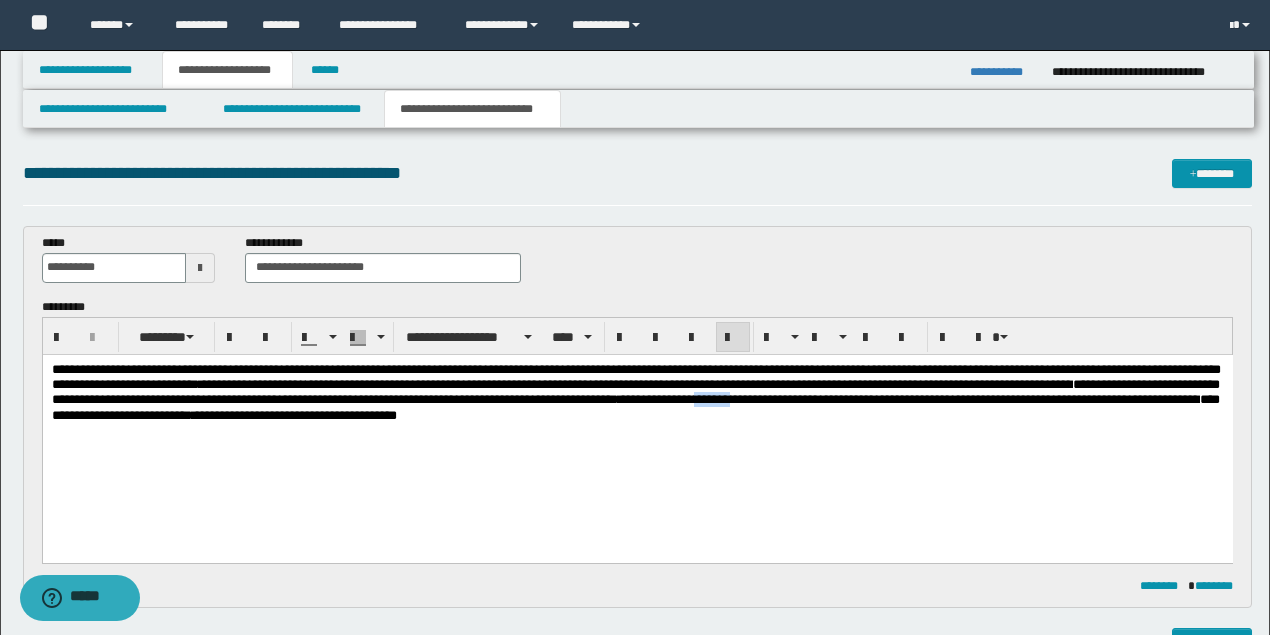 drag, startPoint x: 984, startPoint y: 397, endPoint x: 946, endPoint y: 402, distance: 38.327538 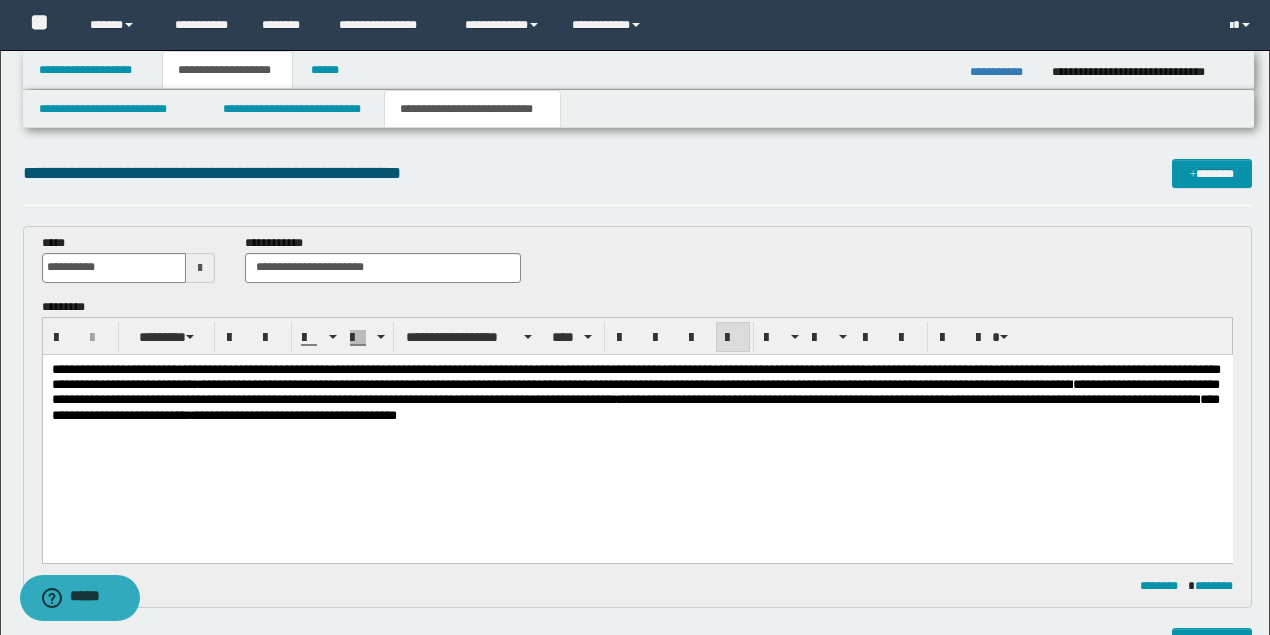 click at bounding box center [637, 429] 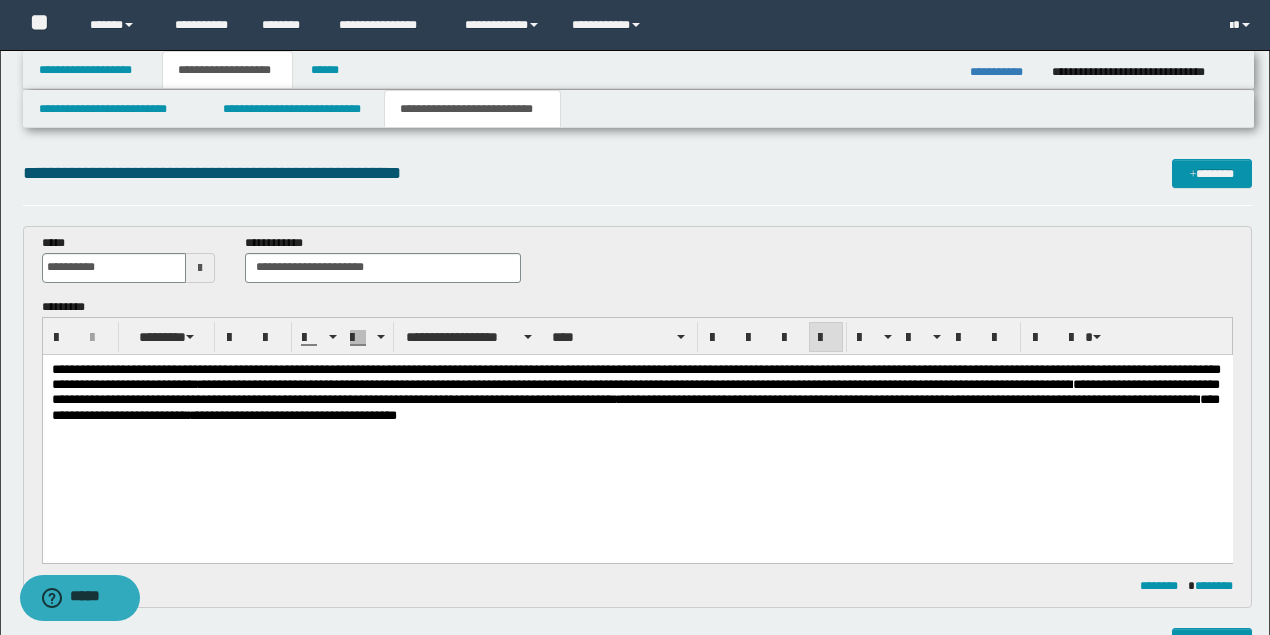click on "**********" at bounding box center (635, 392) 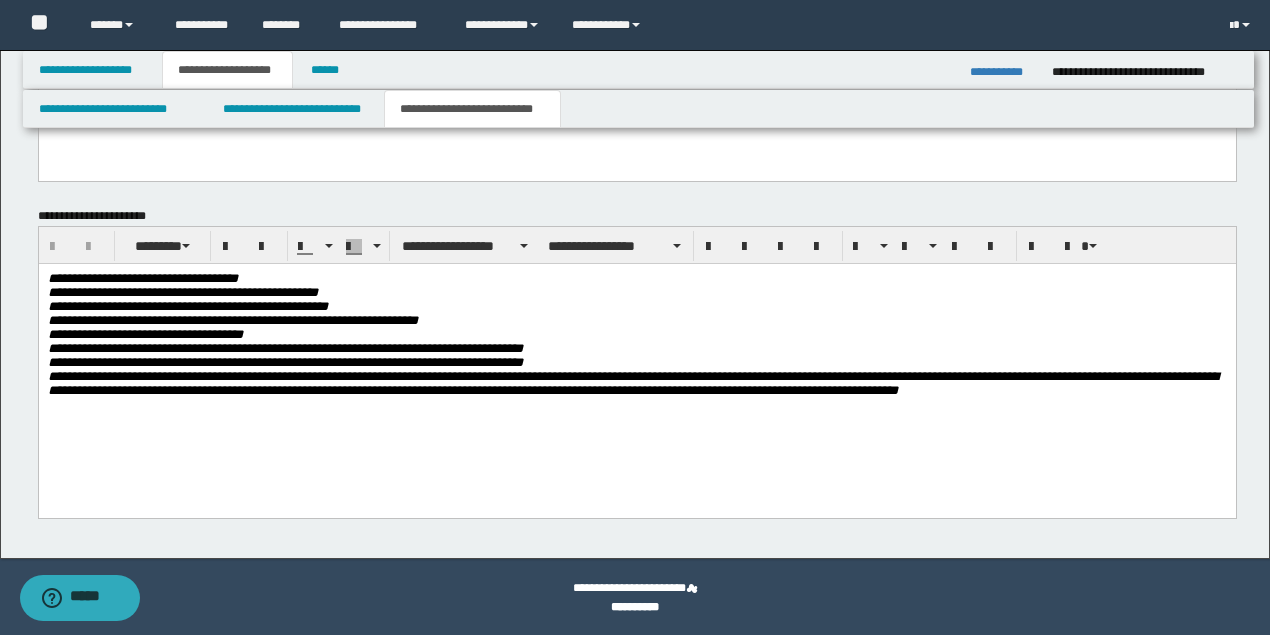 scroll, scrollTop: 1876, scrollLeft: 0, axis: vertical 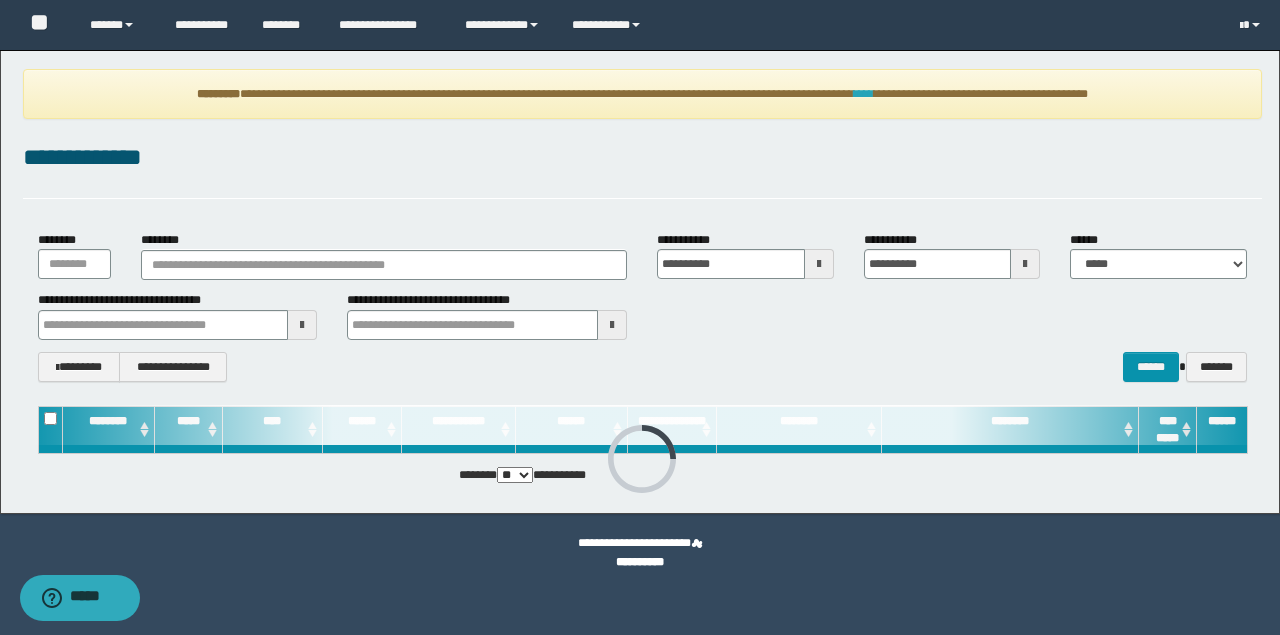 click on "****" at bounding box center [864, 94] 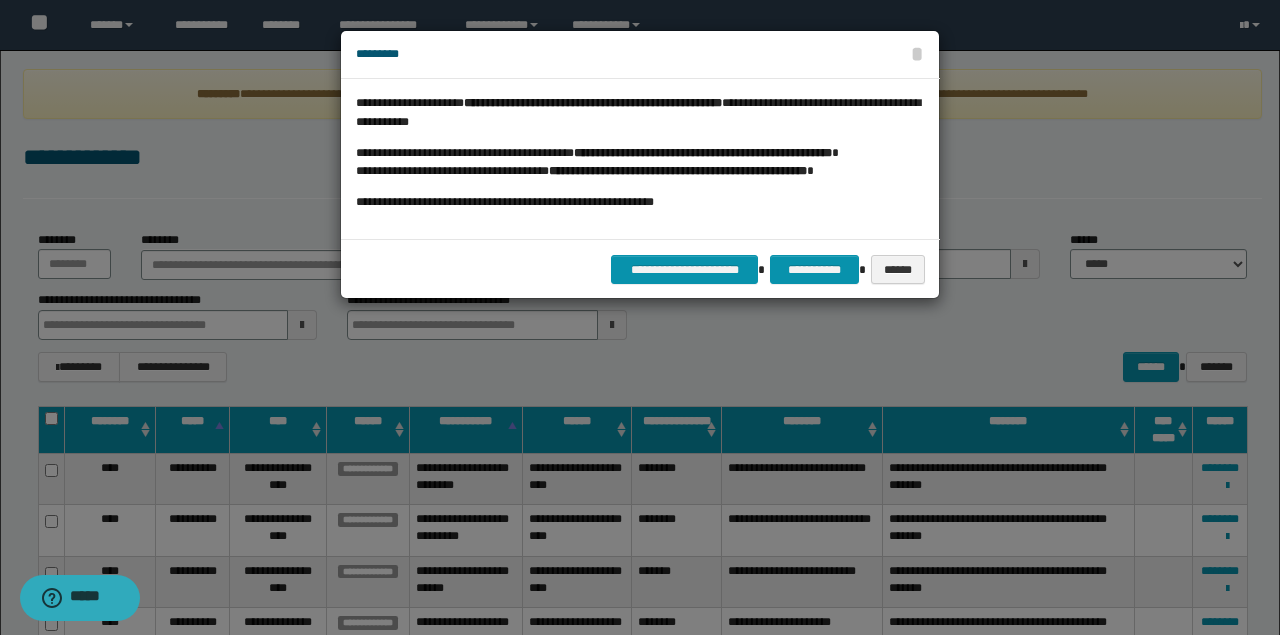 click at bounding box center (640, 317) 